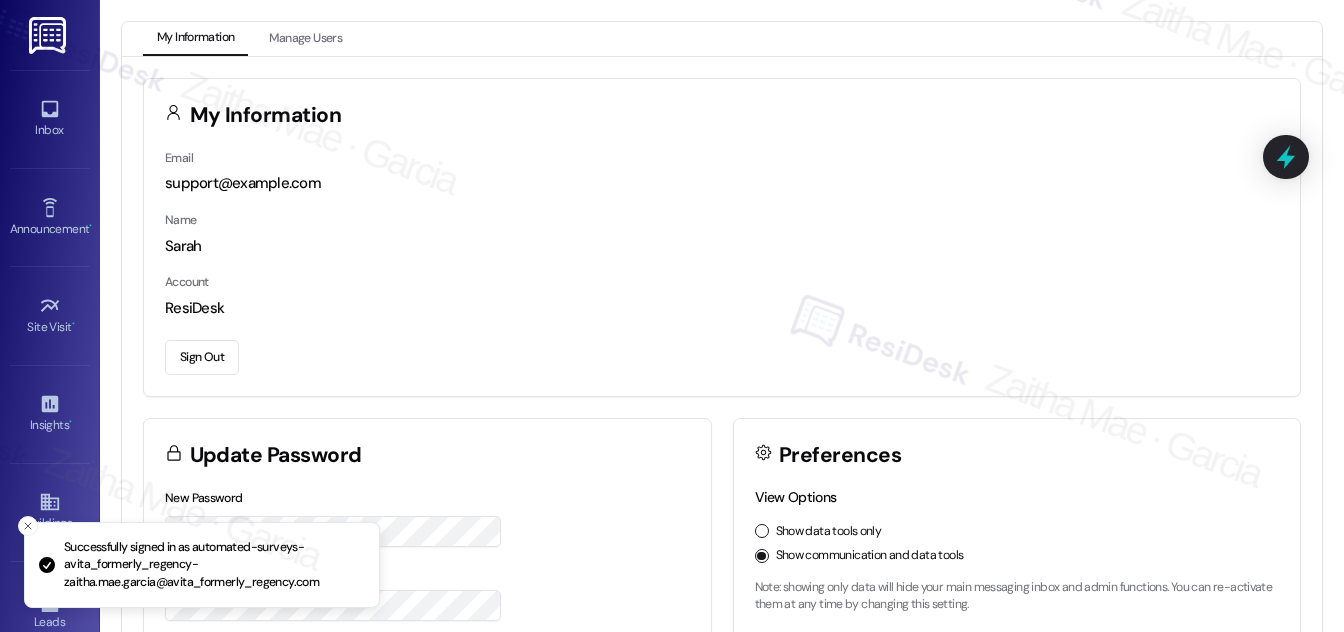 scroll, scrollTop: 0, scrollLeft: 0, axis: both 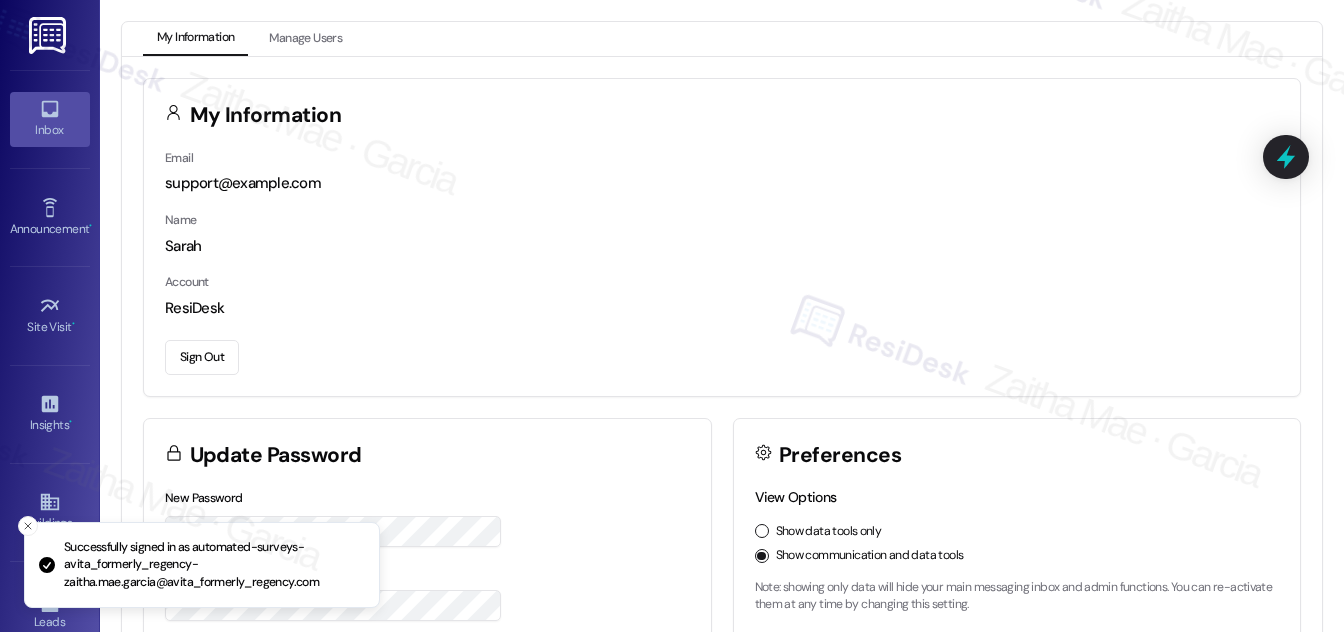 click on "Inbox" at bounding box center [50, 130] 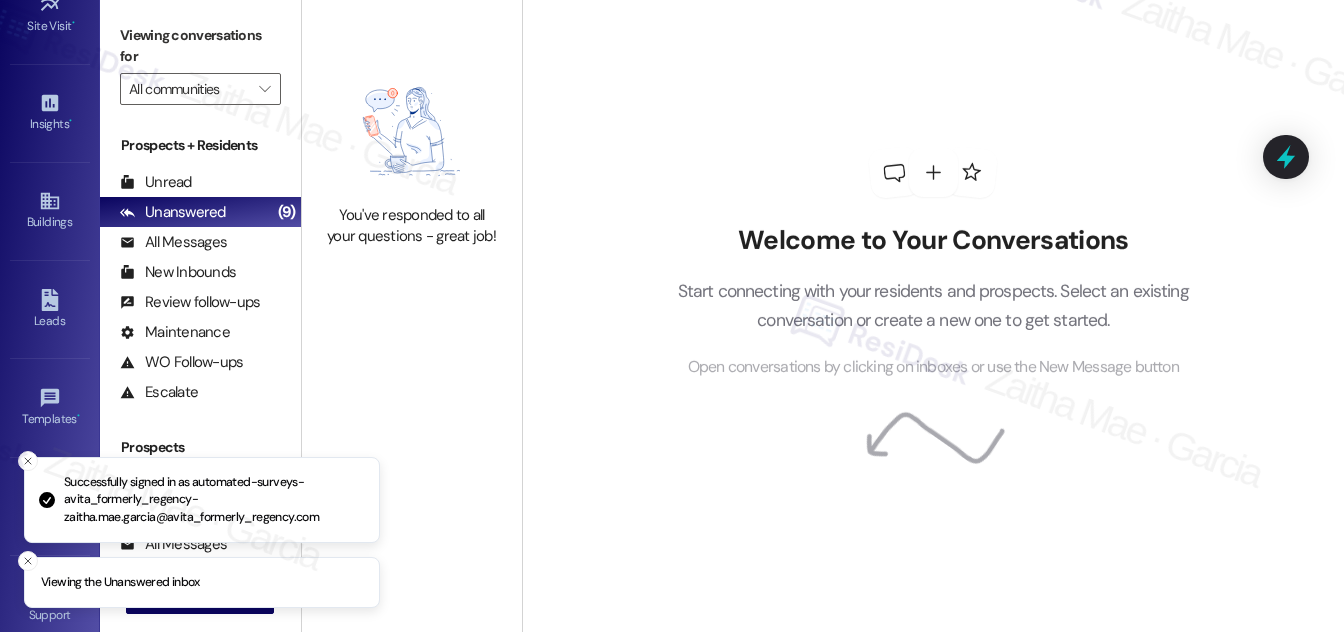 scroll, scrollTop: 314, scrollLeft: 0, axis: vertical 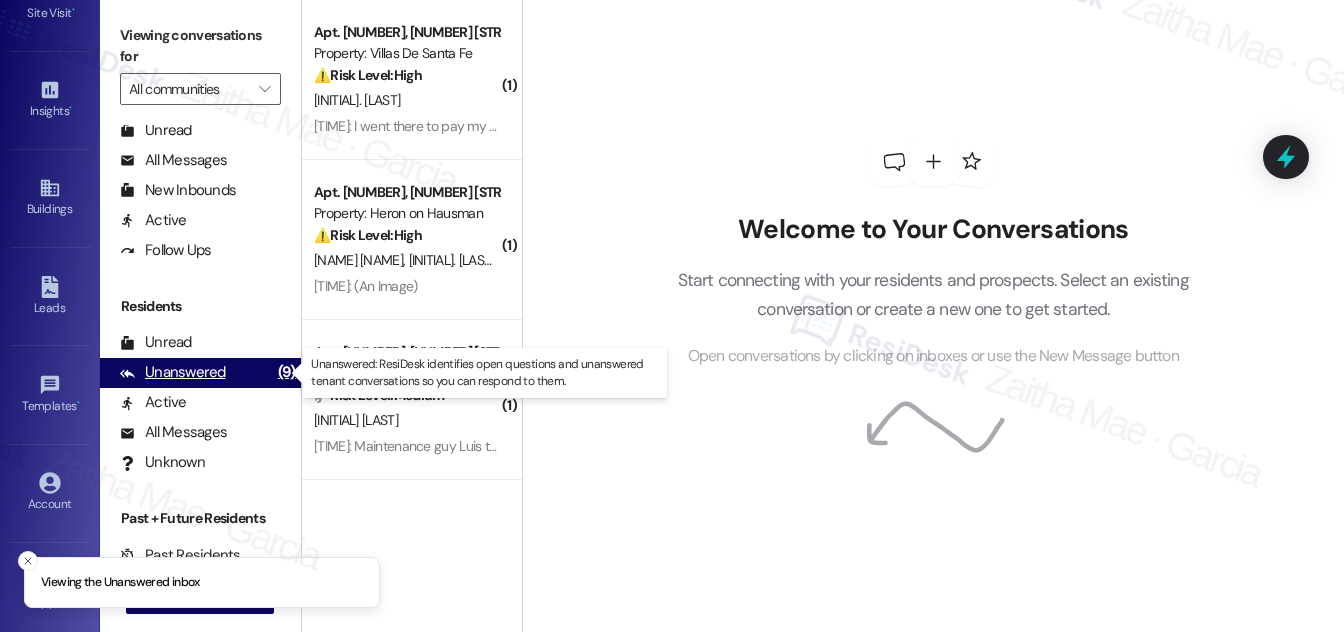 click on "Unanswered" at bounding box center (173, 372) 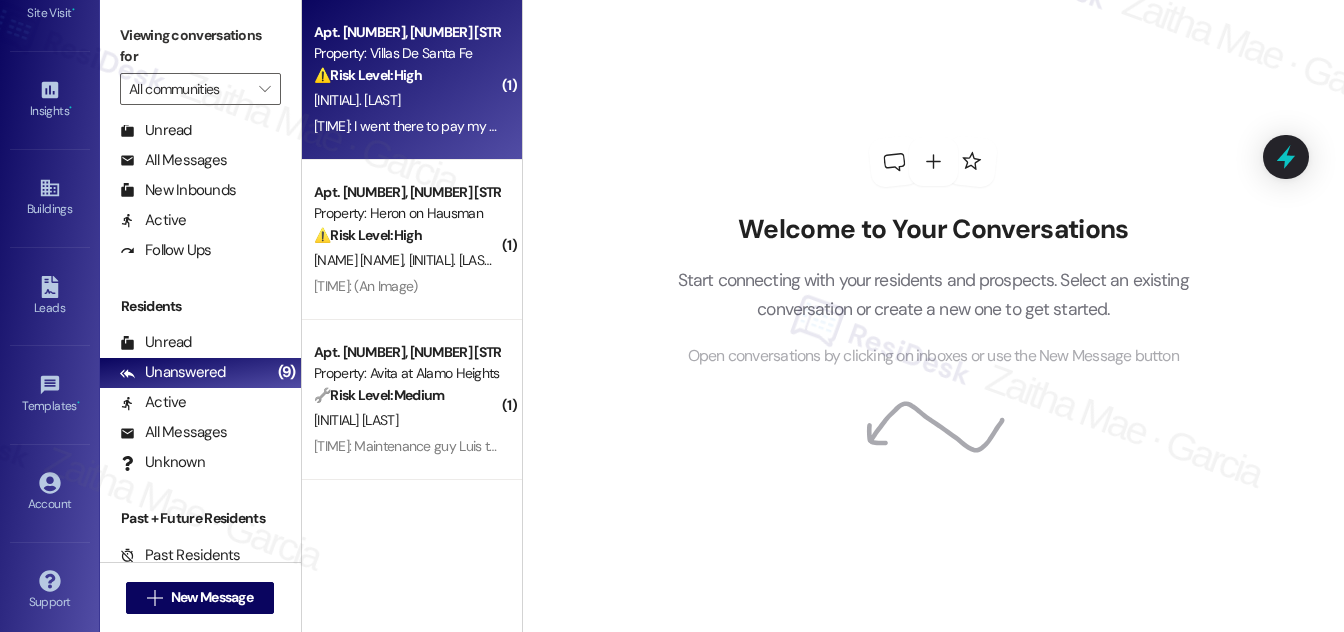 click on "[INITIAL]. [LAST]" at bounding box center (406, 100) 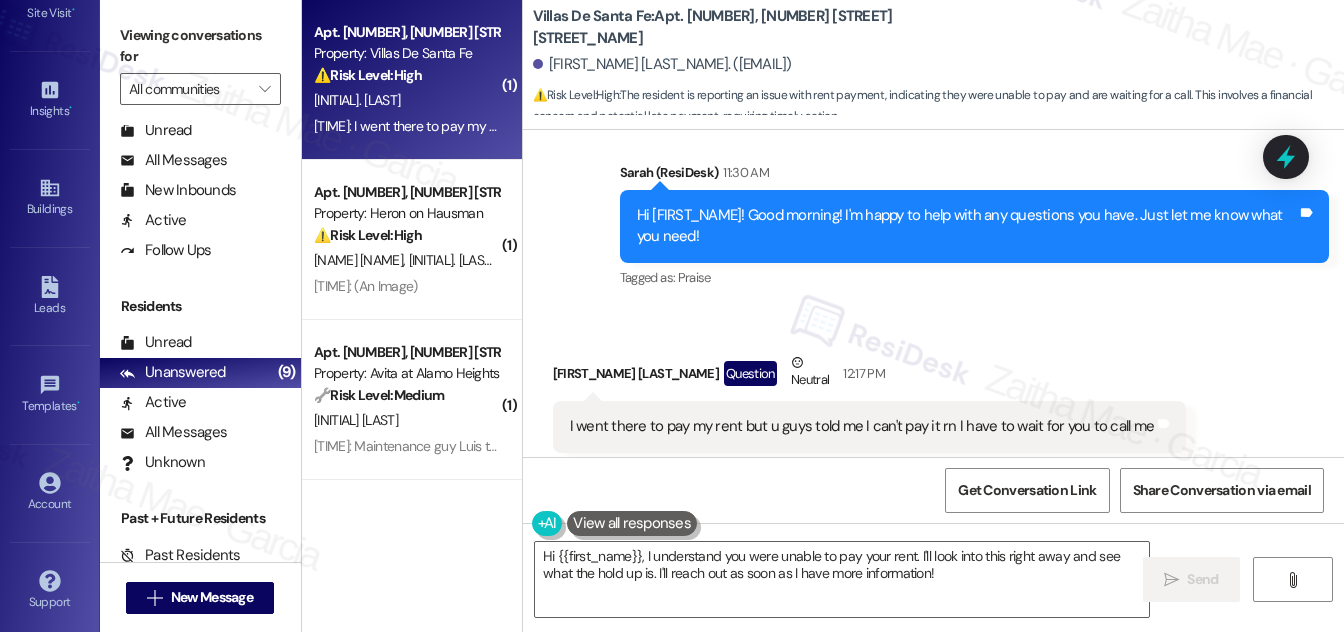 scroll, scrollTop: 701, scrollLeft: 0, axis: vertical 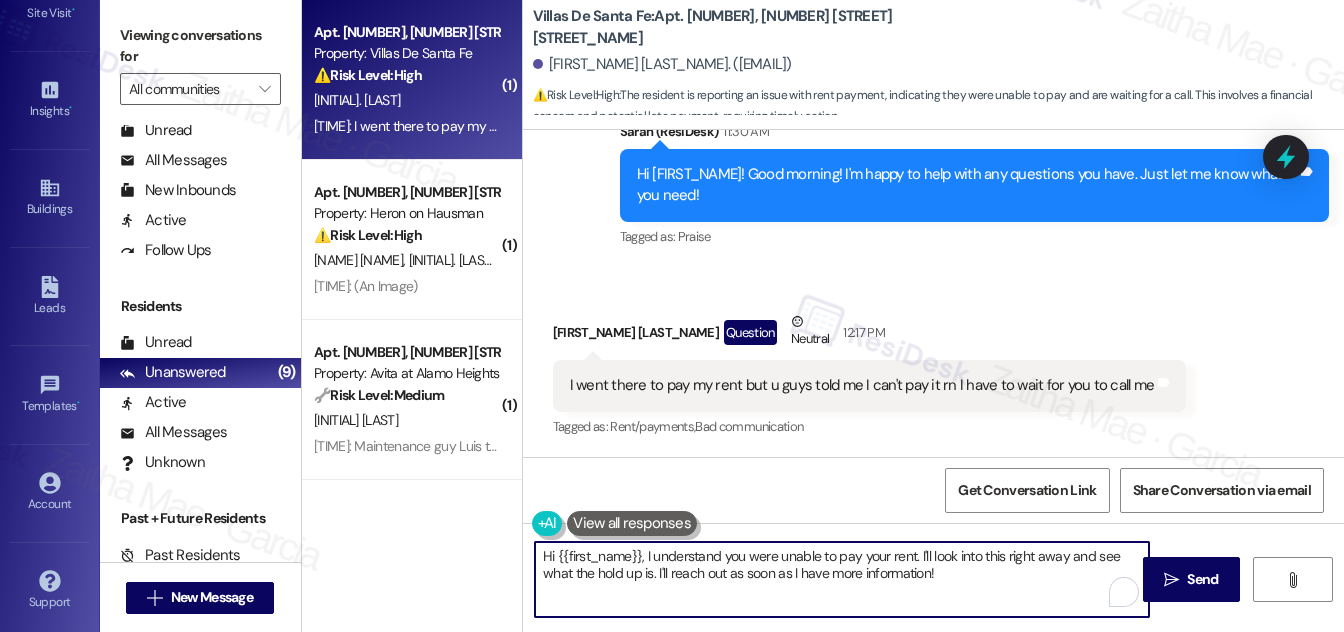 drag, startPoint x: 641, startPoint y: 554, endPoint x: 534, endPoint y: 557, distance: 107.042046 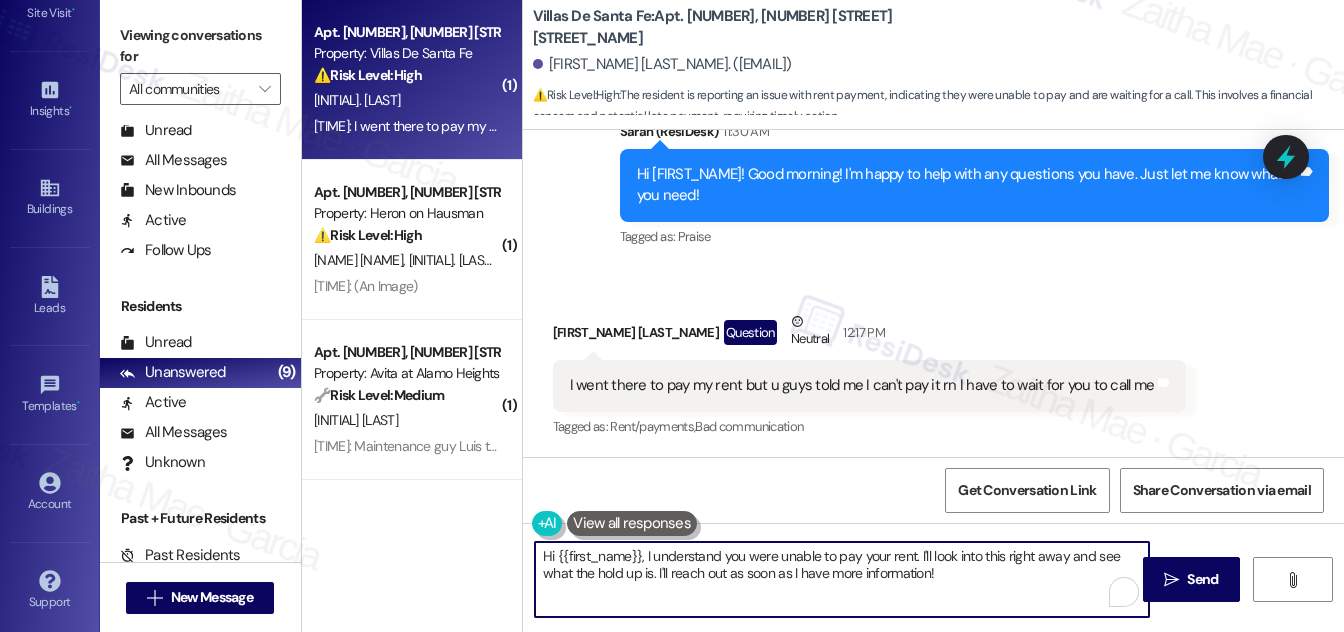 click on "Hi {{first_name}}, I understand you were unable to pay your rent. I'll look into this right away and see what the hold up is. I'll reach out as soon as I have more information!" at bounding box center [842, 579] 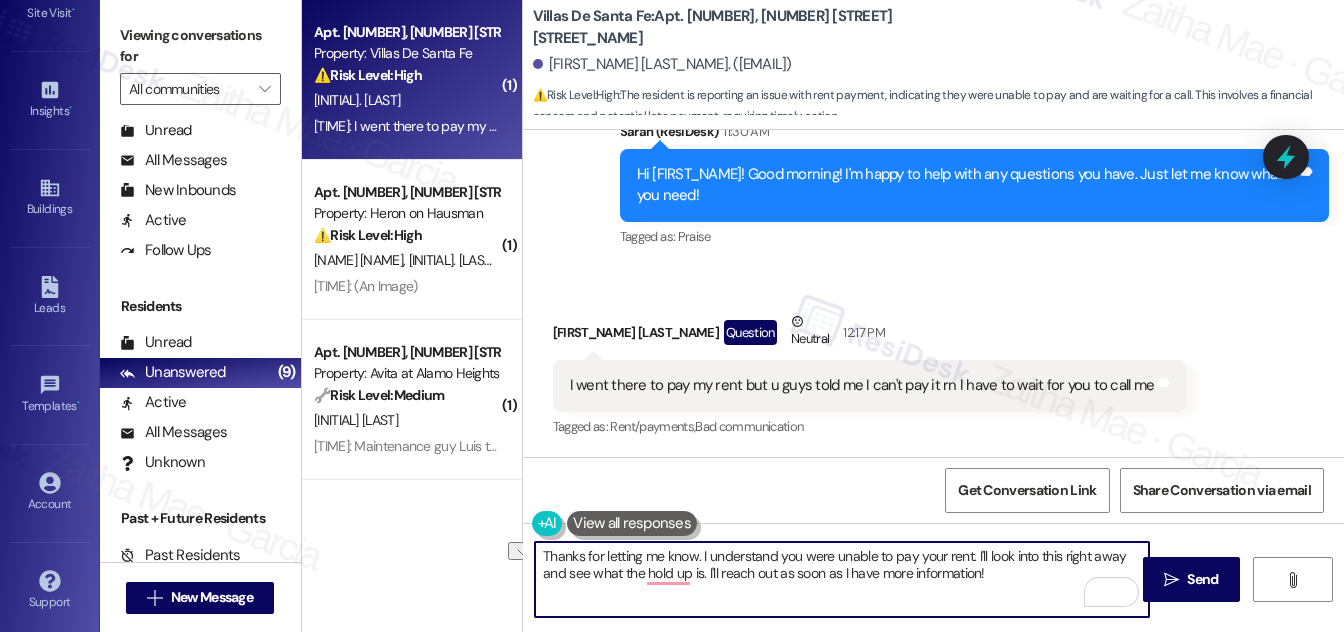 drag, startPoint x: 1061, startPoint y: 556, endPoint x: 1120, endPoint y: 547, distance: 59.682495 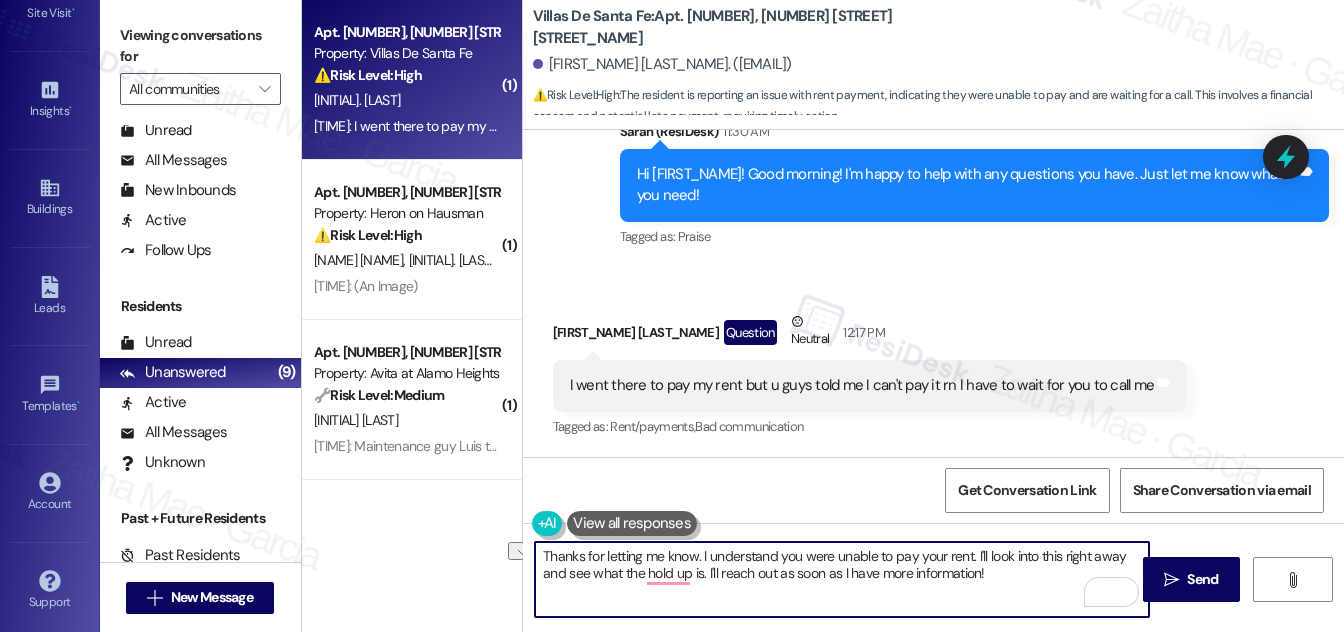 click on "Thanks for letting me know. I understand you were unable to pay your rent. I'll look into this right away and see what the hold up is. I'll reach out as soon as I have more information!" at bounding box center (842, 579) 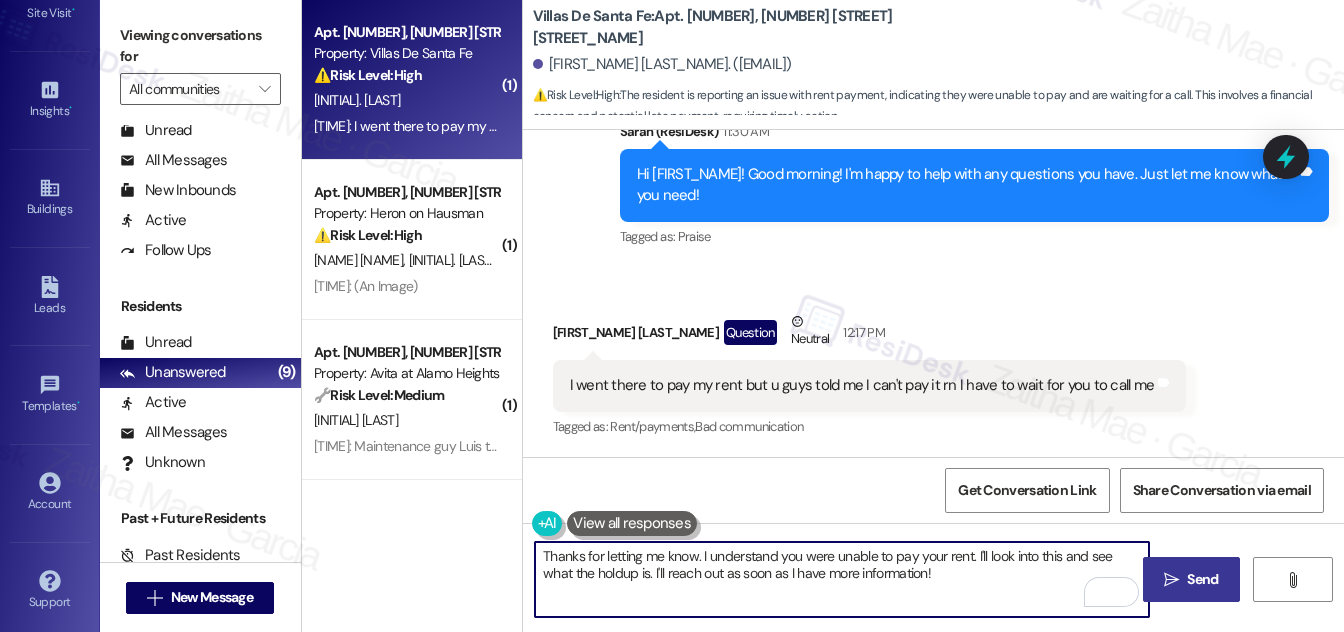 type on "Thanks for letting me know. I understand you were unable to pay your rent. I'll look into this and see what the holdup is. I'll reach out as soon as I have more information!" 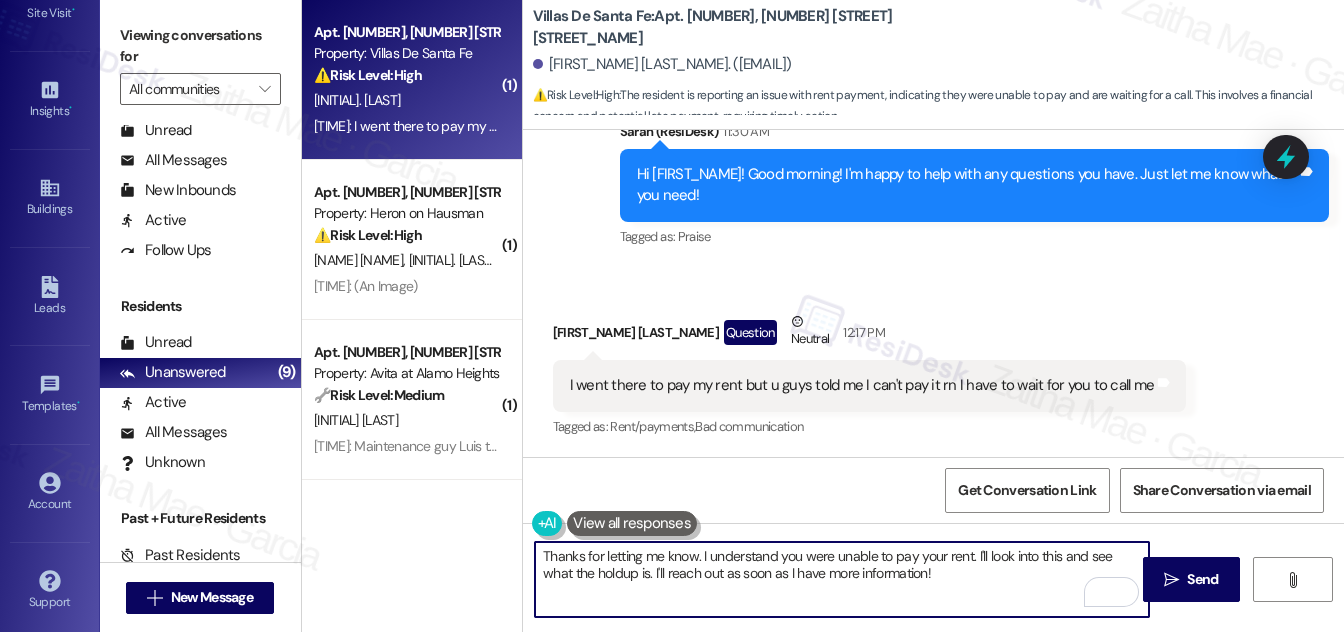 drag, startPoint x: 1194, startPoint y: 578, endPoint x: 1173, endPoint y: 540, distance: 43.416588 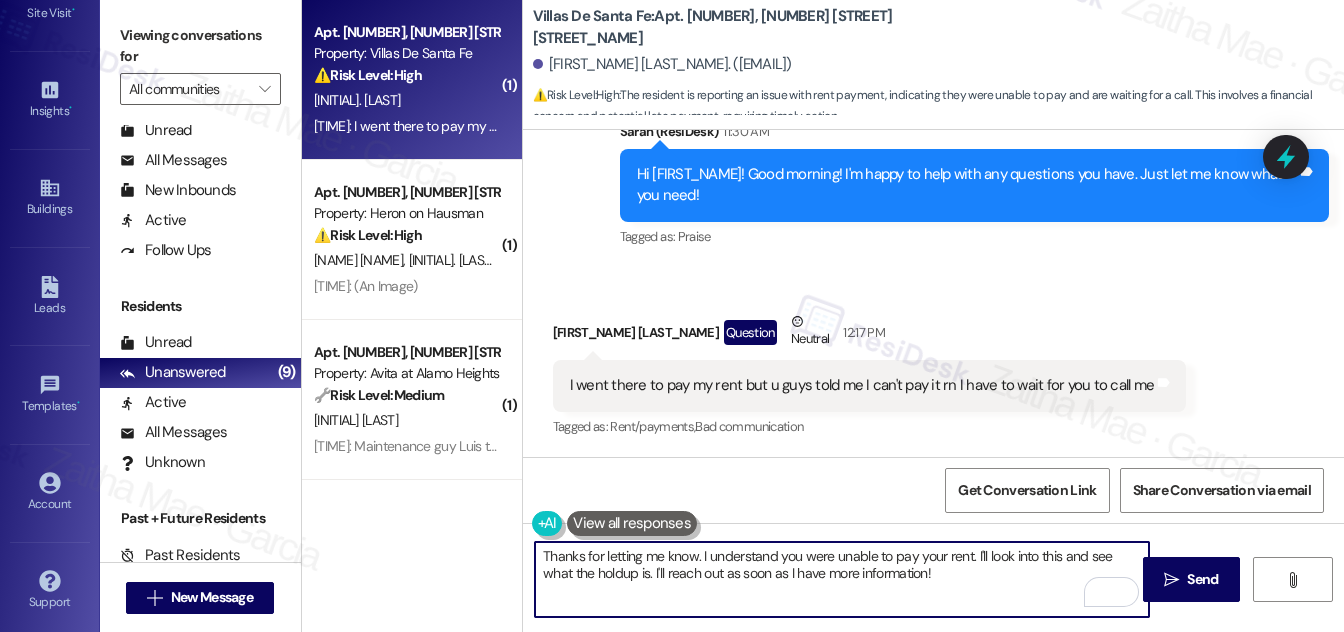 click on "Send" at bounding box center [1202, 579] 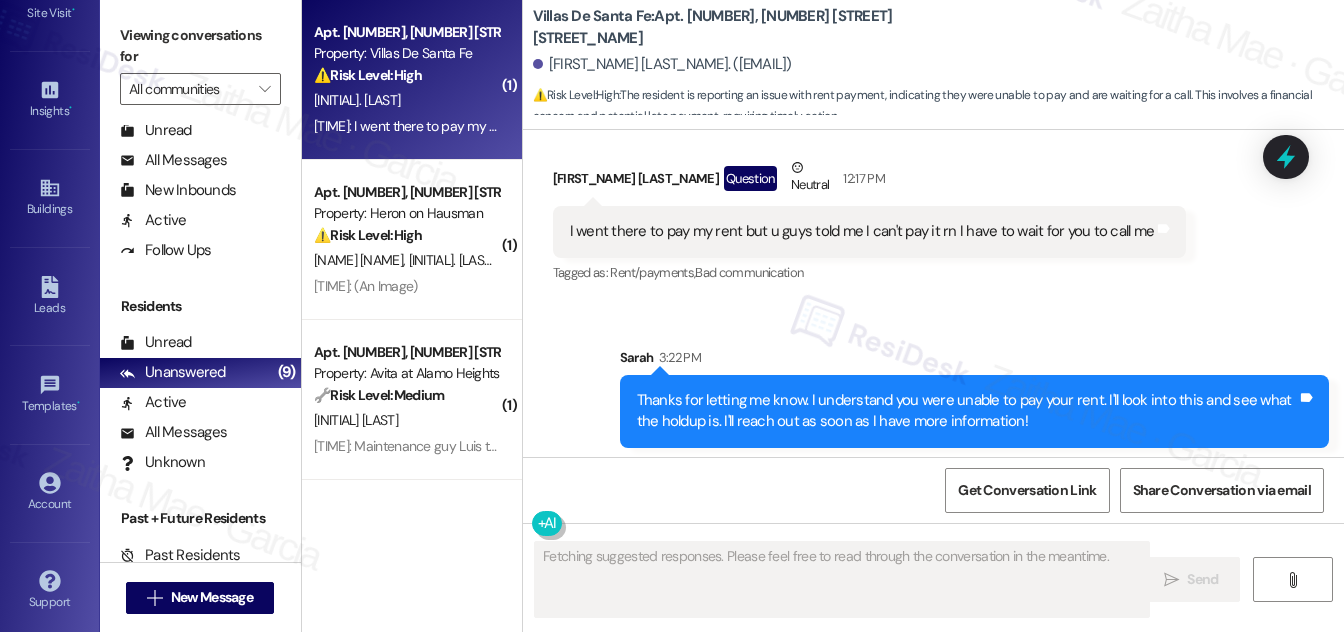 scroll, scrollTop: 861, scrollLeft: 0, axis: vertical 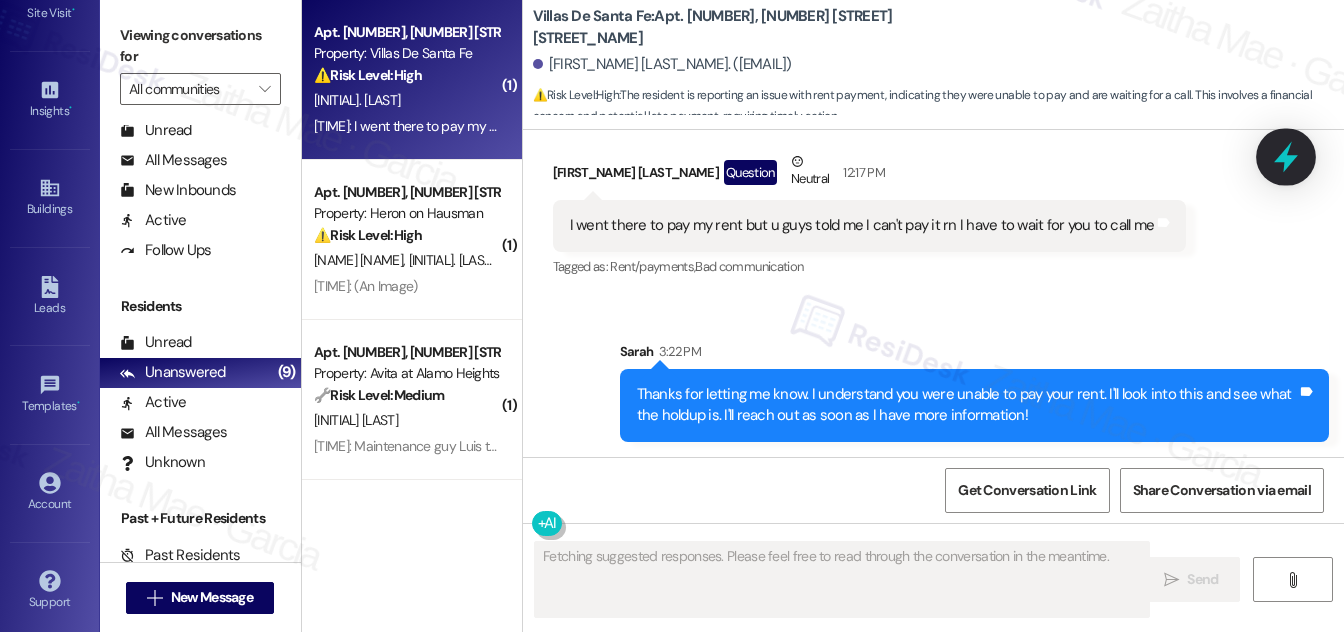 click 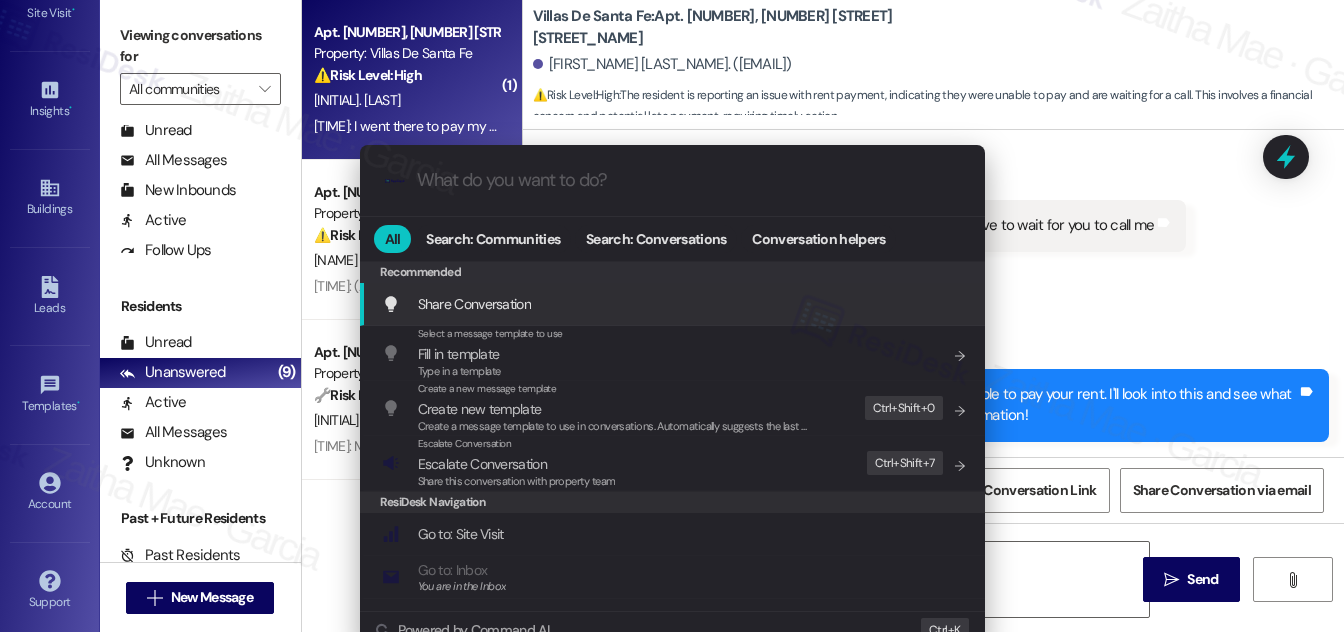 click on ".cls-1{fill:#0a055f;}.cls-2{fill:#0cc4c4;} resideskLogoBlueOrange All Search: Communities Search: Conversations Conversation helpers Recommended Recommended Share Conversation Add shortcut Select a message template to use Fill in template Type in a template Add shortcut Create a new message template Create new template Create a message template to use in conversations. Automatically suggests the last message you sent. Edit Ctrl+ Shift+ 0 Escalate Conversation Escalate Conversation Share this conversation with property team Edit Ctrl+ Shift+ 7 ResiDesk Navigation Go to: Site Visit Add shortcut Go to: Inbox You are in the Inbox Add shortcut Go to: Settings Add shortcut Go to: Message Templates Add shortcut Go to: Buildings Add shortcut Help Getting Started: What you can do with ResiDesk Add shortcut Settings Powered by Command AI Ctrl+ K" at bounding box center [672, 316] 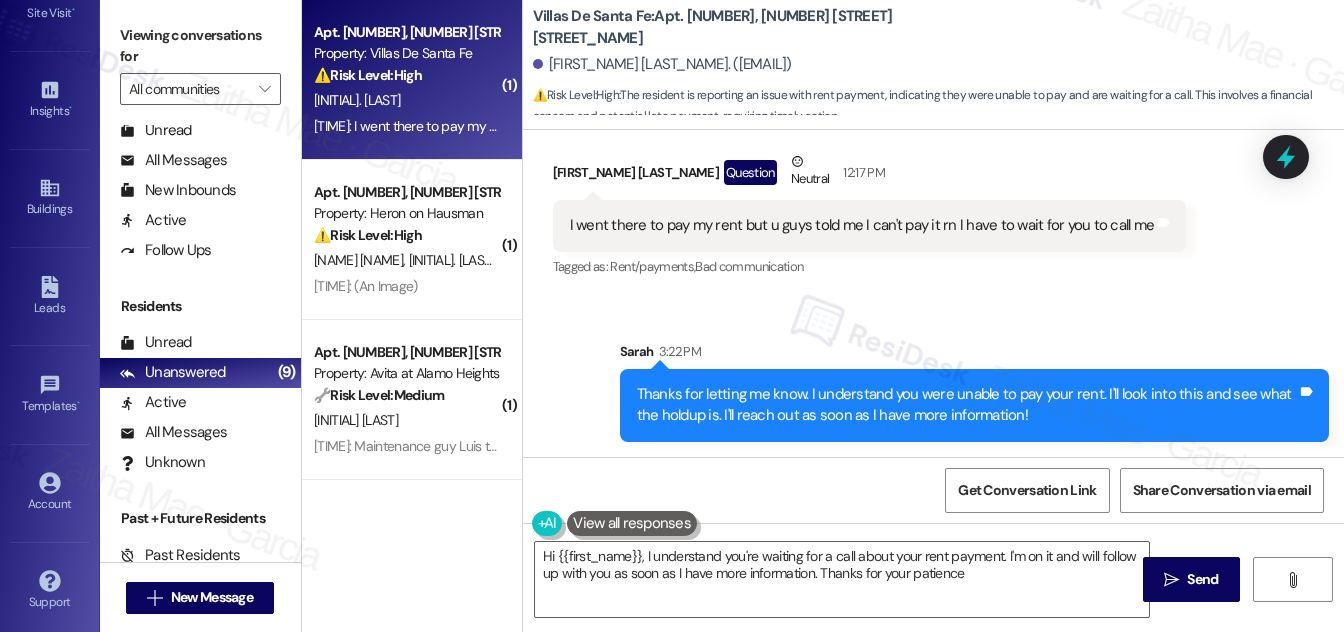 type on "Hi [FIRST], I understand you're waiting for a call about your rent payment. I'm on it and will follow up with you as soon as I have more information. Thanks for your patience!" 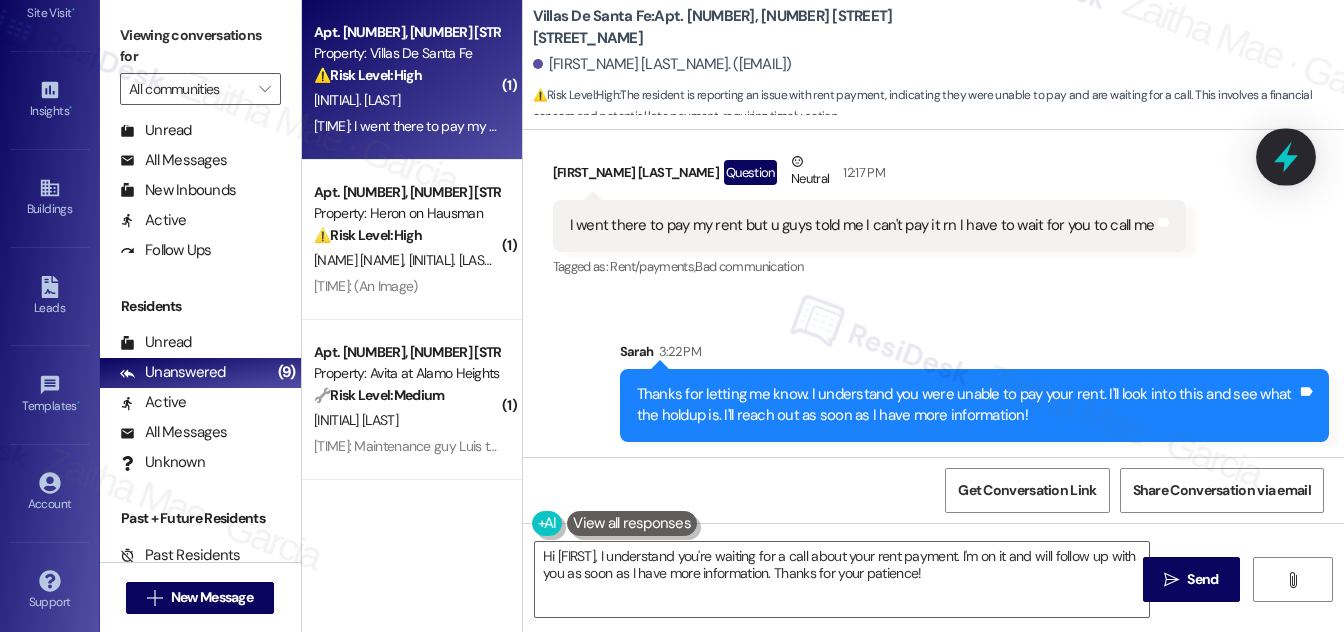 click 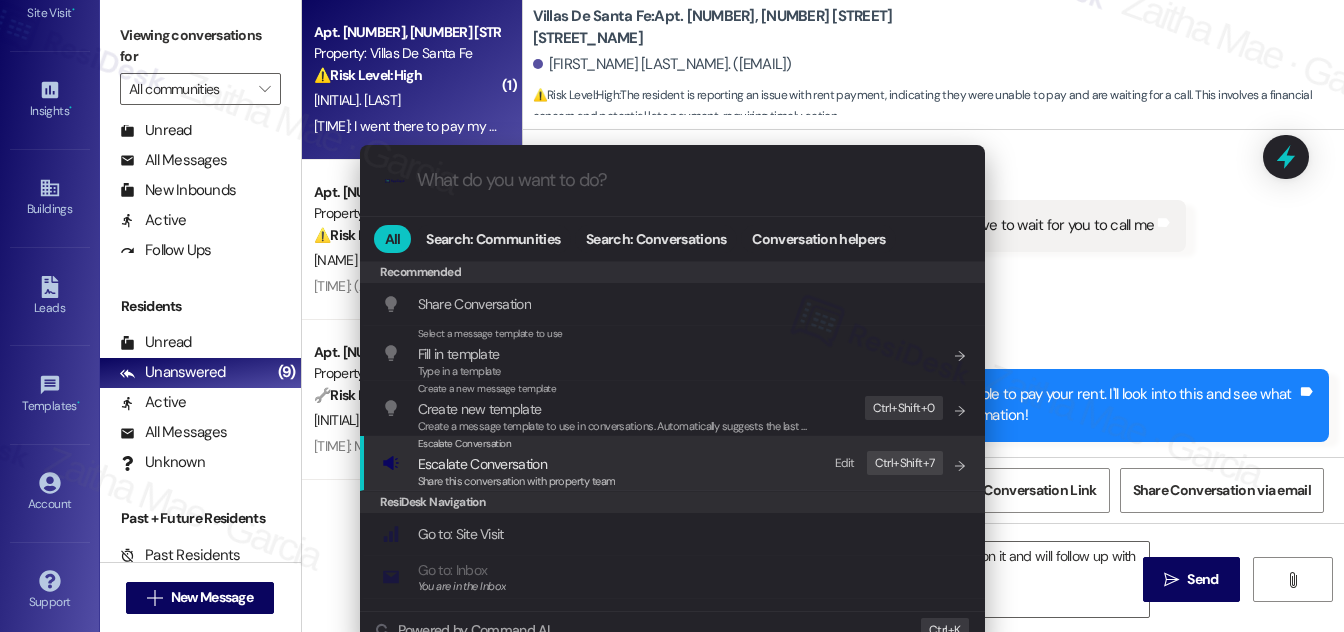 click on "Escalate Conversation" at bounding box center [482, 464] 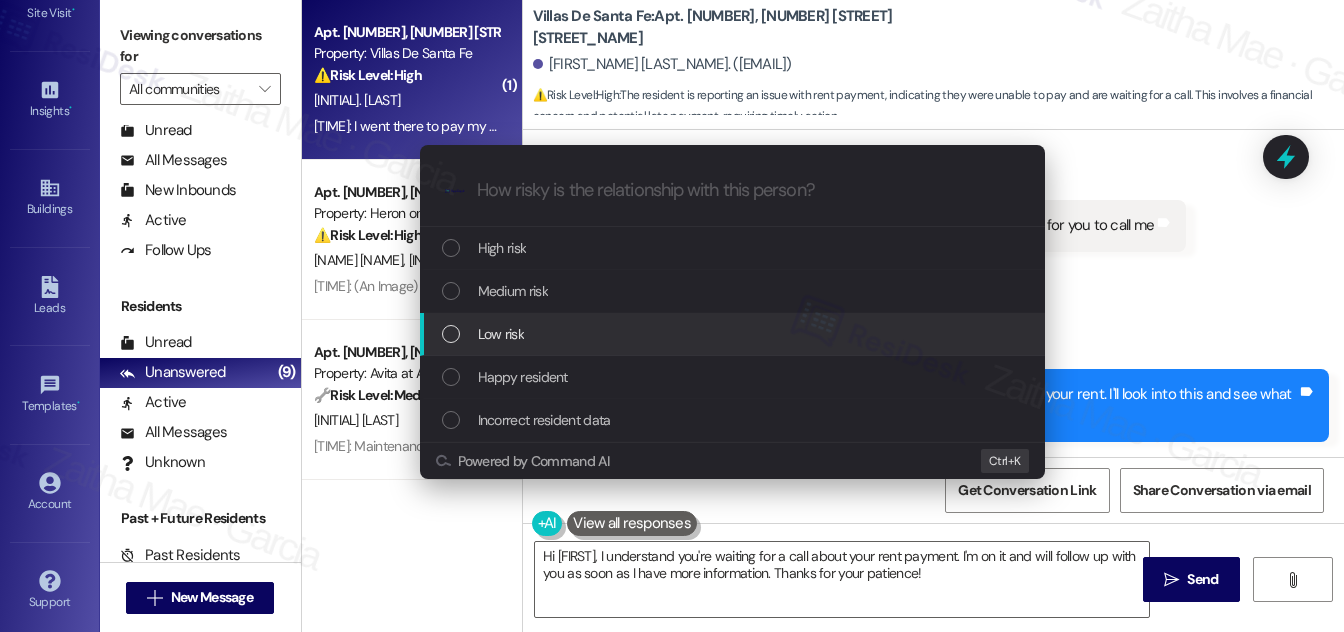 click on "Escalate Conversation How risky is the relationship with this person? Topics (e.g. broken fridge, delayed service) Any messages to highlight in the email? .cls-1{fill:#0a055f;}.cls-2{fill:#0cc4c4;} resideskLogoBlueOrange High risk Medium risk Low risk Happy resident Incorrect resident data Powered by Command AI Ctrl+ K" at bounding box center (672, 316) 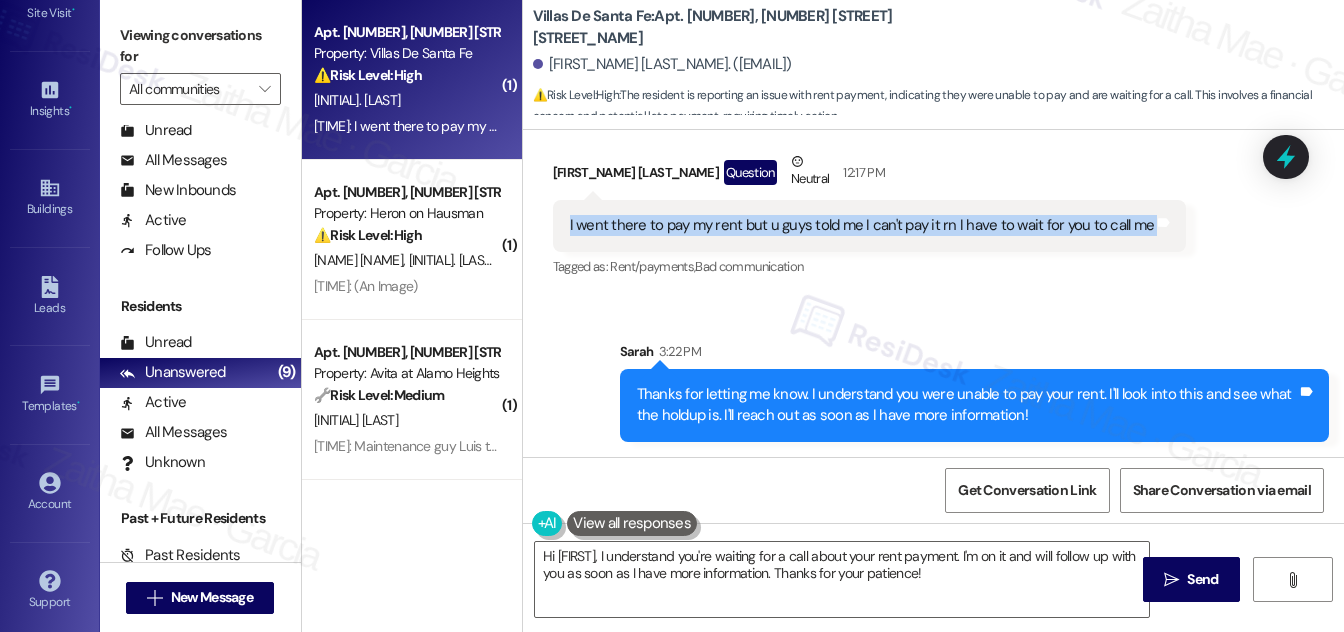 drag, startPoint x: 543, startPoint y: 229, endPoint x: 1165, endPoint y: 233, distance: 622.0129 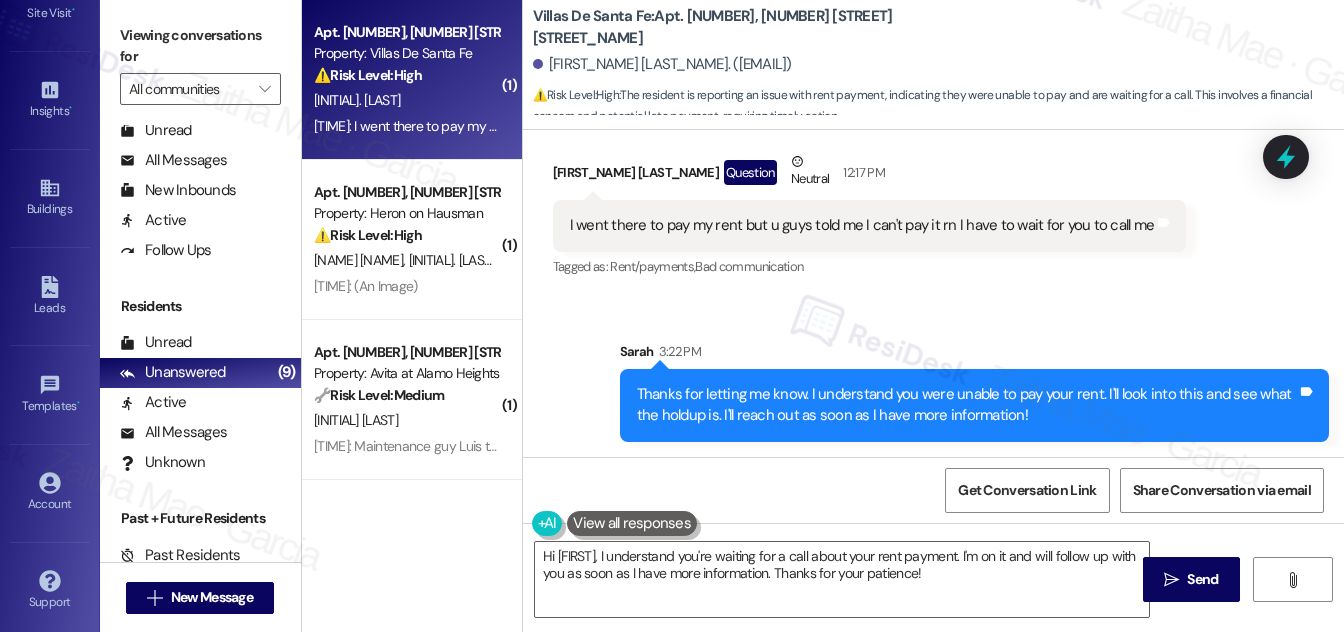 drag, startPoint x: 1214, startPoint y: 257, endPoint x: 1234, endPoint y: 238, distance: 27.58623 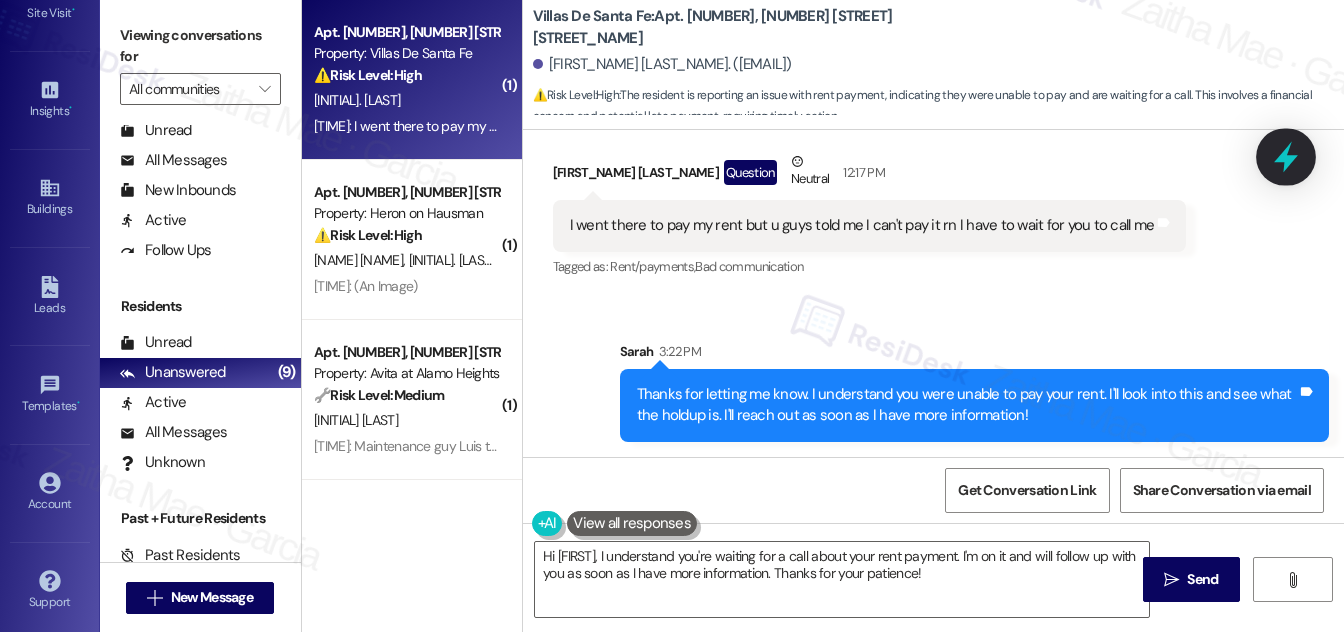 click 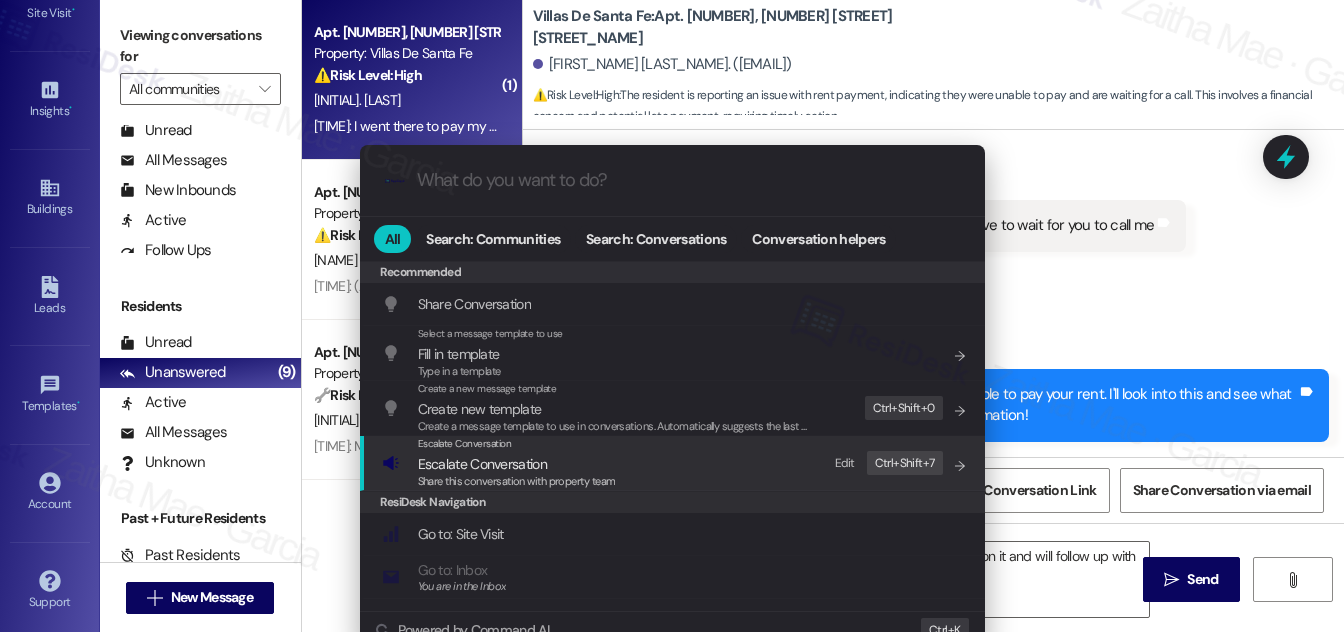 click on "Escalate Conversation" at bounding box center (482, 464) 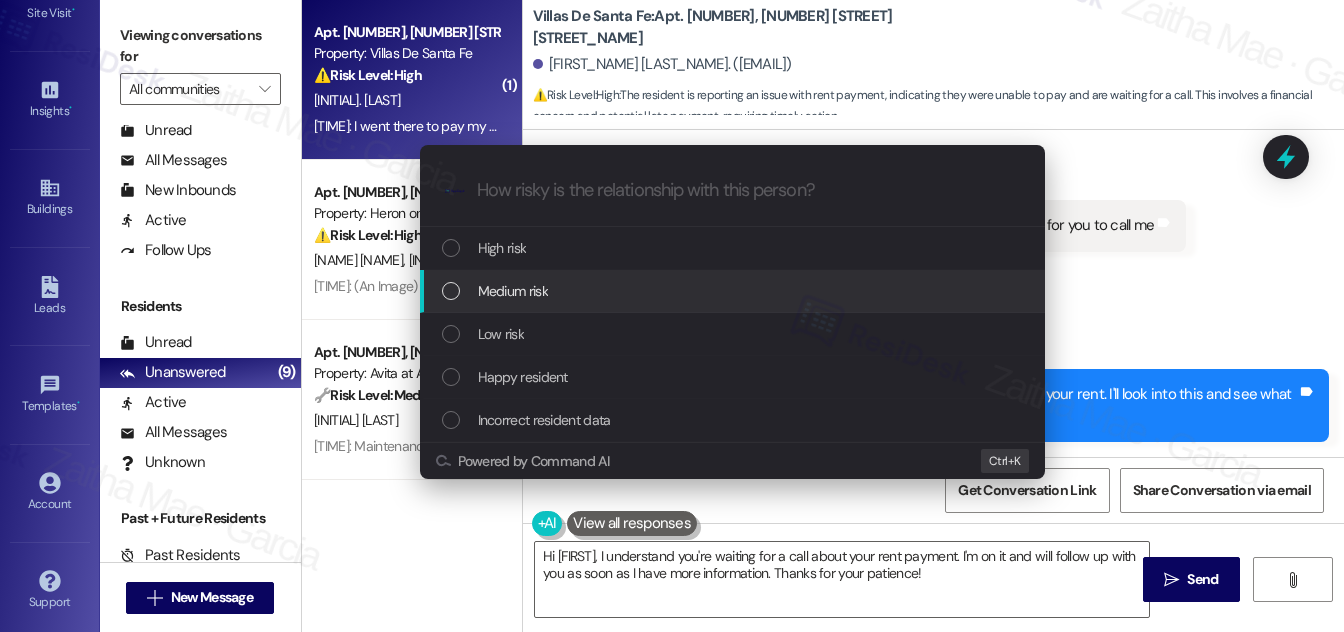 click on "Medium risk" at bounding box center (513, 291) 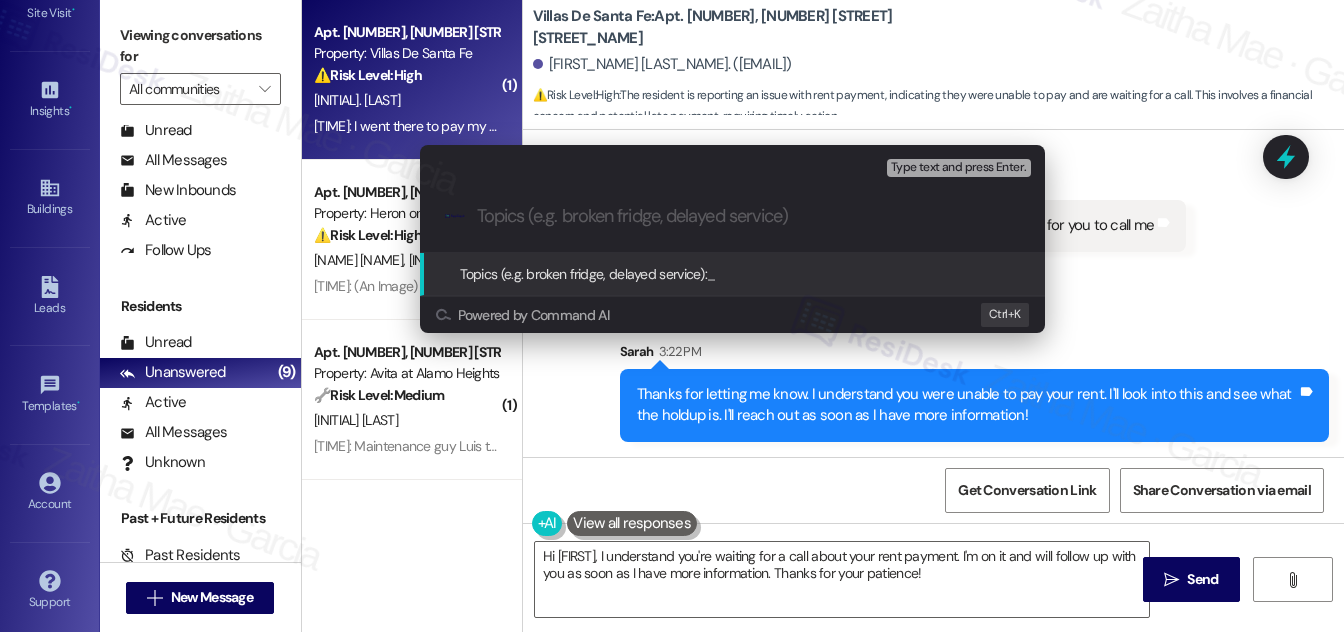paste on "Unable to Pay Rent – Was Asked to Wait for a Call" 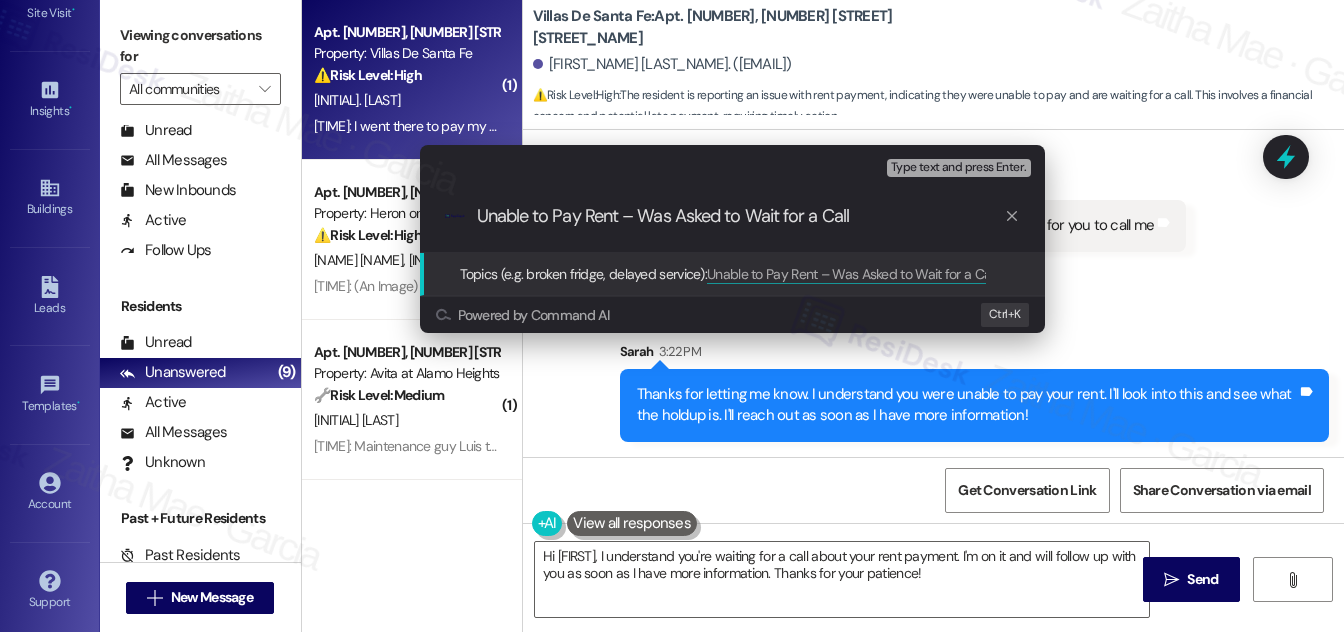 type 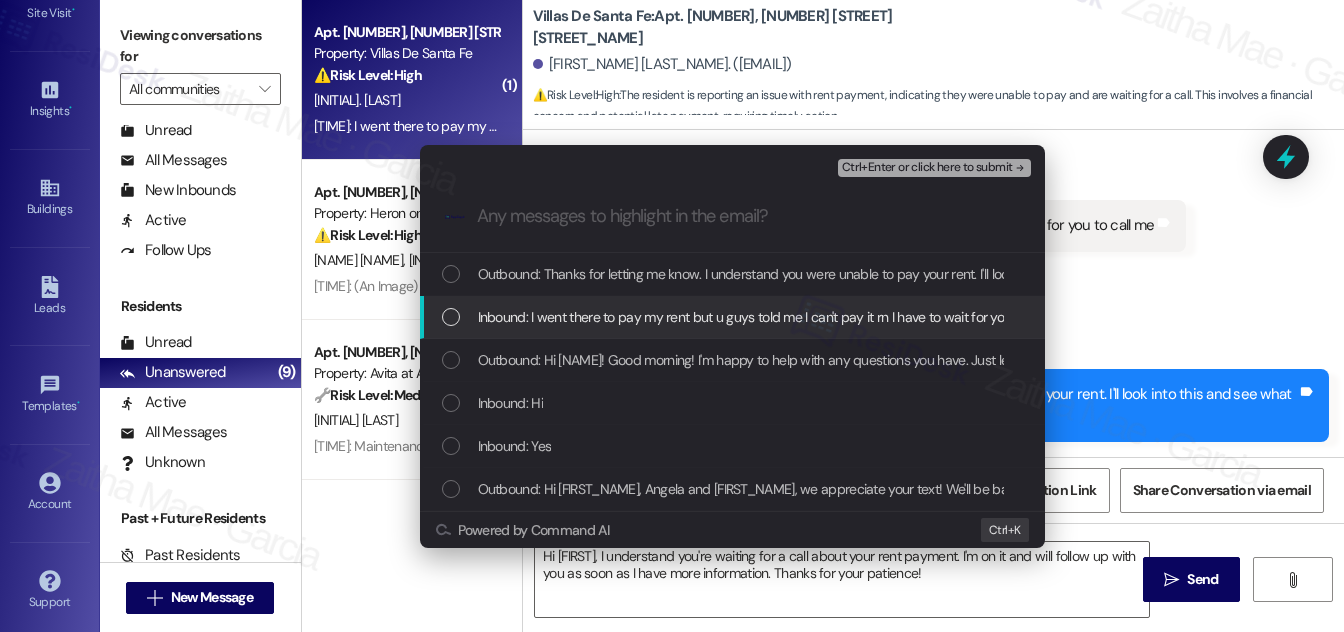 click at bounding box center [451, 317] 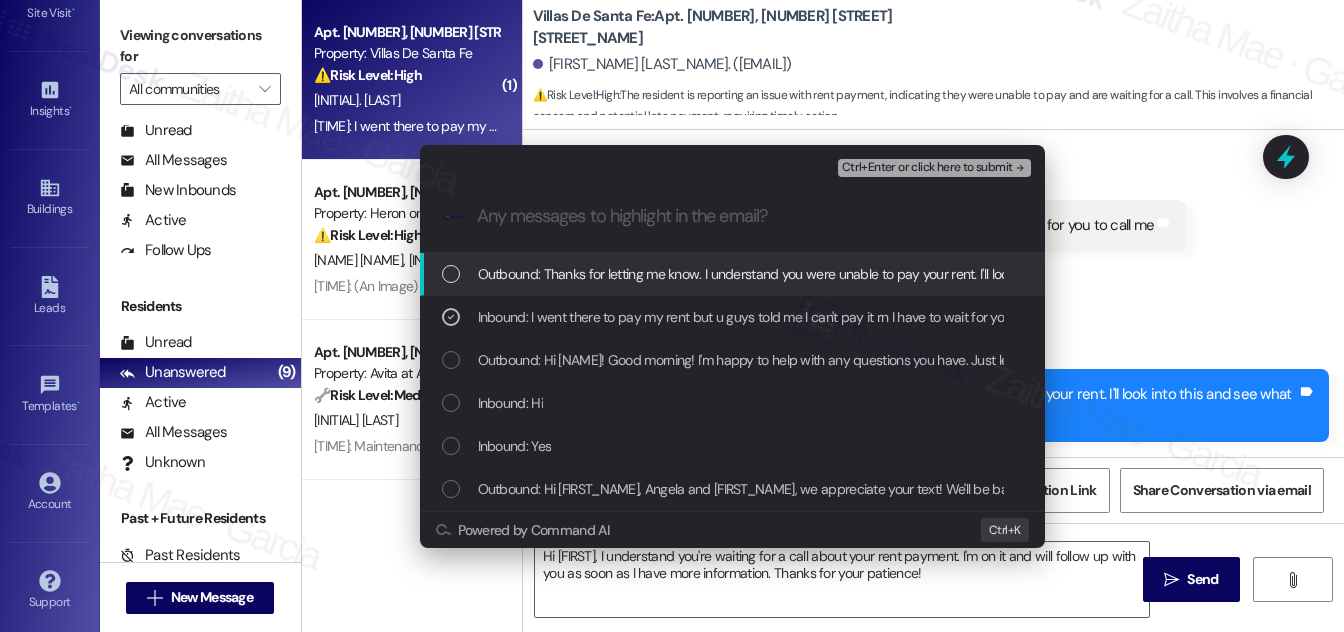 click on "Ctrl+Enter or click here to submit" at bounding box center (927, 168) 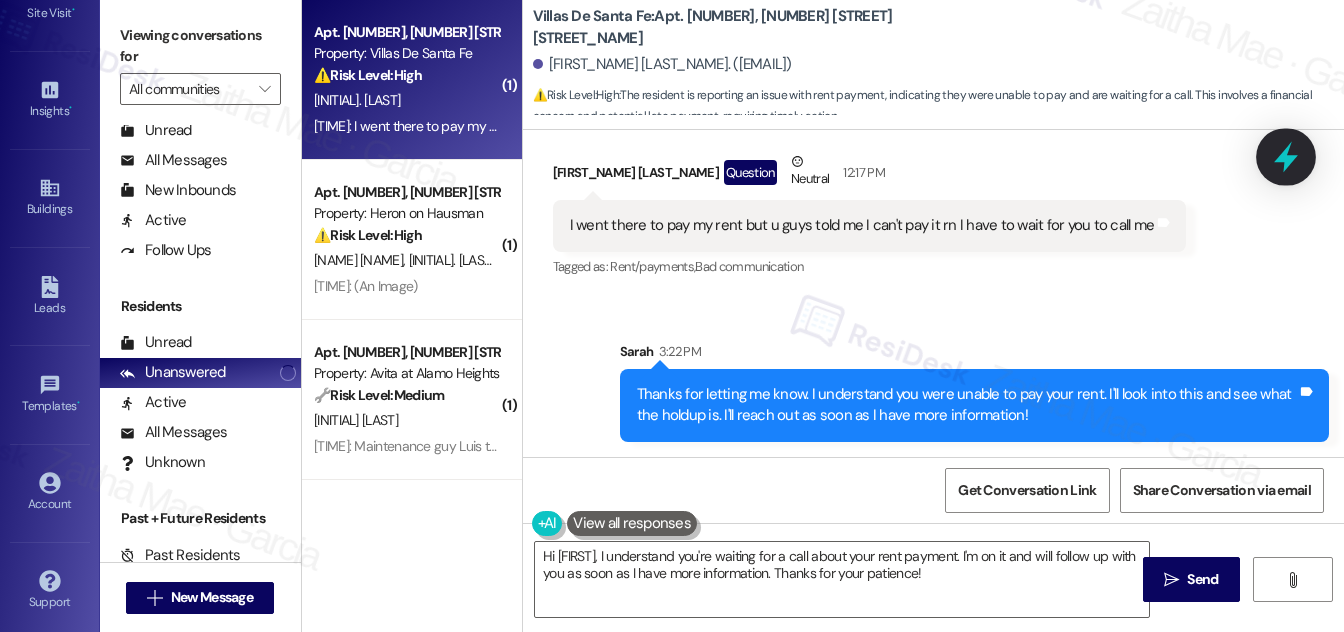click 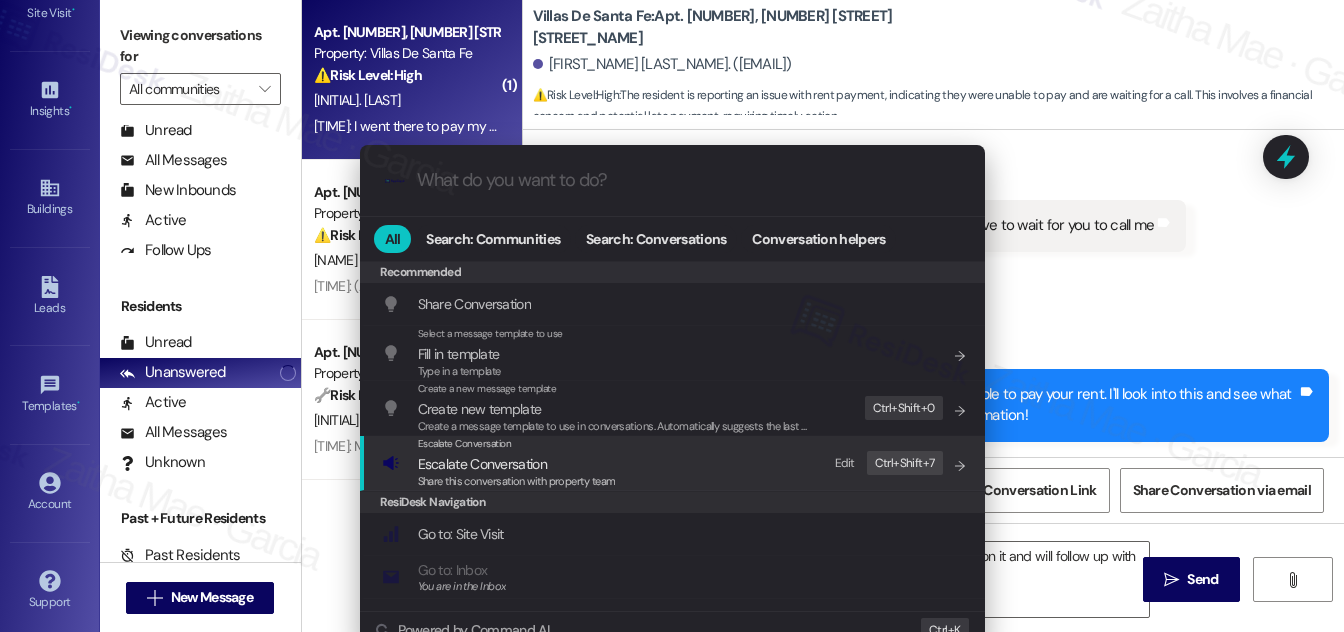 click on "Escalate Conversation" at bounding box center (482, 464) 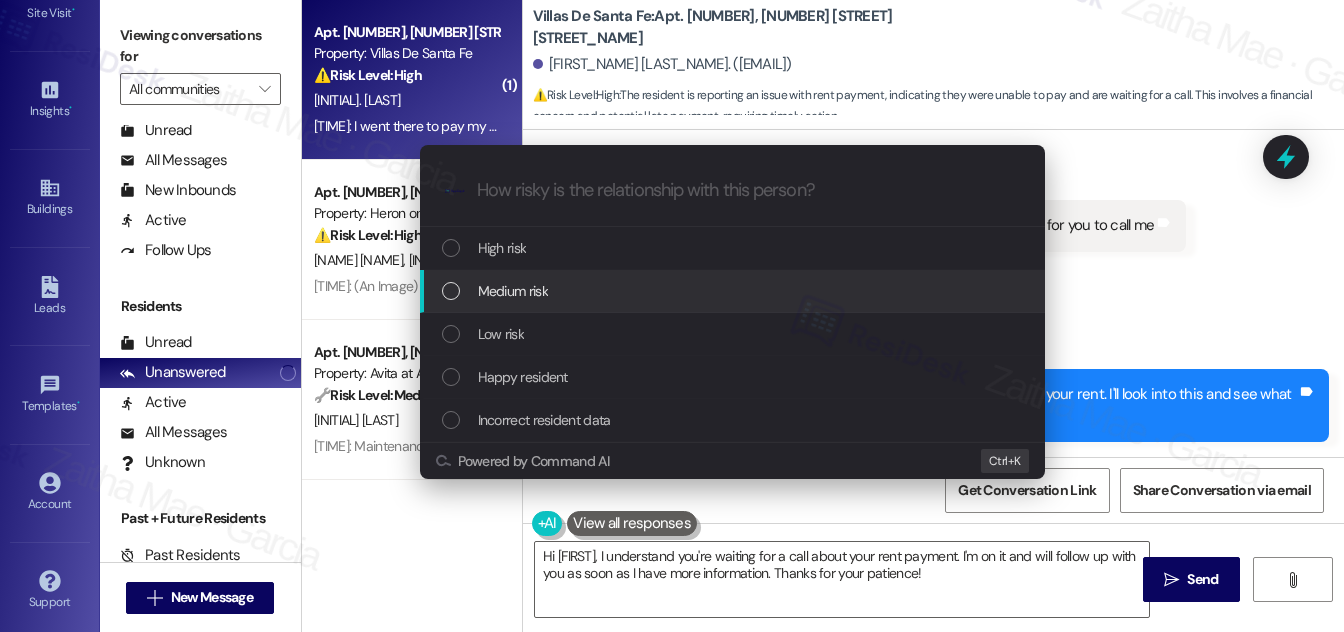click on "Medium risk" at bounding box center [513, 291] 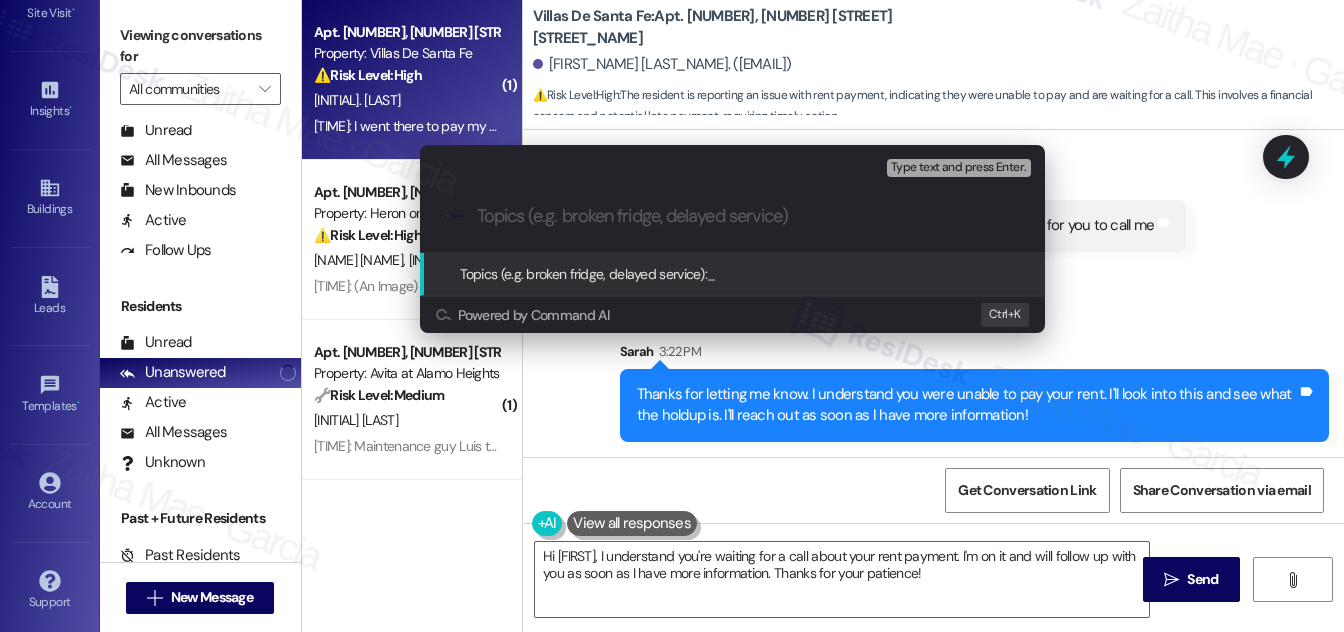 click on "Escalate Conversation Medium risk Topics (e.g. broken fridge, delayed service) Any messages to highlight in the email? Type text and press Enter. .cls-1{fill:#0a055f;}.cls-2{fill:#0cc4c4;} resideskLogoBlueOrange Topics (e.g. broken fridge, delayed service):  _ Powered by Command AI Ctrl+ K" at bounding box center [672, 316] 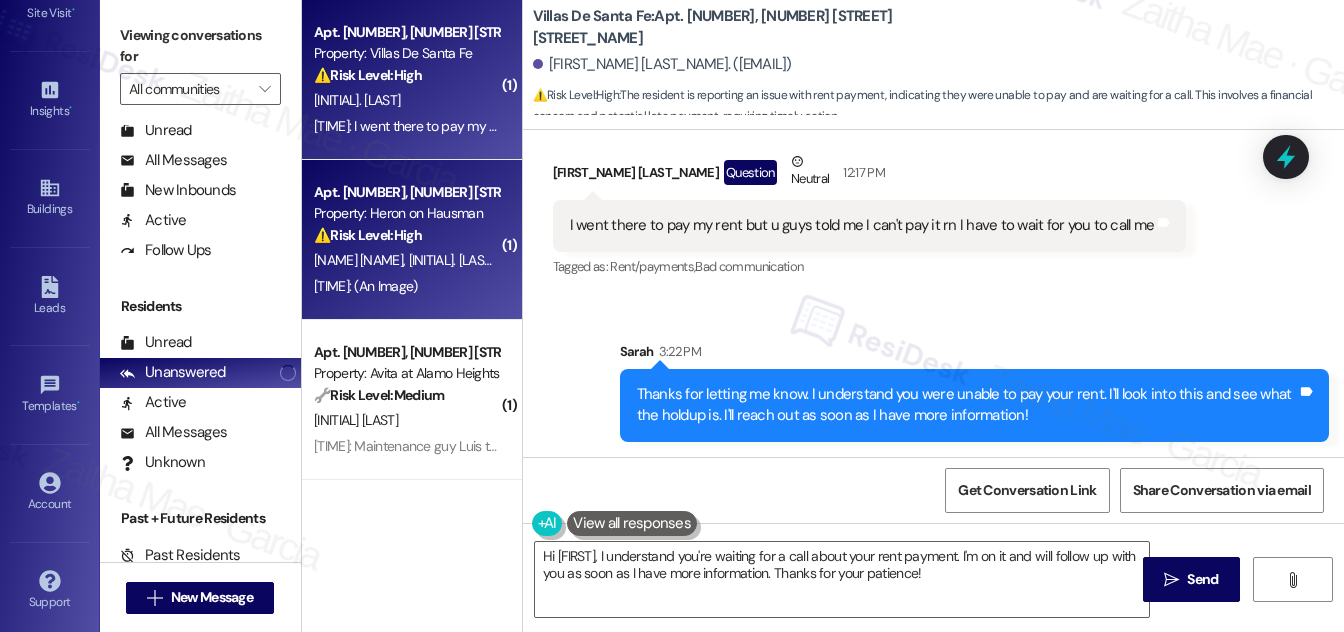 click on "11:19 AM: (An Image) 11:19 AM: (An Image)" at bounding box center [365, 286] 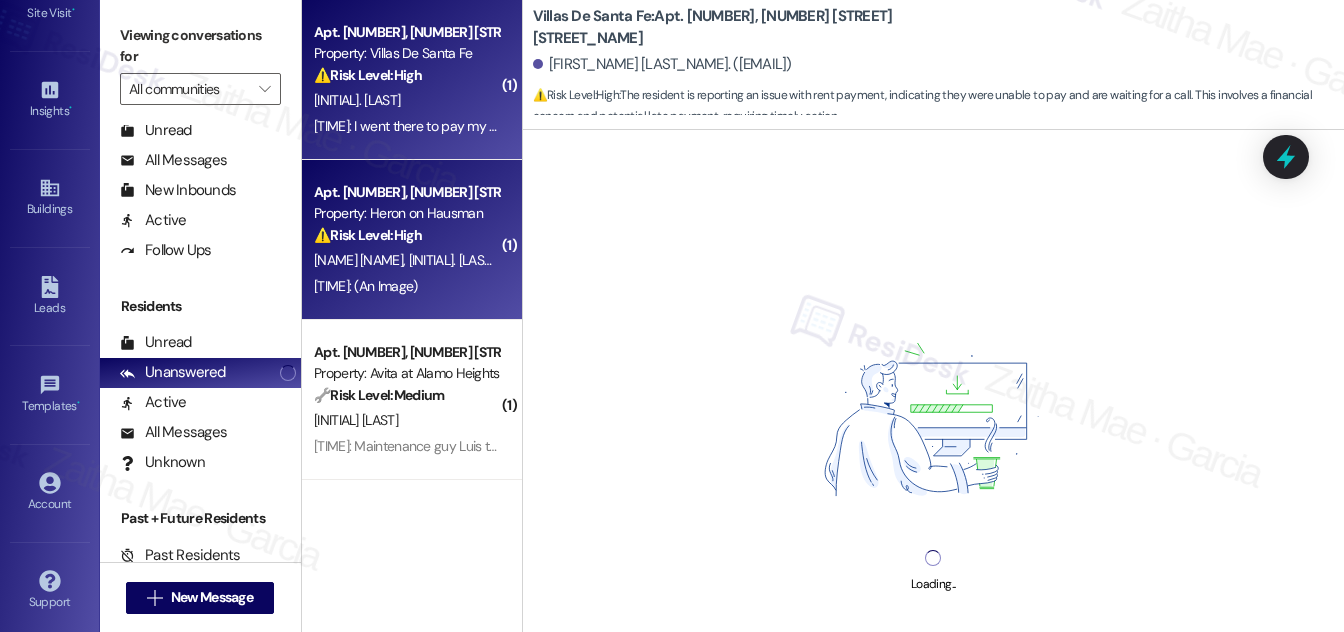 click on "[INITIAL]. [LAST]" at bounding box center (406, 100) 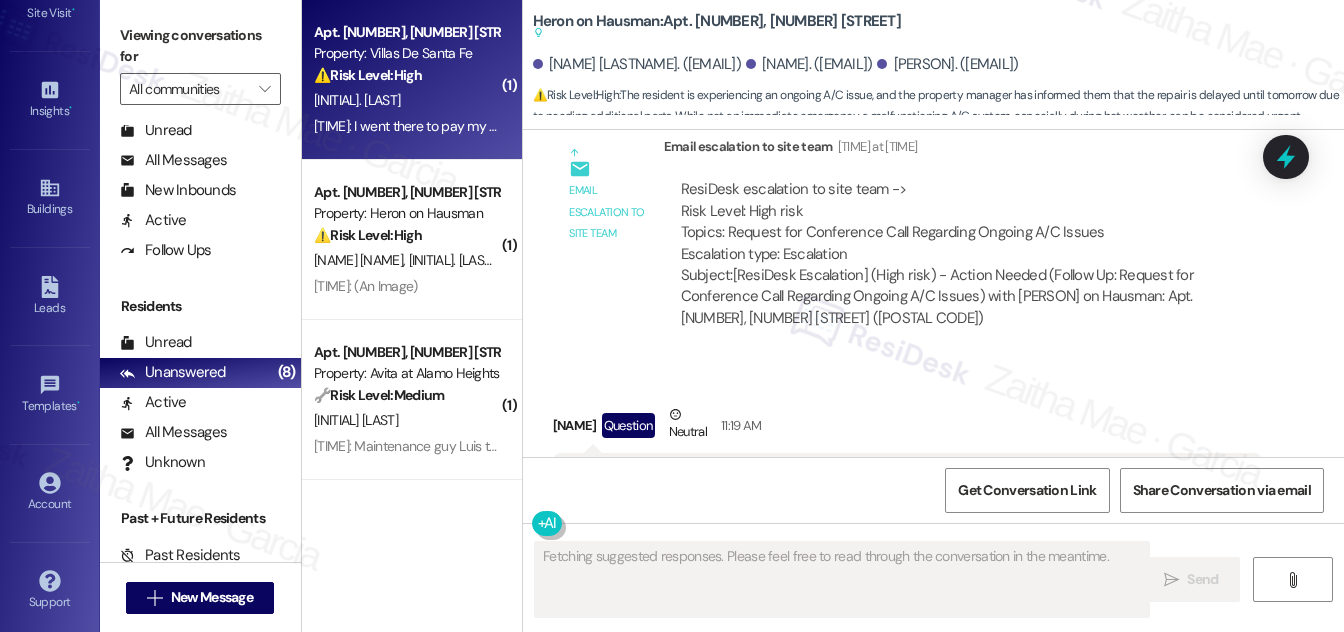 scroll, scrollTop: 10919, scrollLeft: 0, axis: vertical 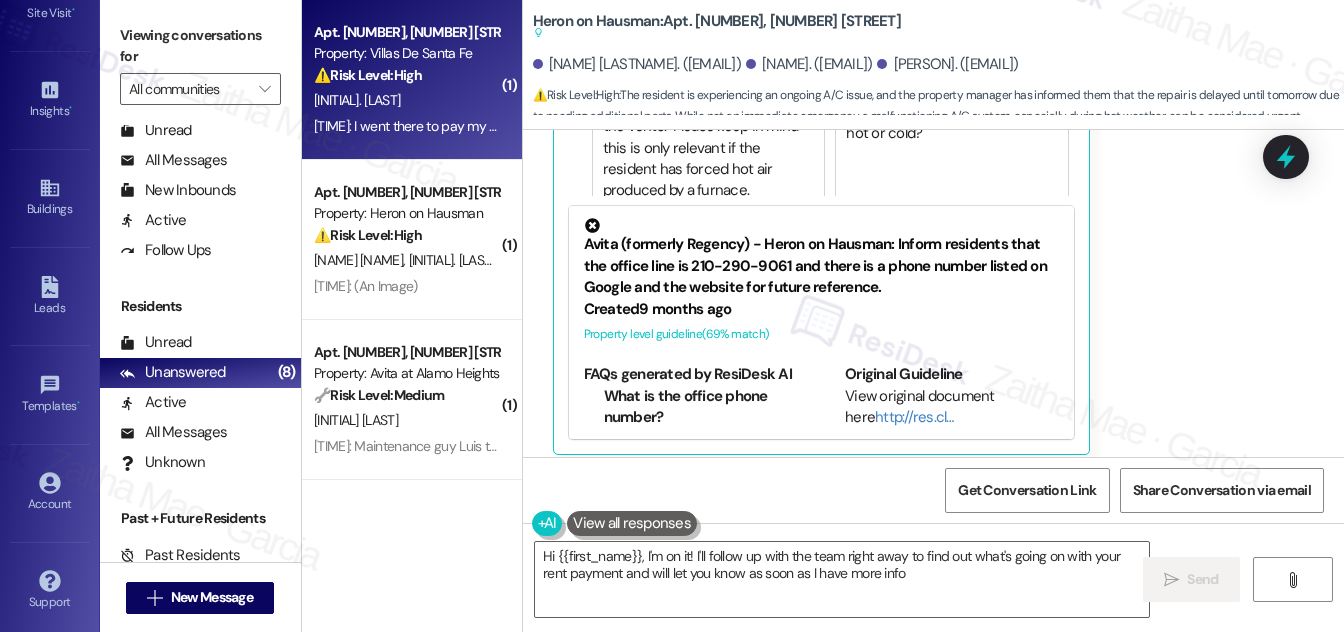 type on "Hi {{first_name}}, I'm on it! I'll follow up with the team right away to find out what's going on with your rent payment and will let you know as soon as I have more info." 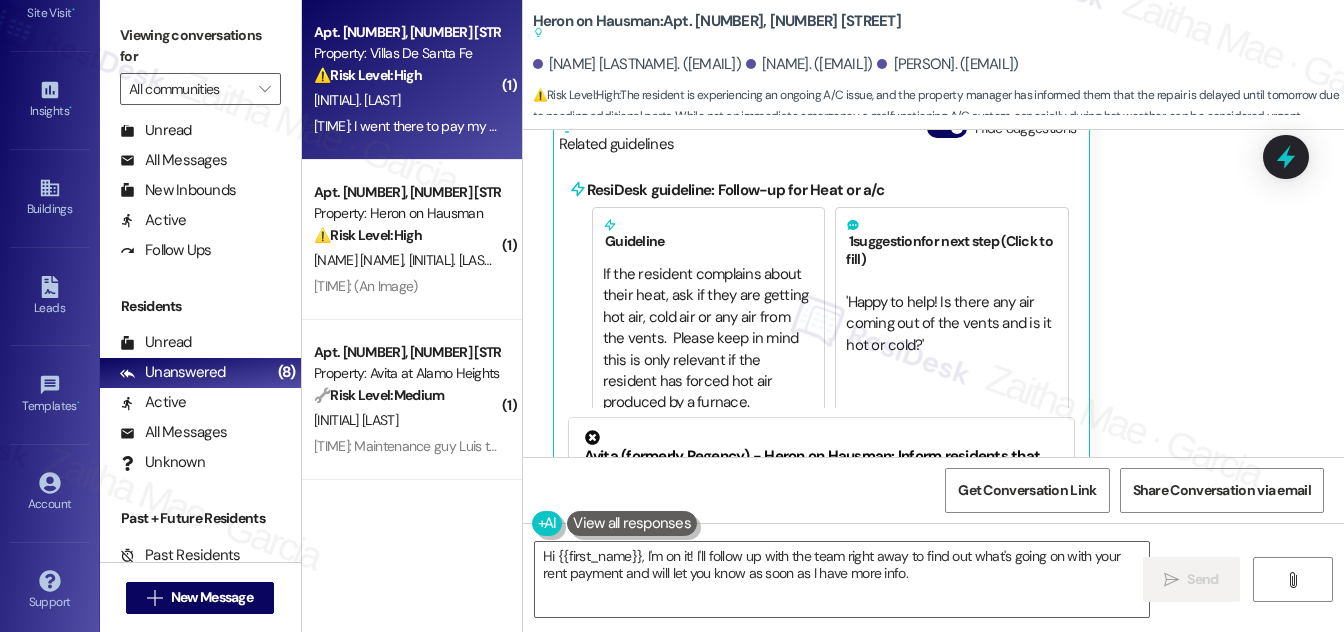 scroll, scrollTop: 10957, scrollLeft: 0, axis: vertical 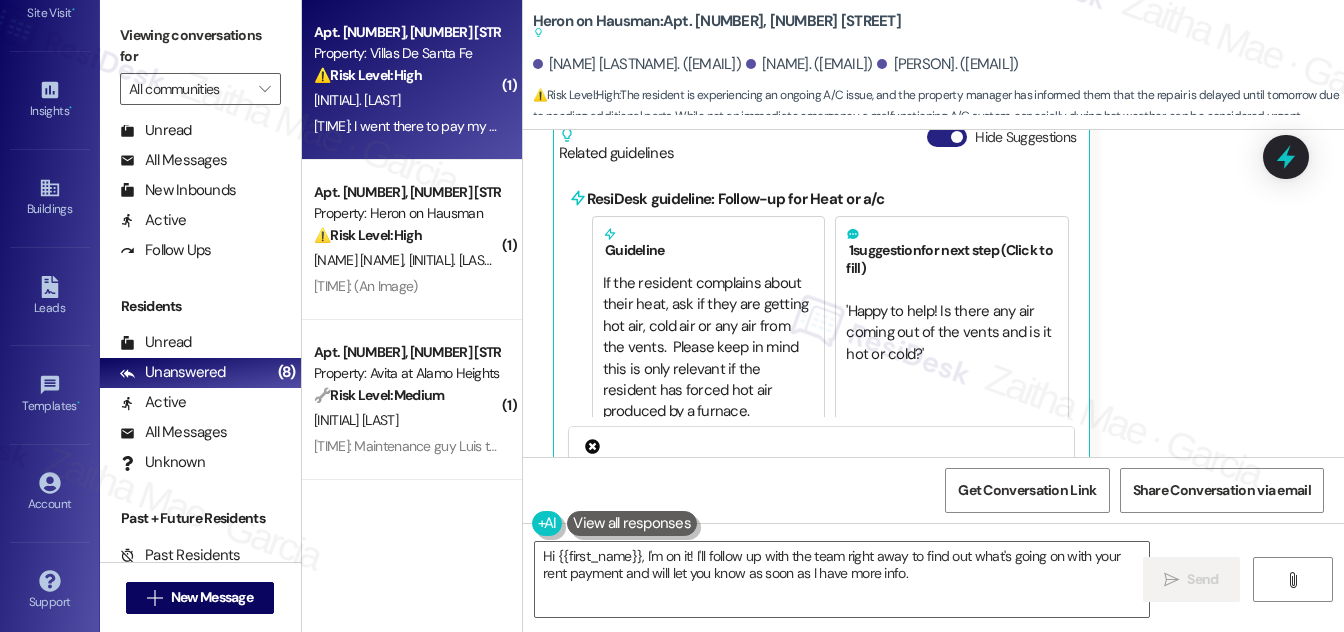 click on "Hide Suggestions" at bounding box center (947, 137) 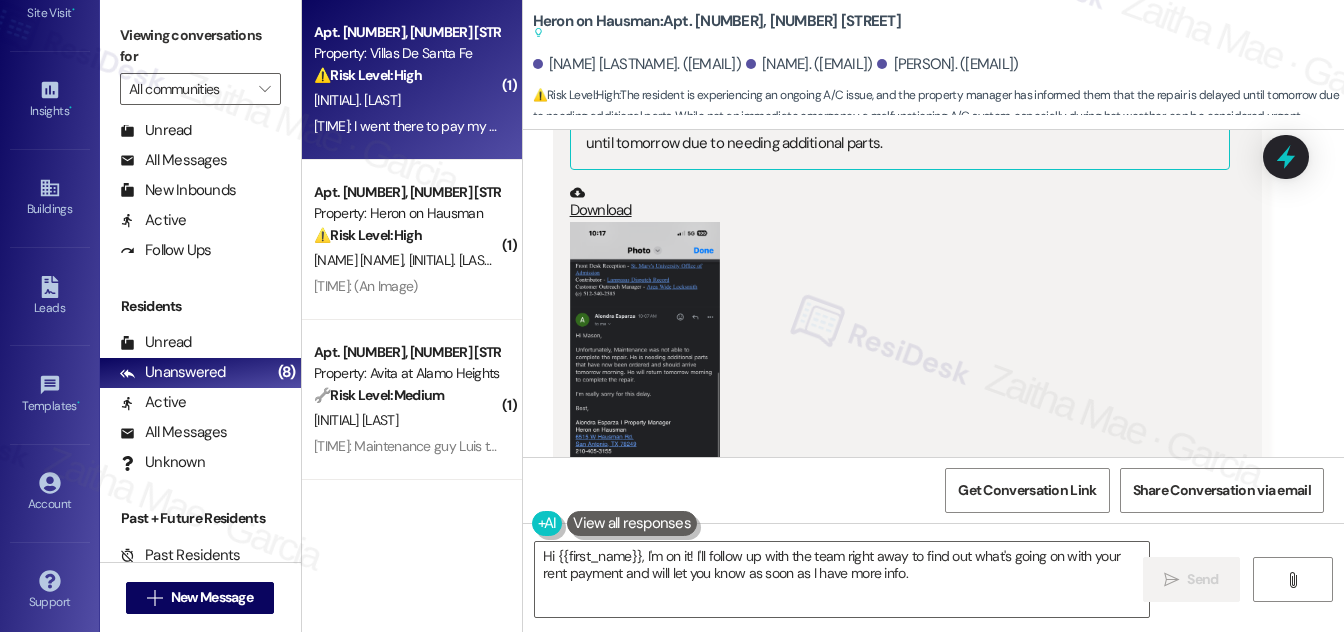 scroll, scrollTop: 10724, scrollLeft: 0, axis: vertical 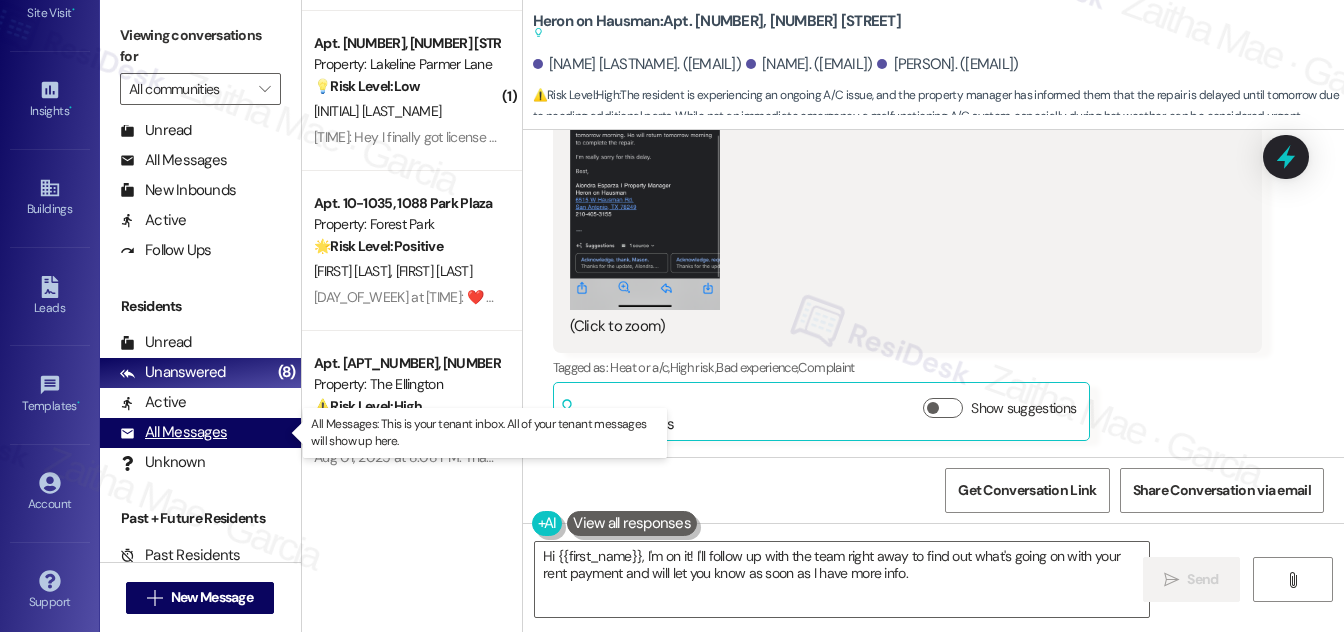 click on "All Messages" at bounding box center [173, 432] 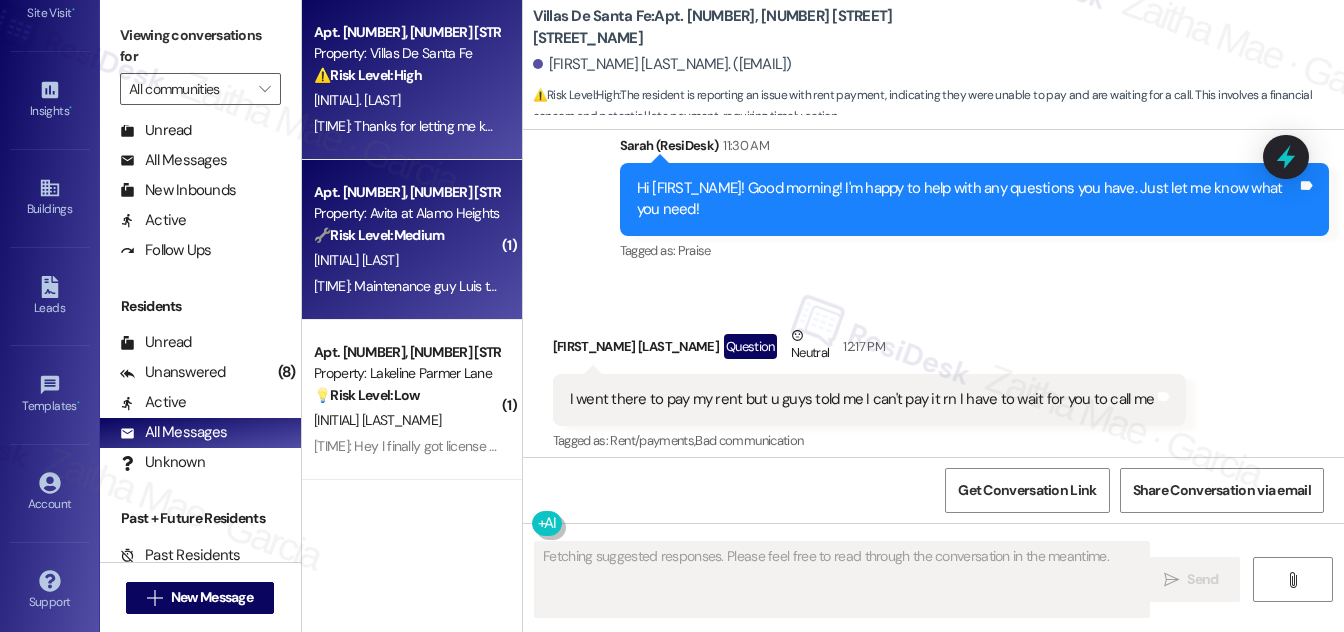 scroll, scrollTop: 700, scrollLeft: 0, axis: vertical 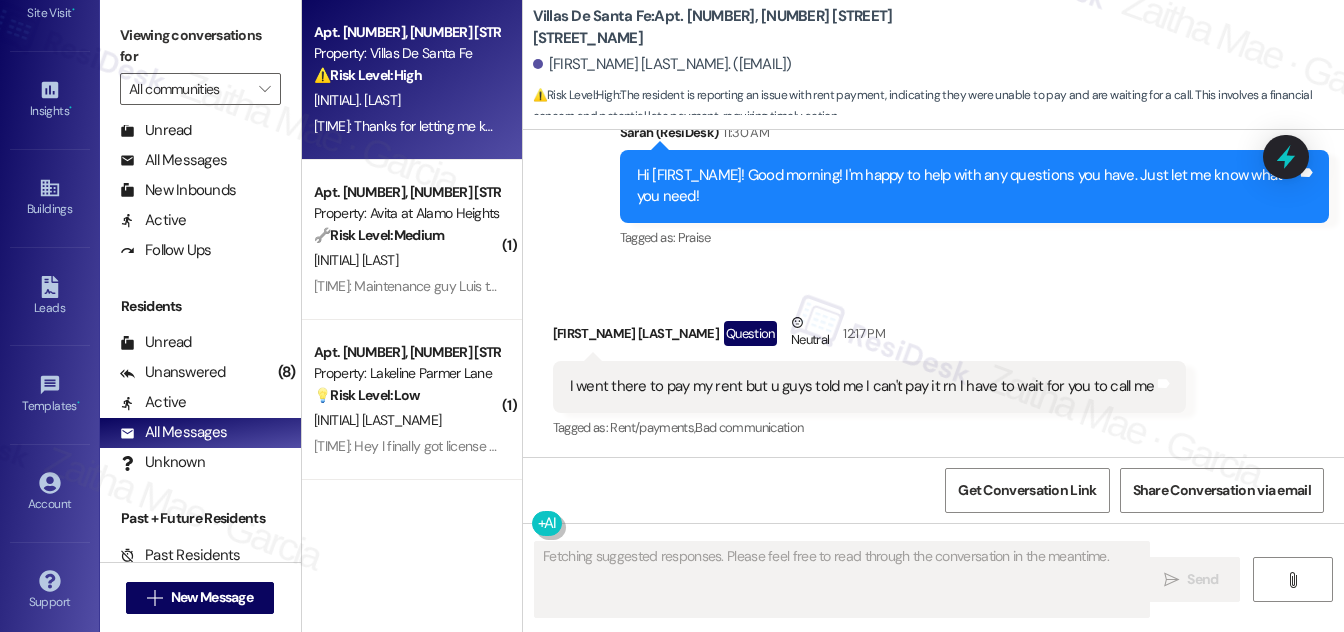 click on "⚠️  Risk Level:  High The resident is reporting an issue with rent payment, indicating they were unable to pay and are waiting for a call. This involves a financial concern and potential late payment, requiring timely action." at bounding box center (406, 75) 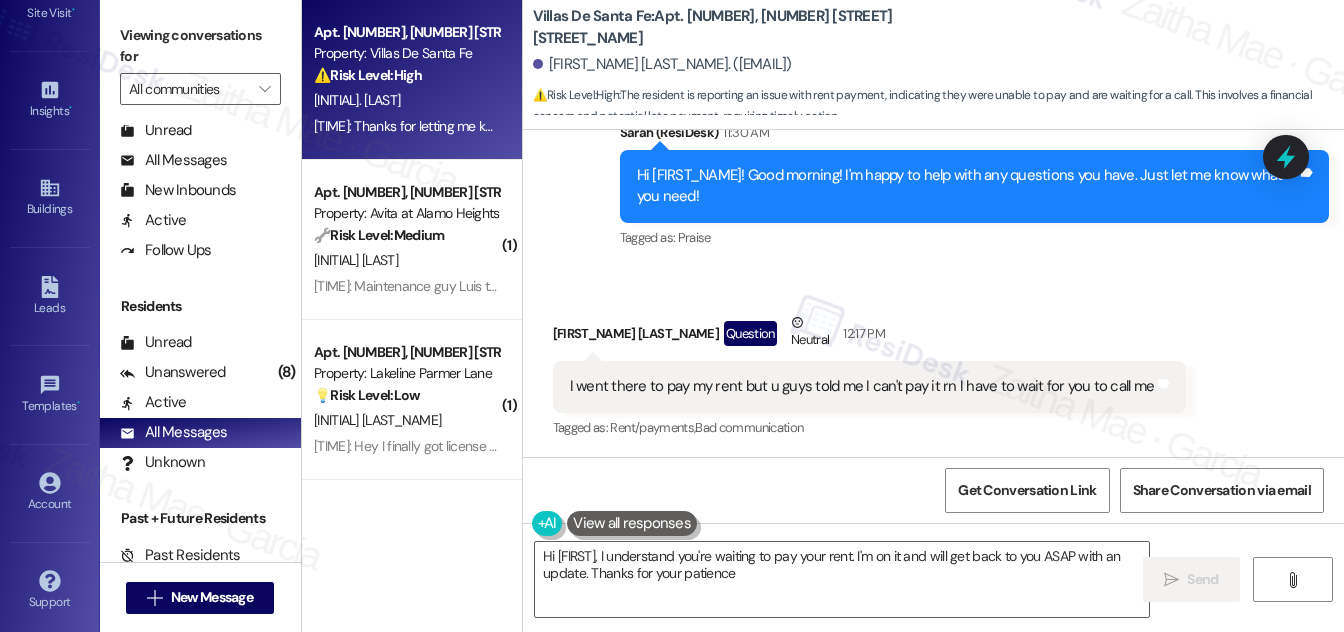 type on "Hi [FIRST], I understand you're waiting to pay your rent. I'm on it and will get back to you ASAP with an update. Thanks for your patience!" 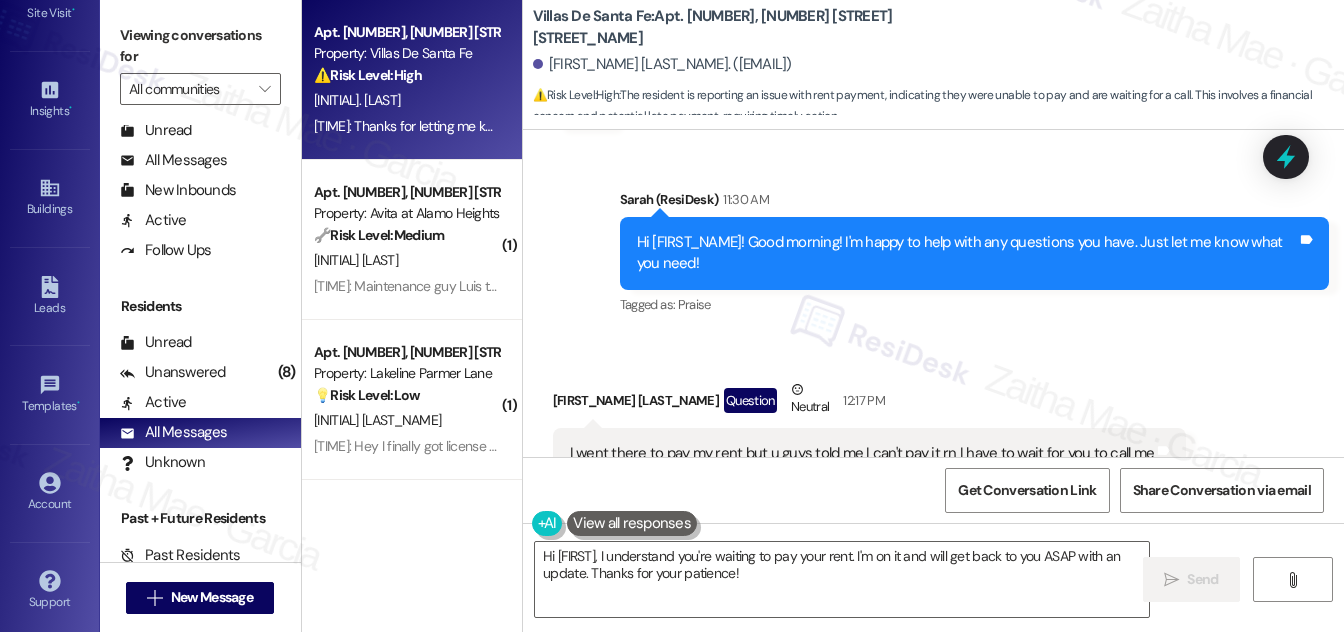 scroll, scrollTop: 890, scrollLeft: 0, axis: vertical 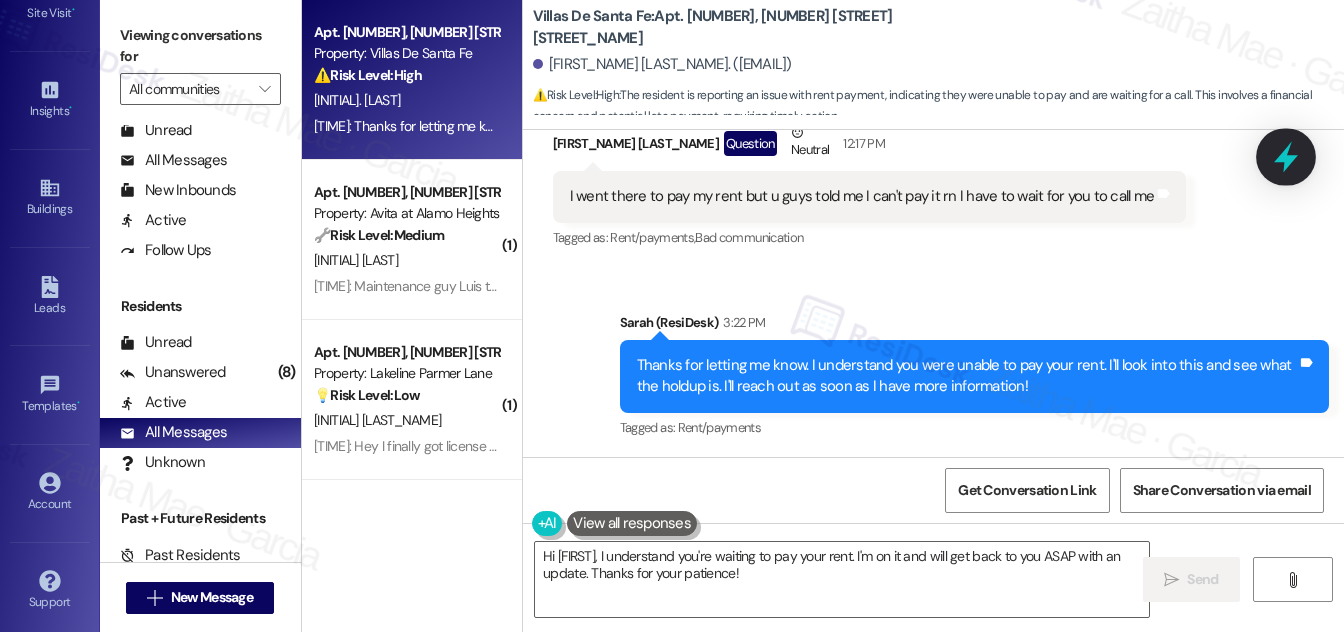 click 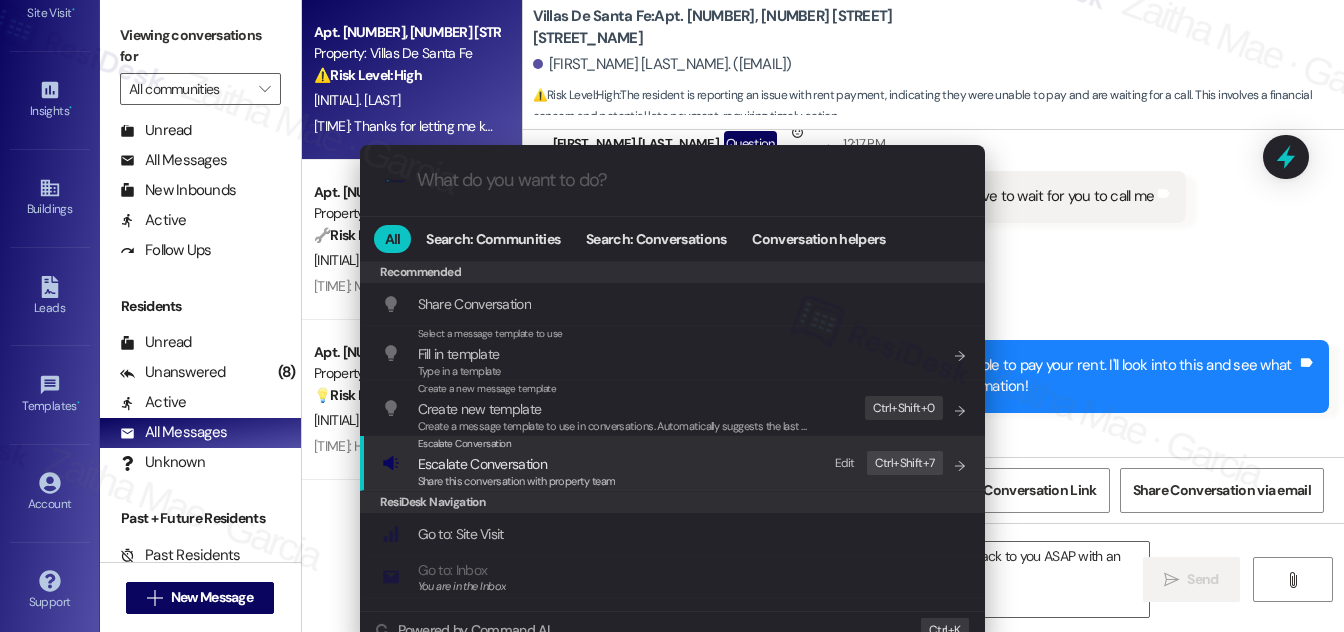 click on "Escalate Conversation" at bounding box center (482, 464) 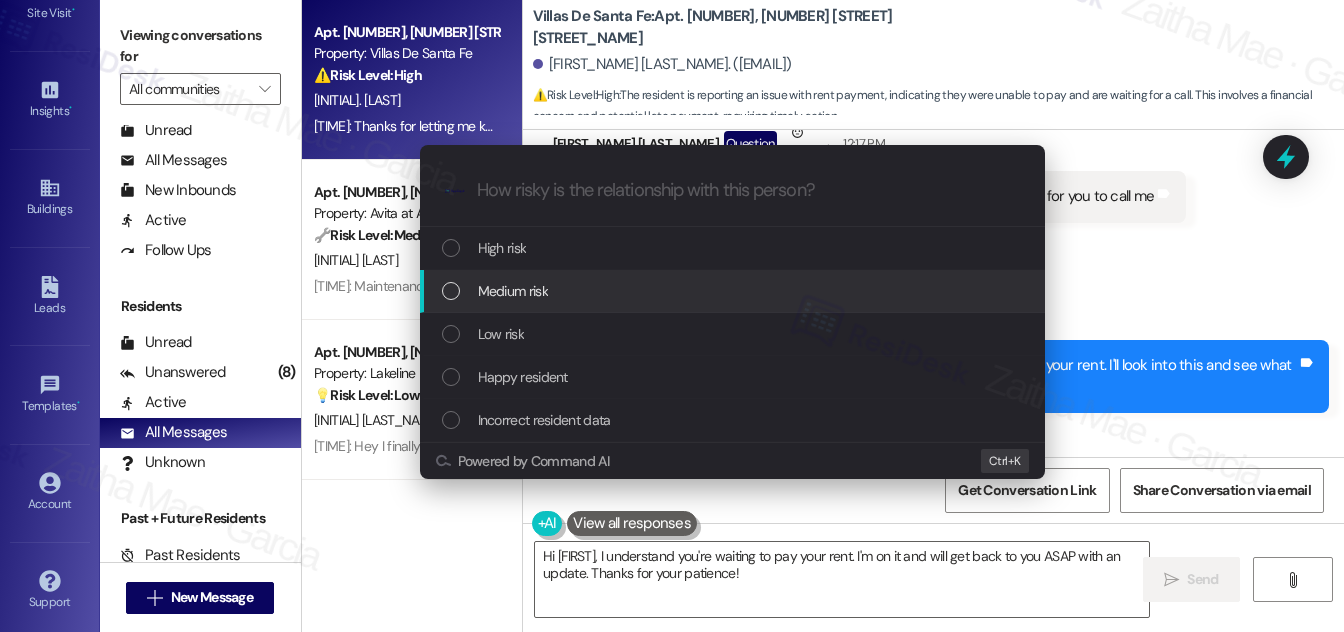 click on "Medium risk" at bounding box center (513, 291) 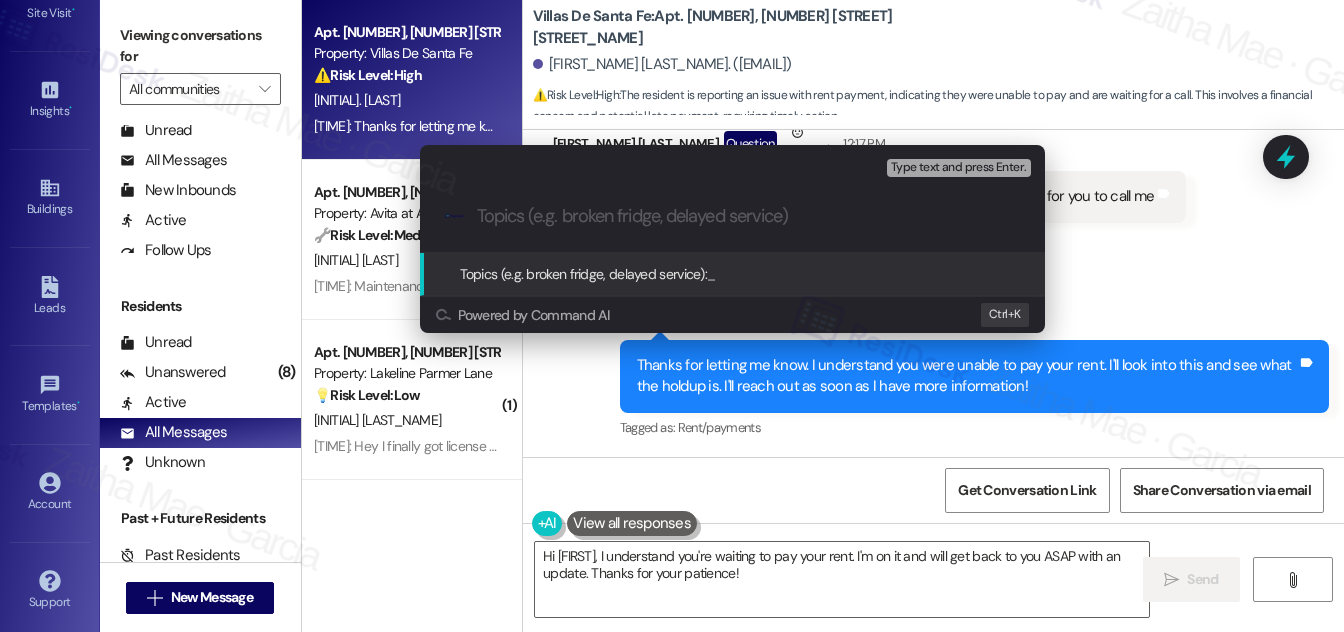paste on "Unable to Pay Rent – Was Asked to Wait for a Call" 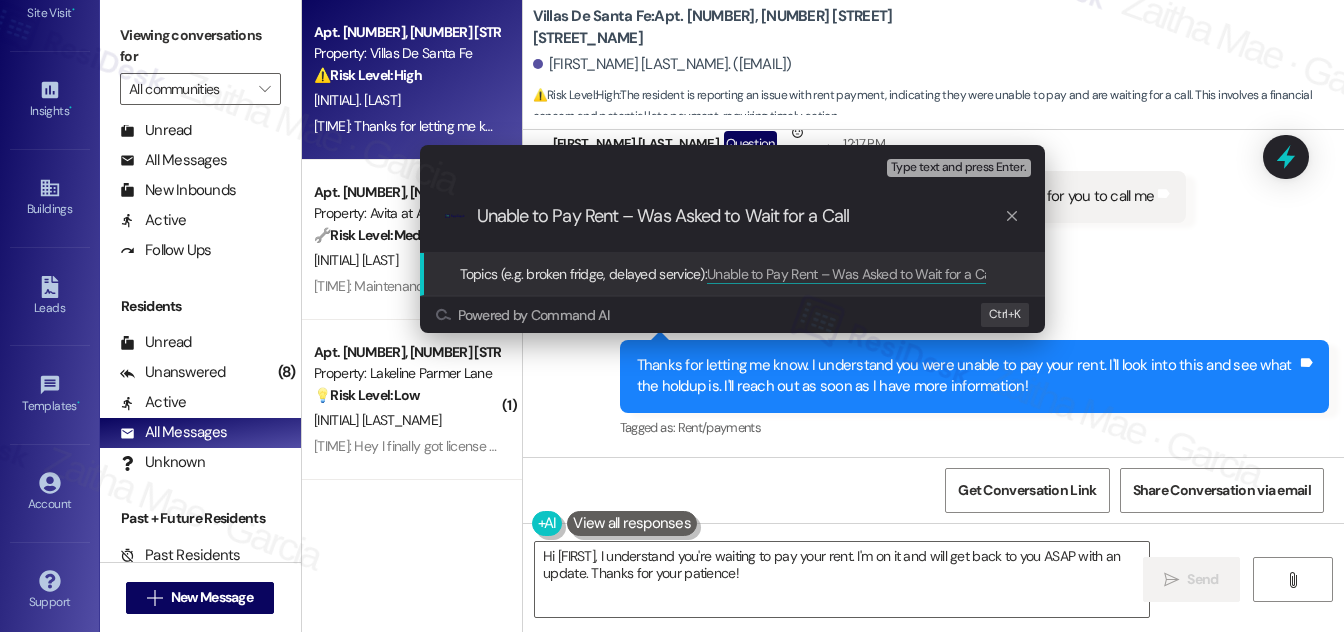 type 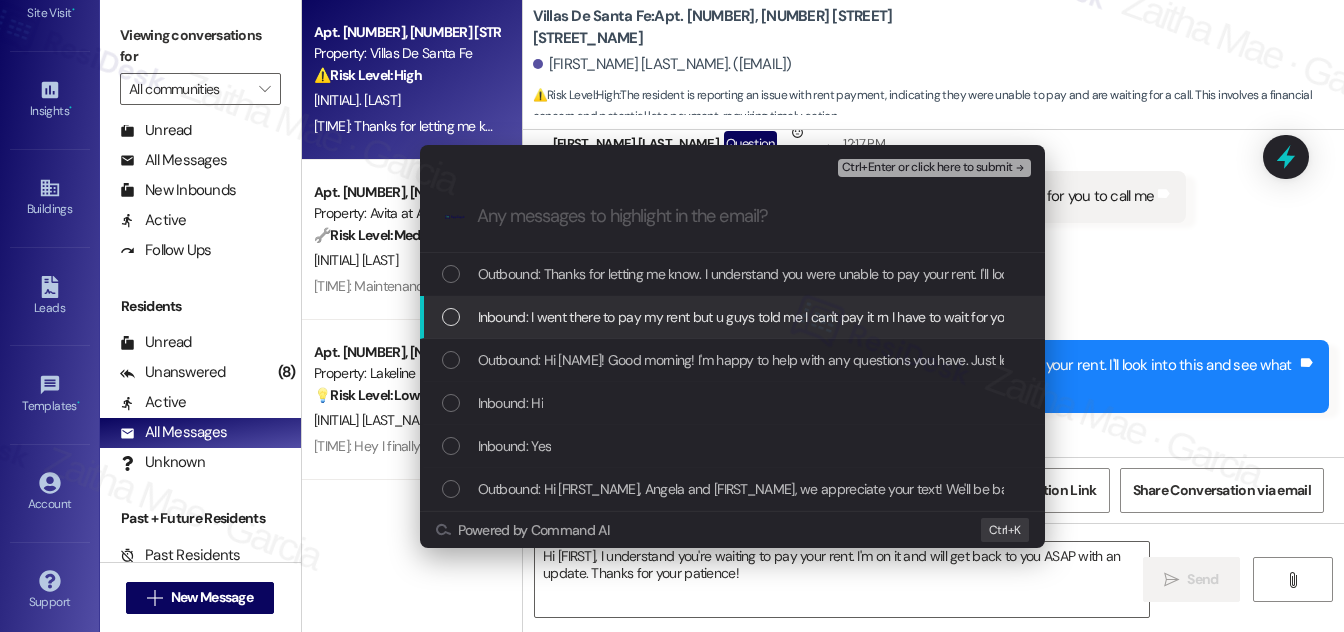 click at bounding box center (451, 317) 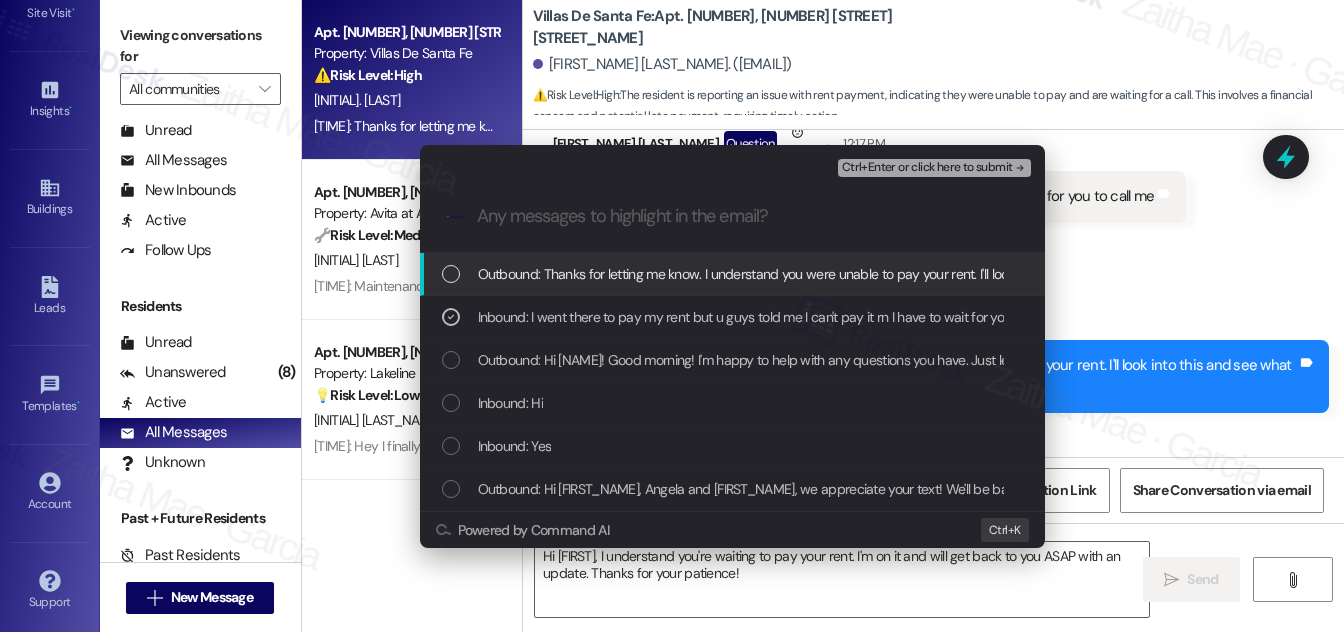 click on "Ctrl+Enter or click here to submit" at bounding box center (927, 168) 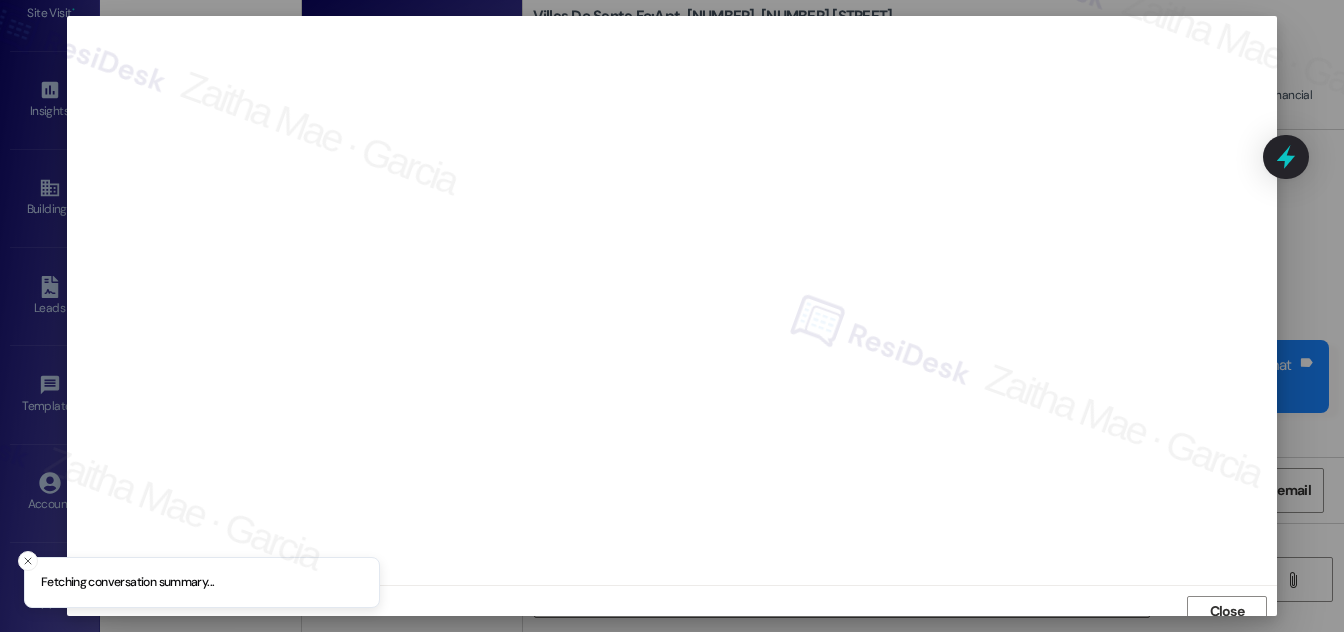 scroll, scrollTop: 11, scrollLeft: 0, axis: vertical 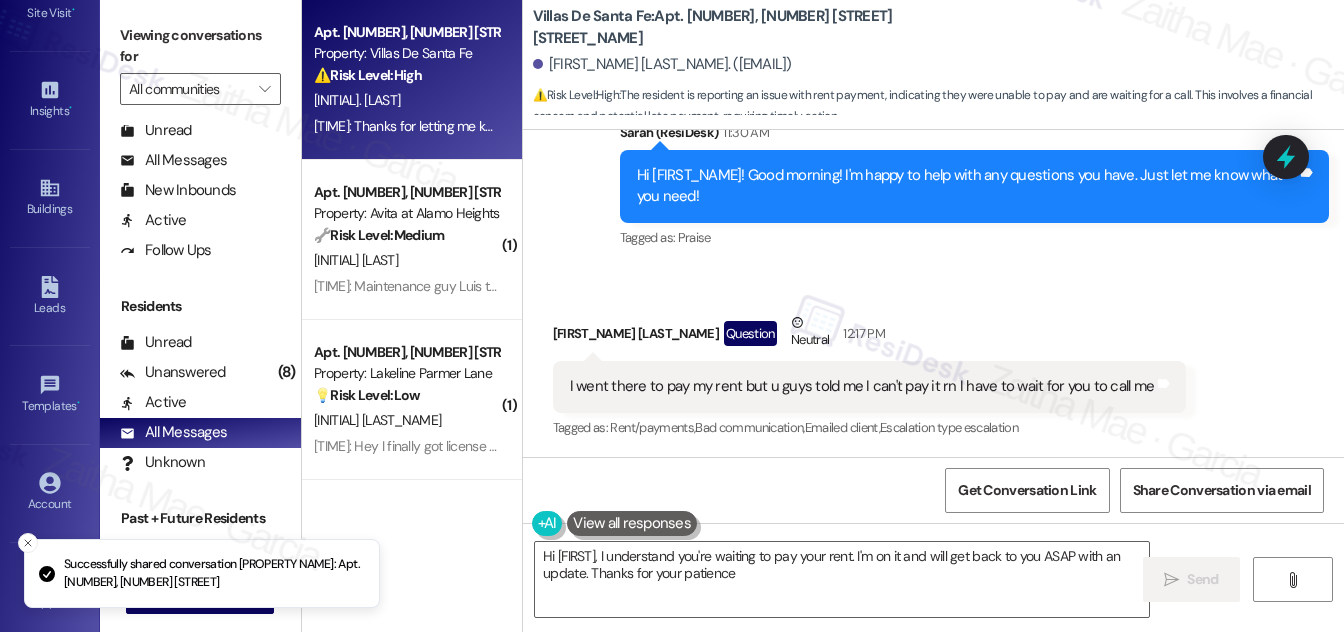 type on "Hi [FIRST], I understand you're waiting to pay your rent. I'm on it and will get back to you ASAP with an update. Thanks for your patience!" 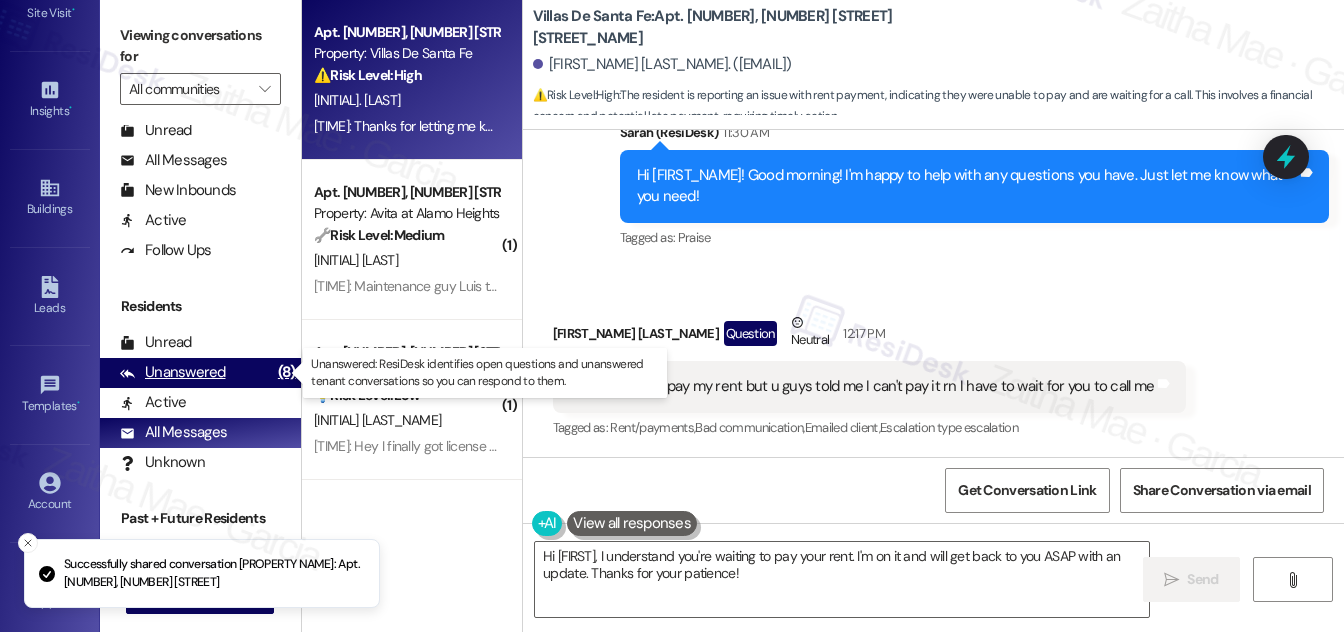 click on "Unanswered" at bounding box center (173, 372) 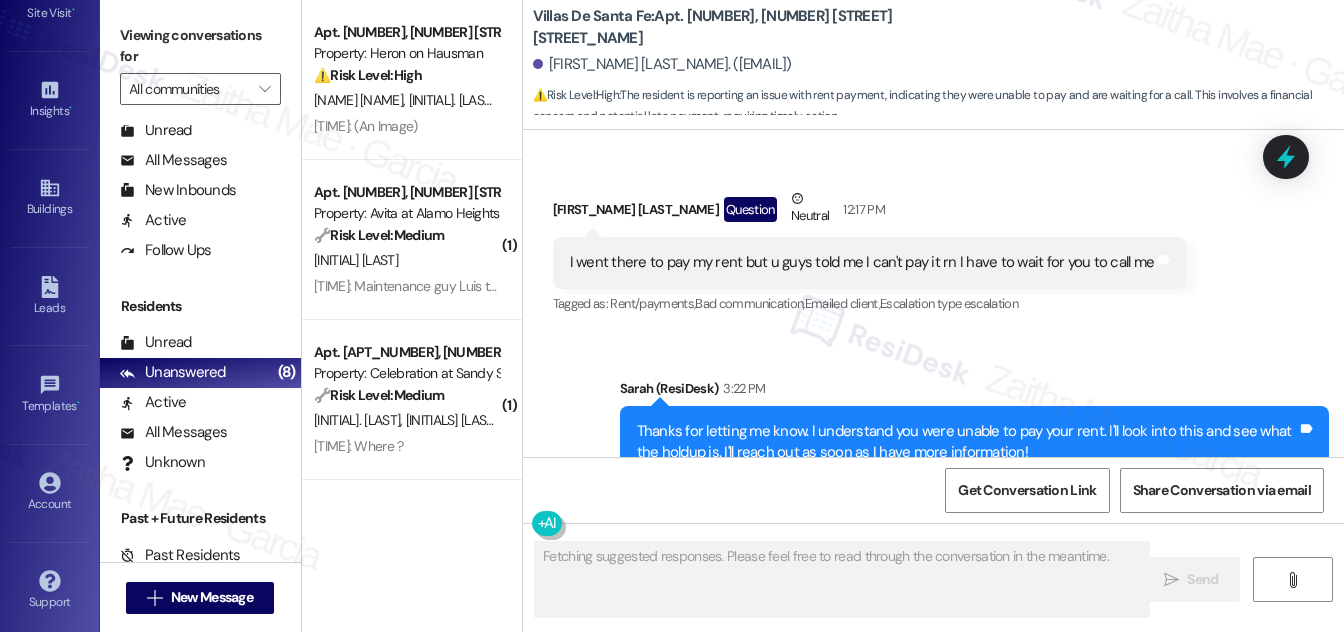 scroll, scrollTop: 890, scrollLeft: 0, axis: vertical 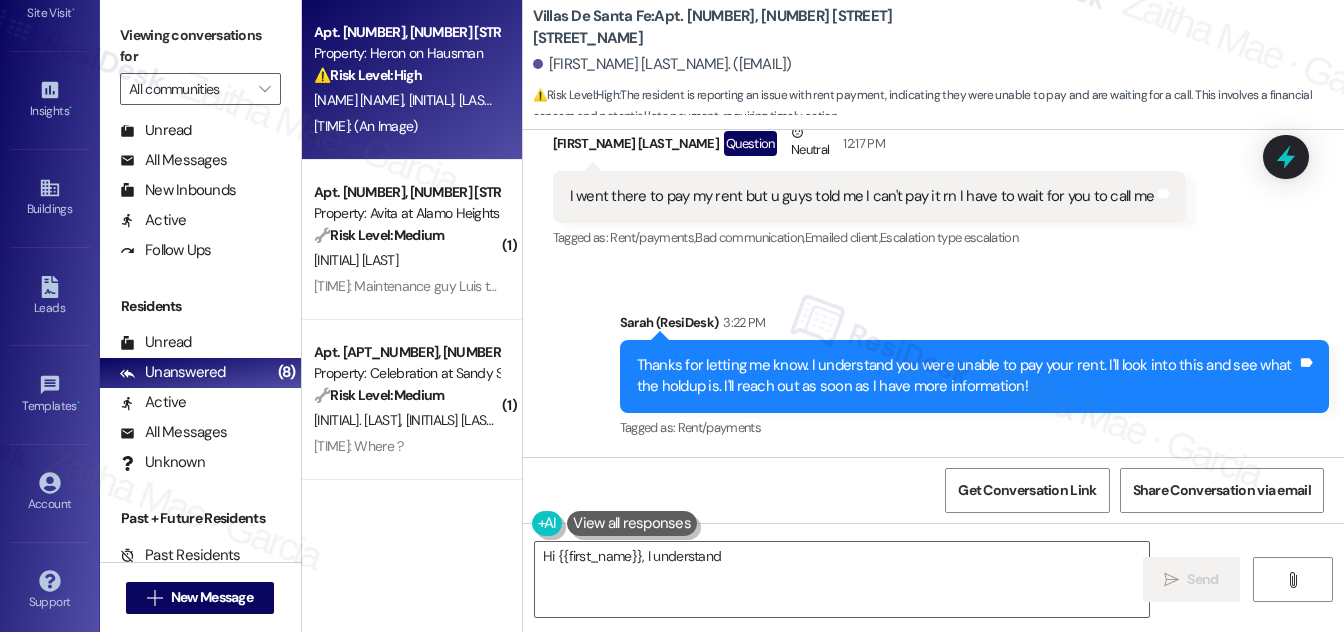 type on "Hi {{first_name}}, I understand you're" 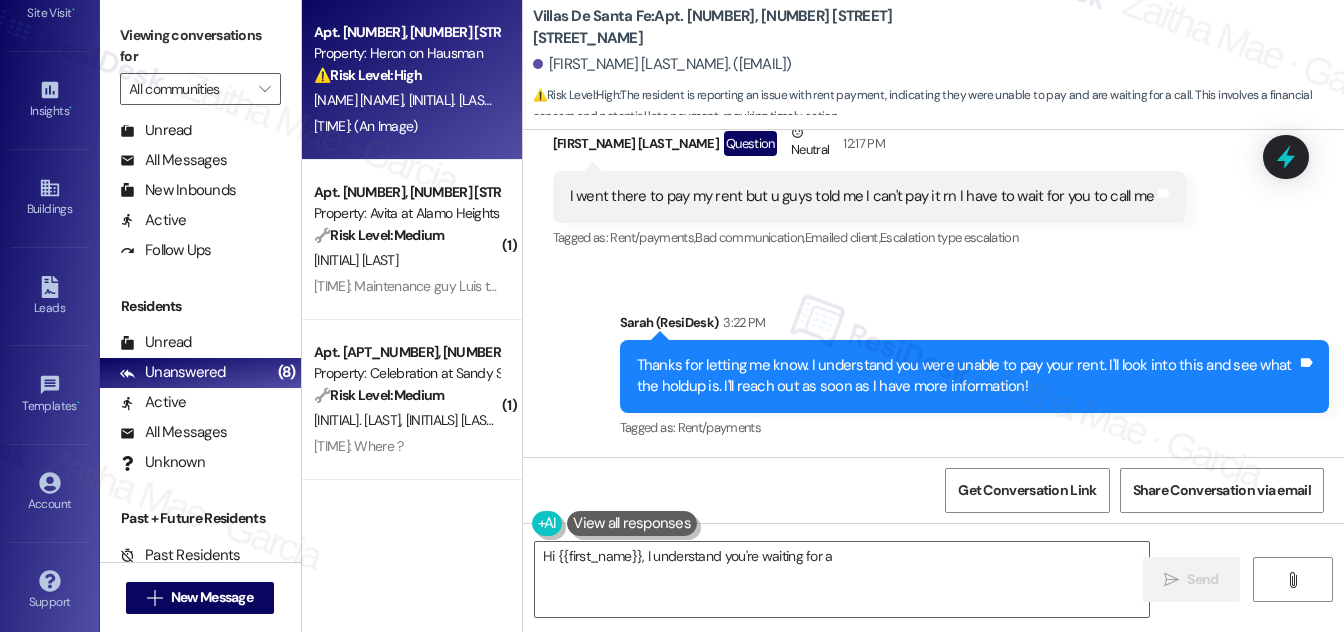 click on "11:19 AM: (An Image) 11:19 AM: (An Image)" at bounding box center [406, 126] 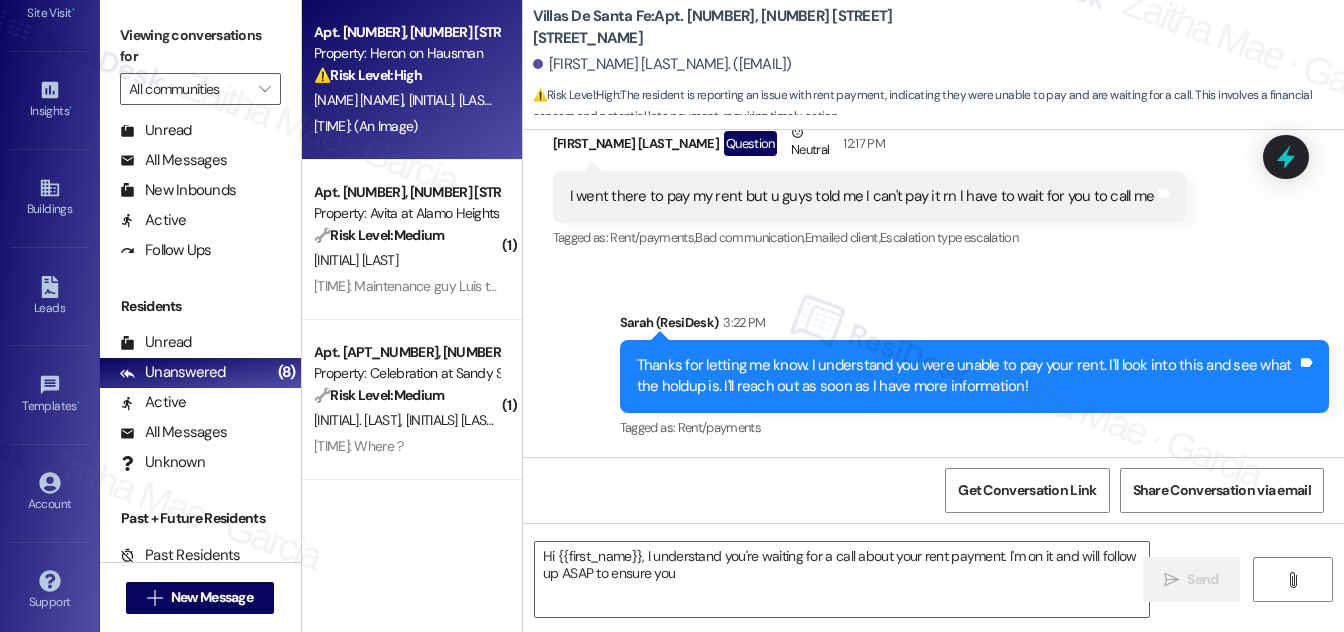 type on "Hi [NAME], I understand you're waiting for a call about your rent payment. I'm on it and will follow up ASAP to ensure you can" 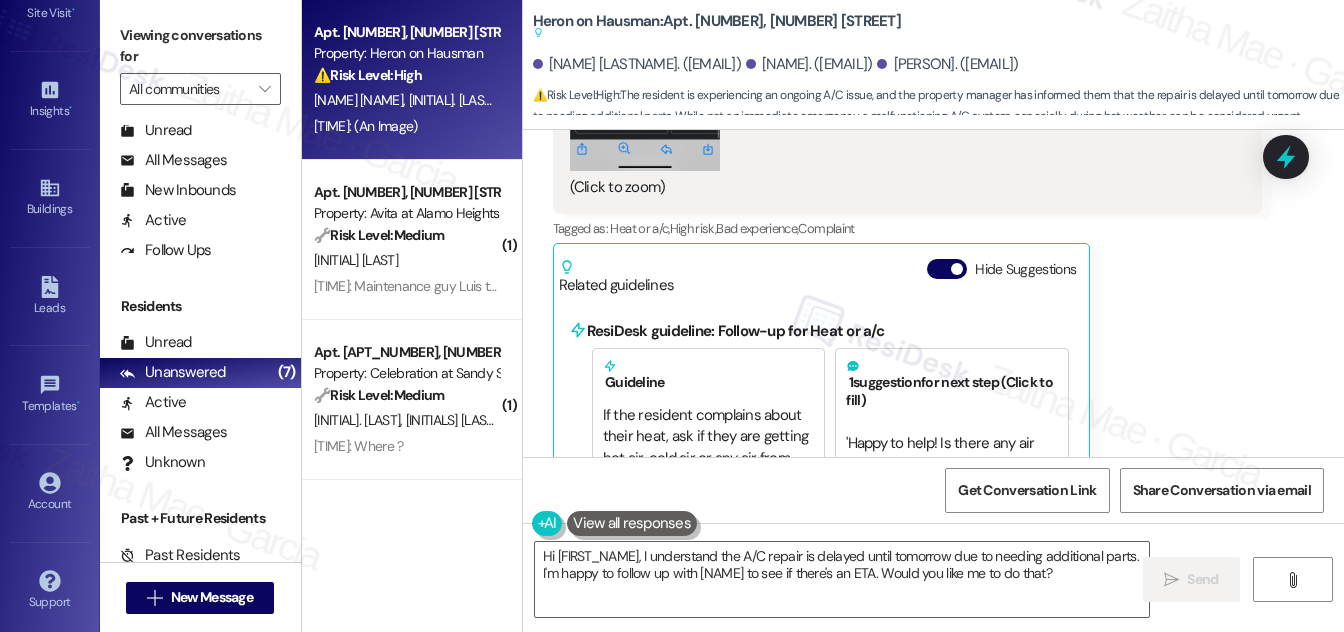 scroll, scrollTop: 10774, scrollLeft: 0, axis: vertical 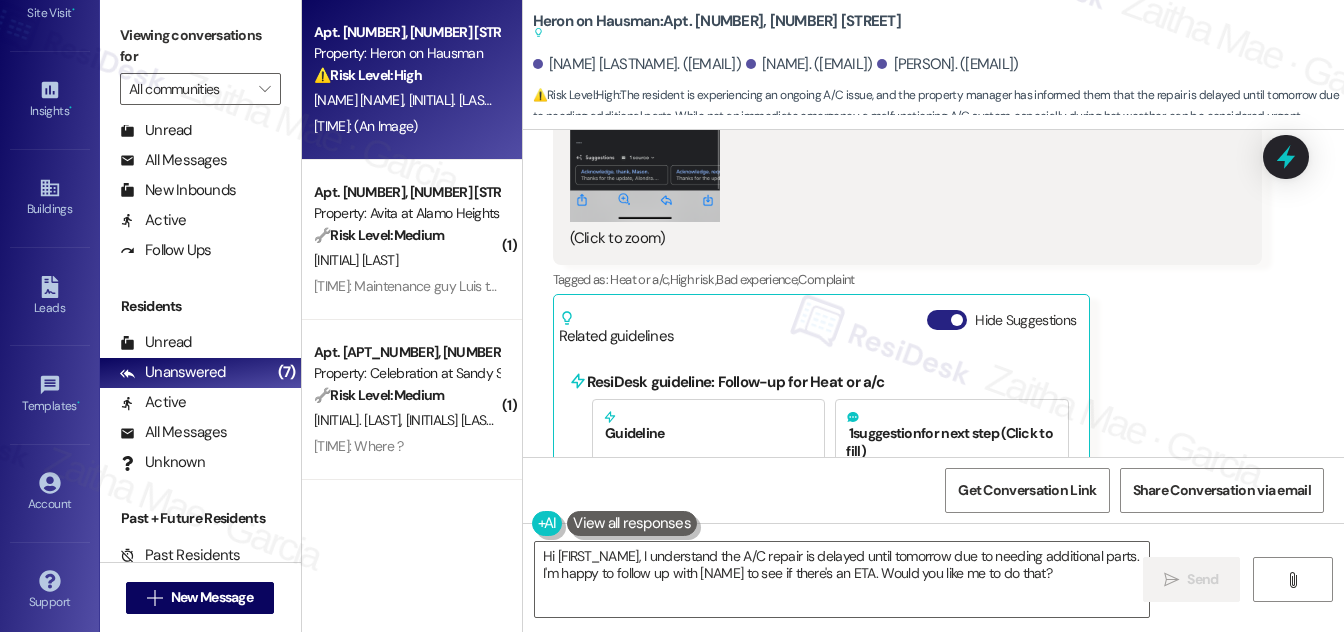 click on "Hide Suggestions" at bounding box center [947, 320] 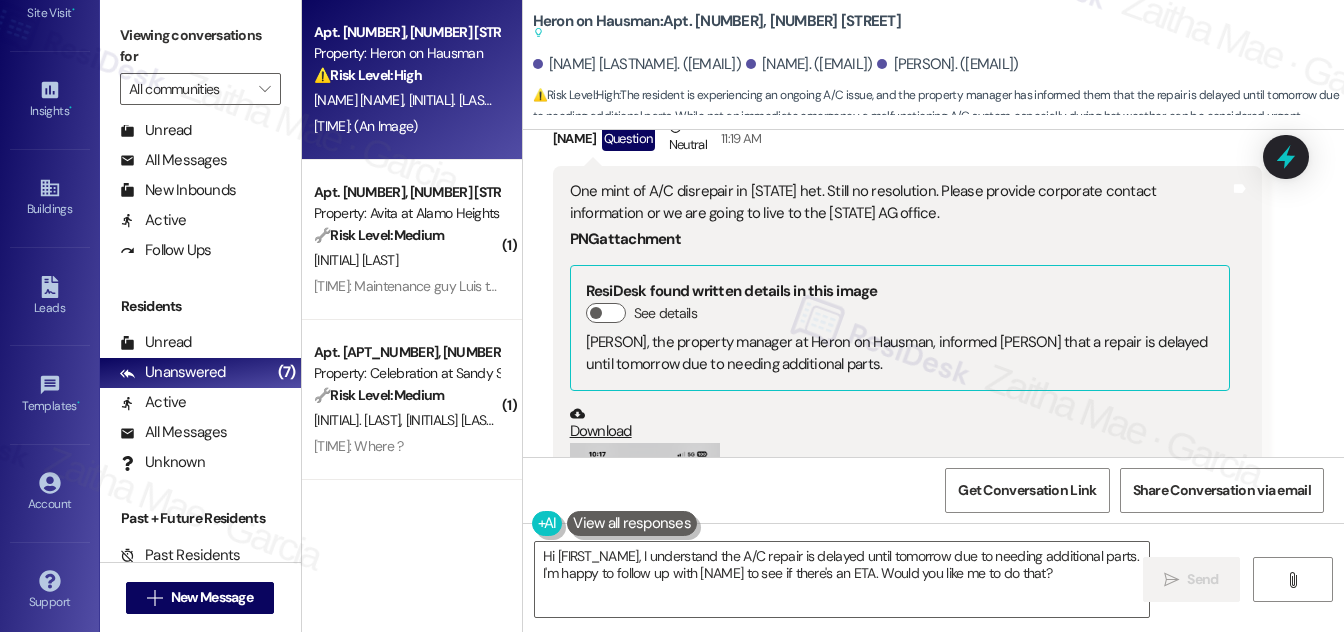 scroll, scrollTop: 10269, scrollLeft: 0, axis: vertical 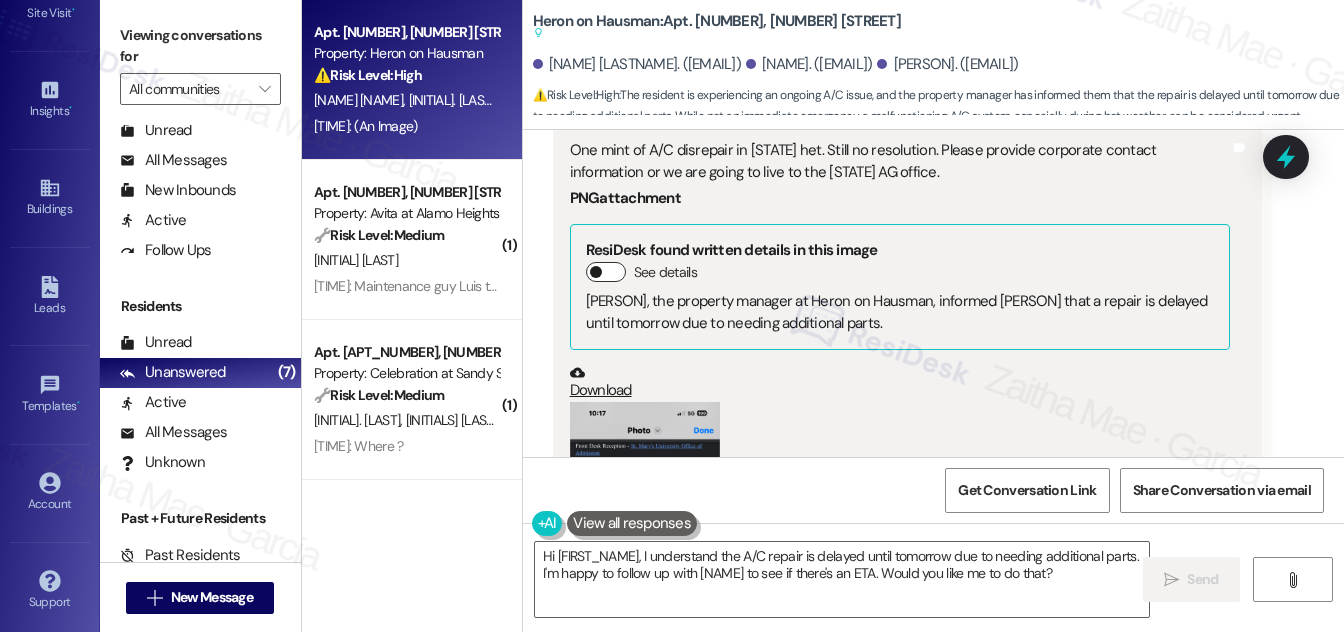 click on "See details" at bounding box center (606, 272) 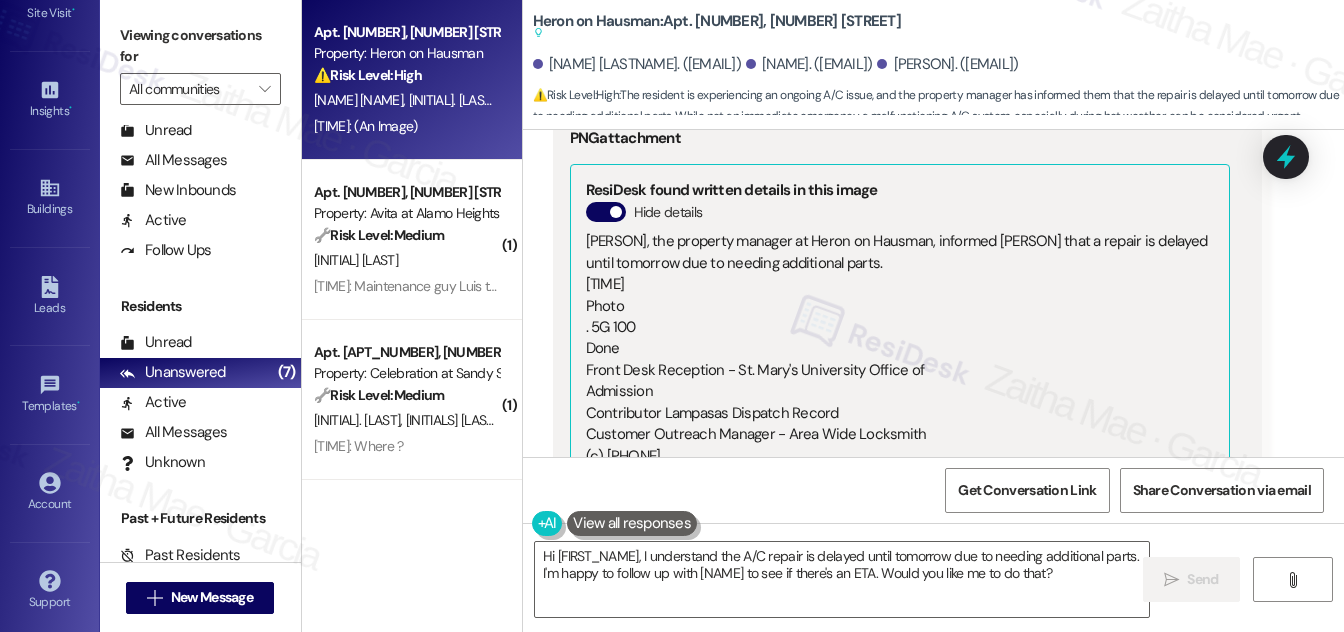 scroll, scrollTop: 10360, scrollLeft: 0, axis: vertical 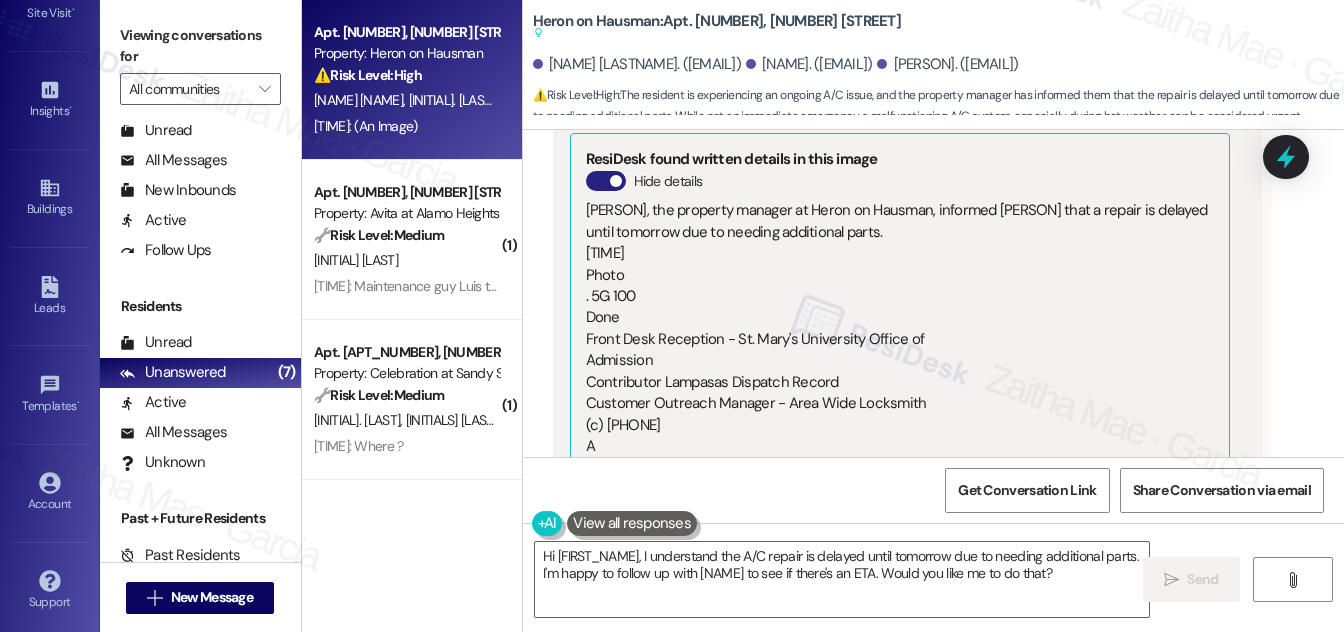 click on "Hide details" at bounding box center [606, 181] 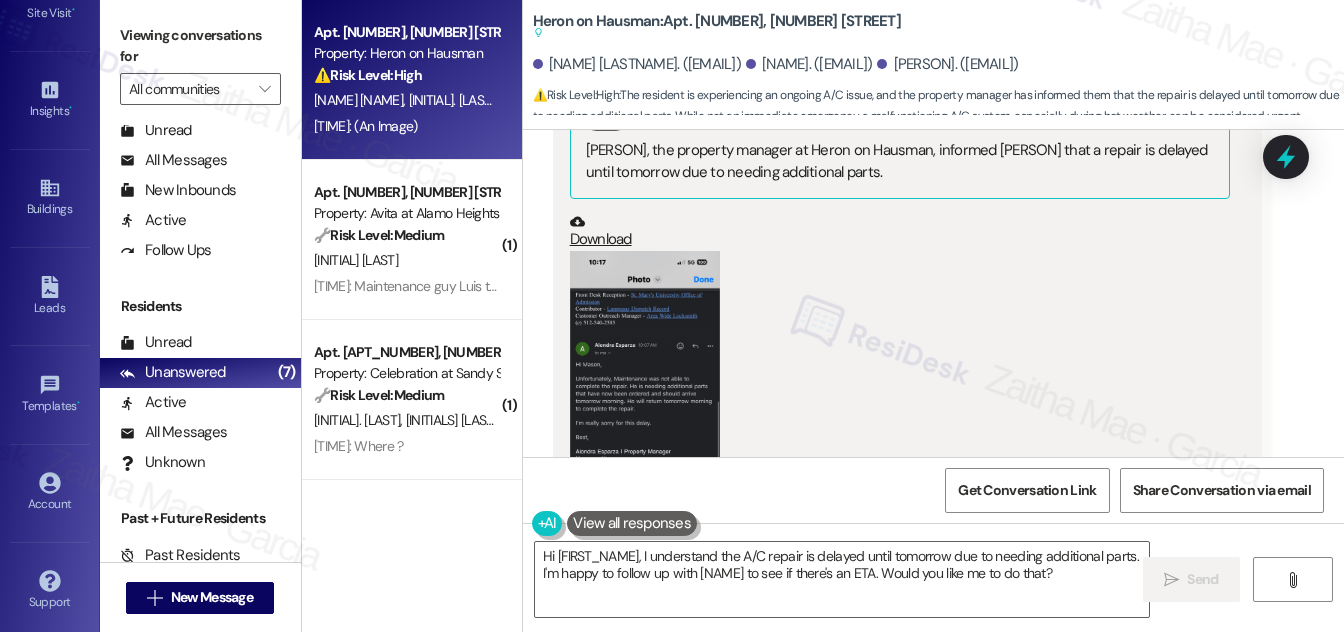 scroll, scrollTop: 10451, scrollLeft: 0, axis: vertical 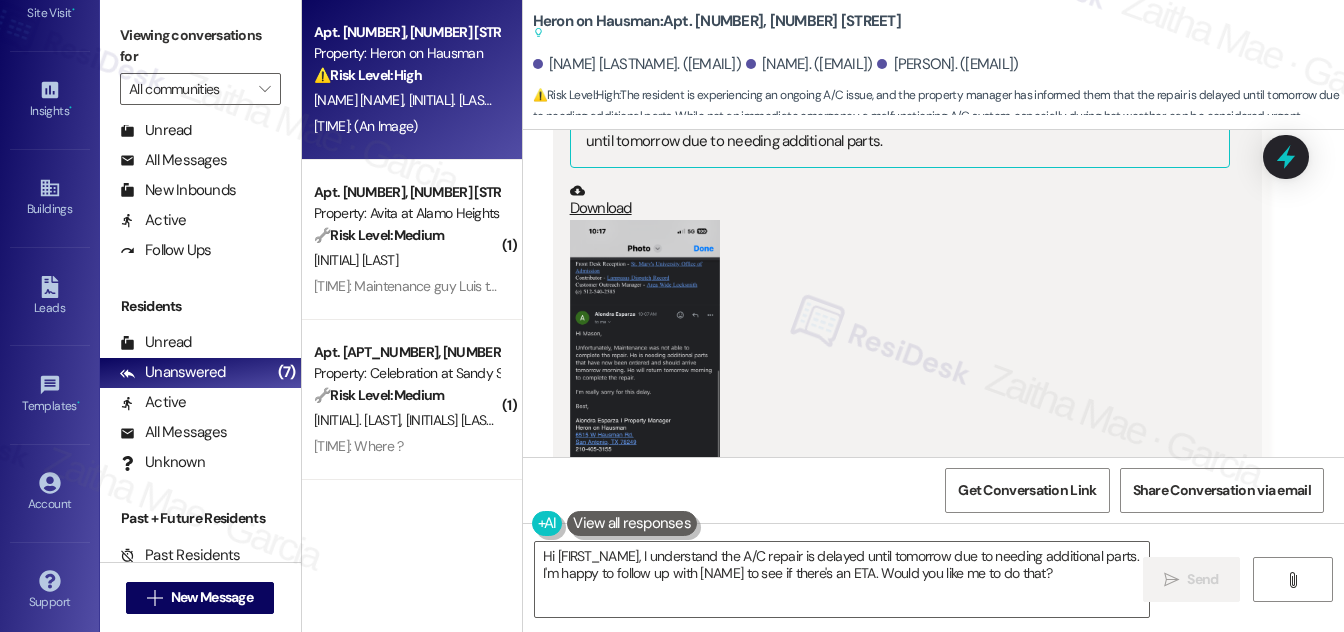 click at bounding box center [645, 382] 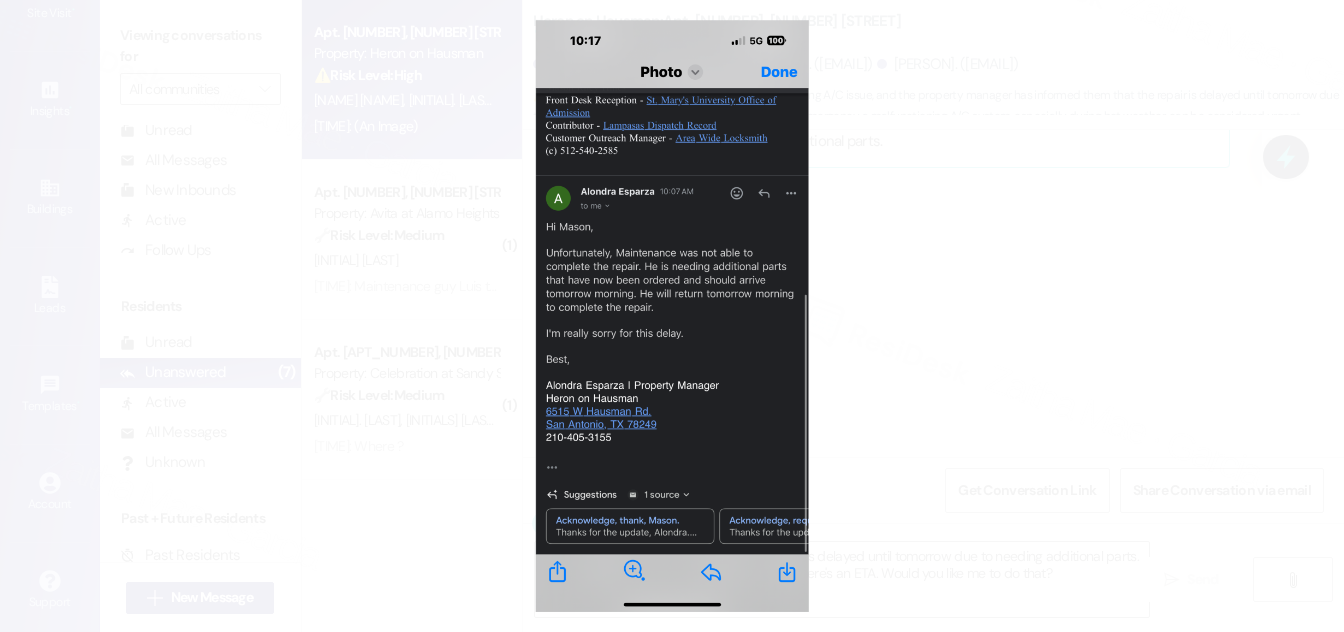 click at bounding box center [672, 316] 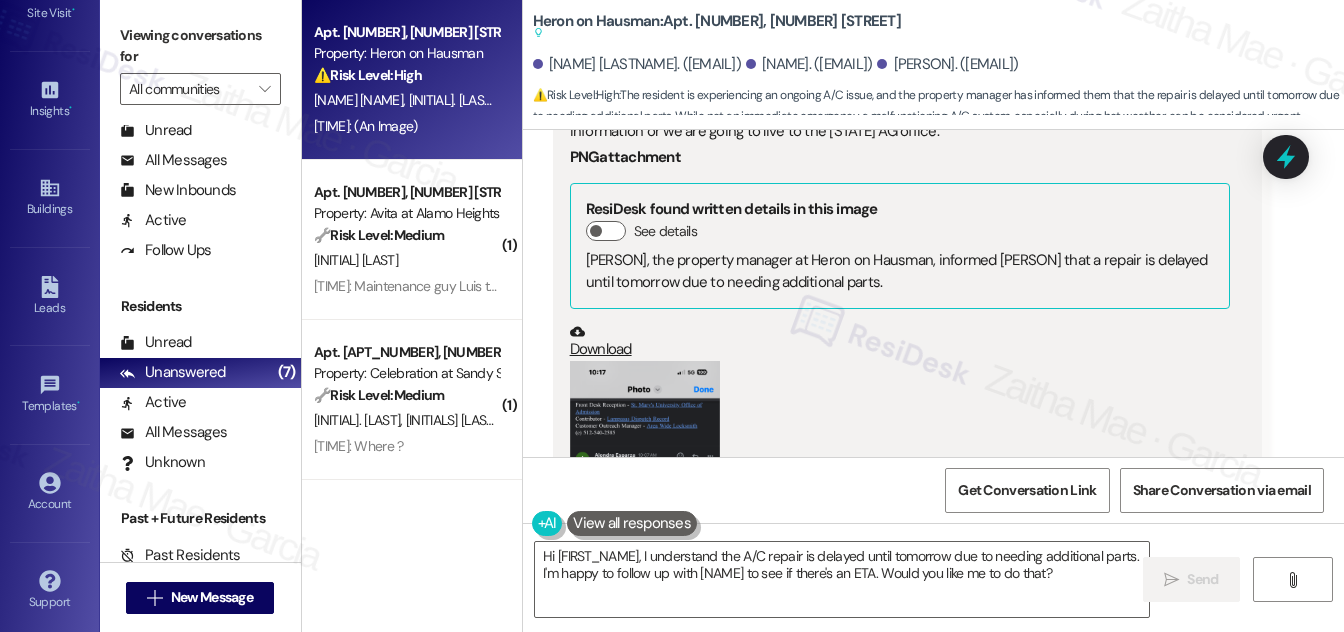 scroll, scrollTop: 10270, scrollLeft: 0, axis: vertical 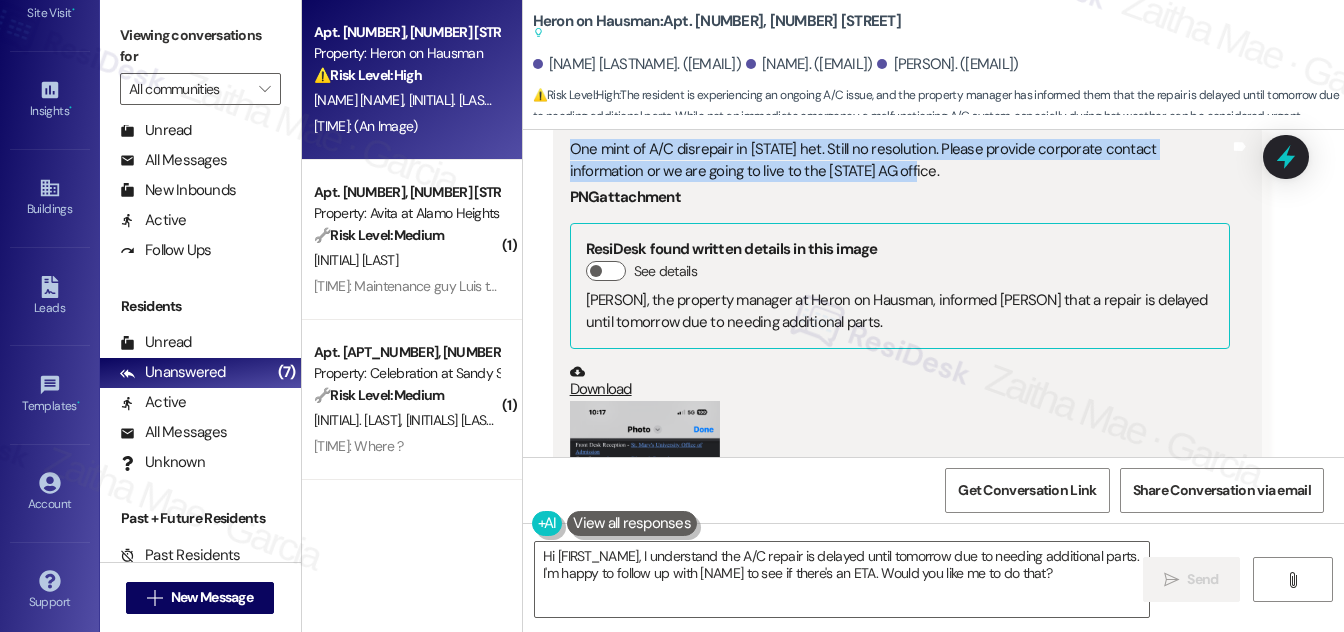 drag, startPoint x: 568, startPoint y: 186, endPoint x: 857, endPoint y: 212, distance: 290.1672 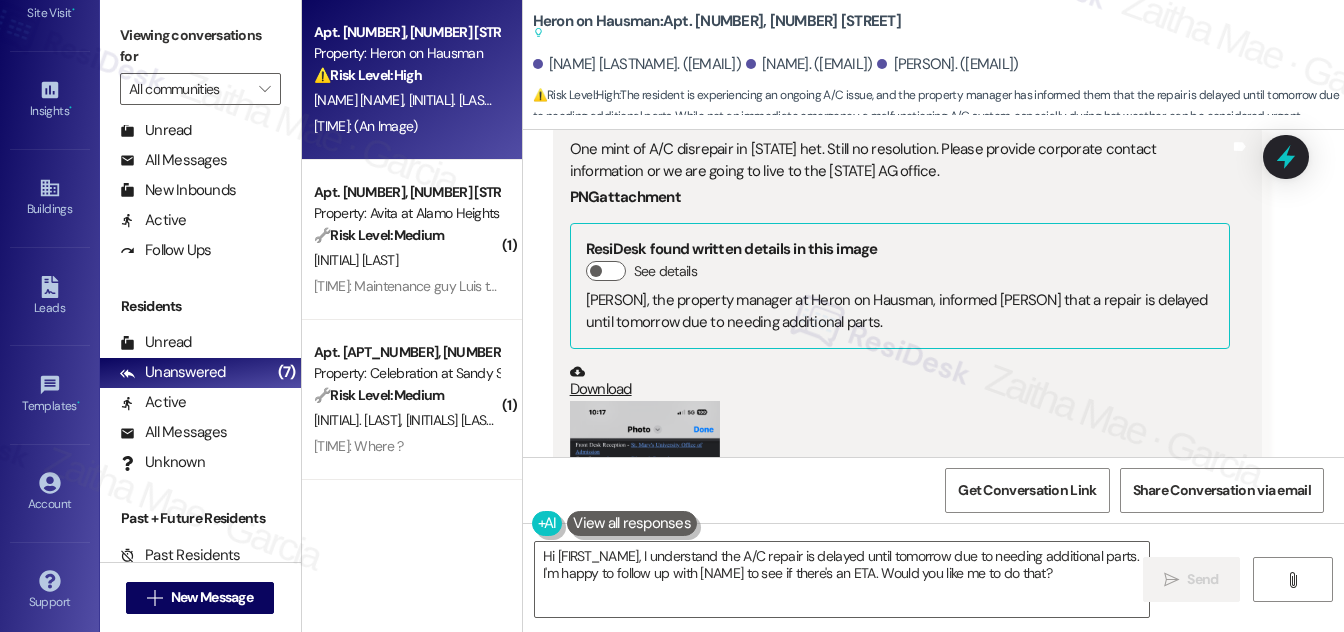 click on "Received via SMS [FIRST_NAME] [LAST_NAME] Question Neutral [TIME] One mint of A/C disrepair in Texas het. Still no resolution. Please provide corporate contact information or we are going to live to the Texas AG office. PNG attachment ResiDesk found written details in this image See details [FIRST_NAME], the property manager at [LOCATION_NAME], informed [FIRST_NAME] that a repair is delayed until tomorrow due to needing additional parts.
Download (Click to zoom) Tags and notes Tagged as: Heat or a/c , Click to highlight conversations about Heat or a/c High risk , Click to highlight conversations about High risk Bad experience , Click to highlight conversations about Bad experience Complaint Click to highlight conversations about Complaint Related guidelines Show suggestions" at bounding box center (907, 466) 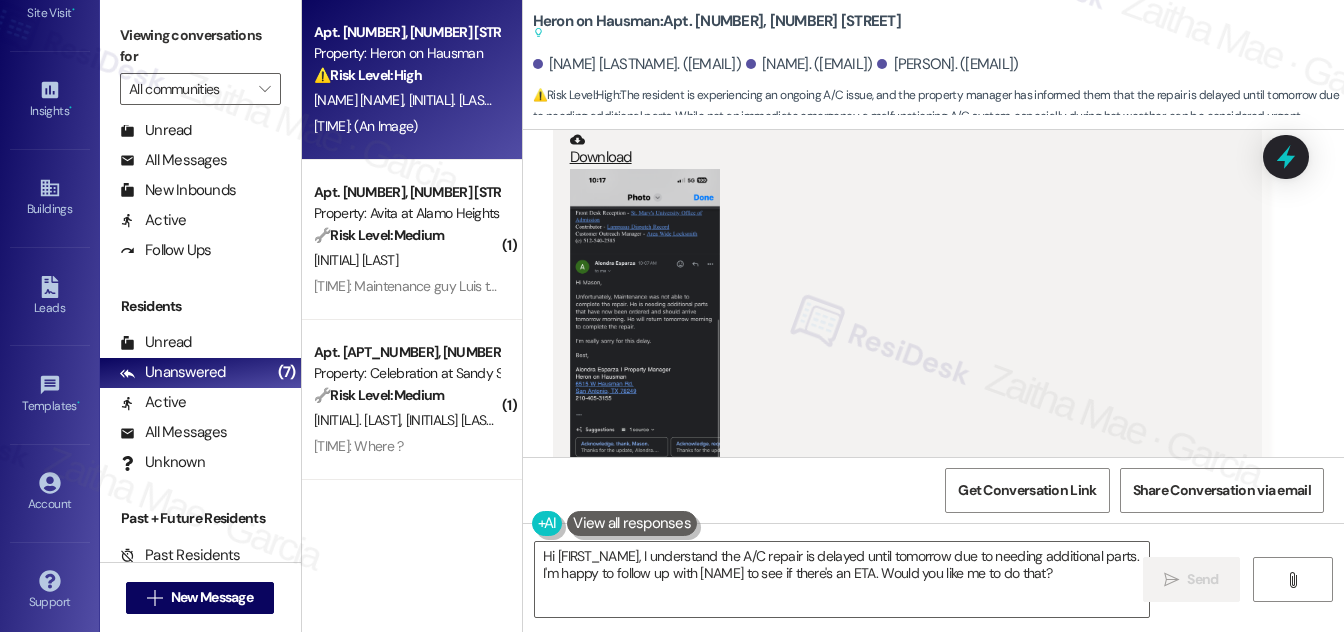 scroll, scrollTop: 10543, scrollLeft: 0, axis: vertical 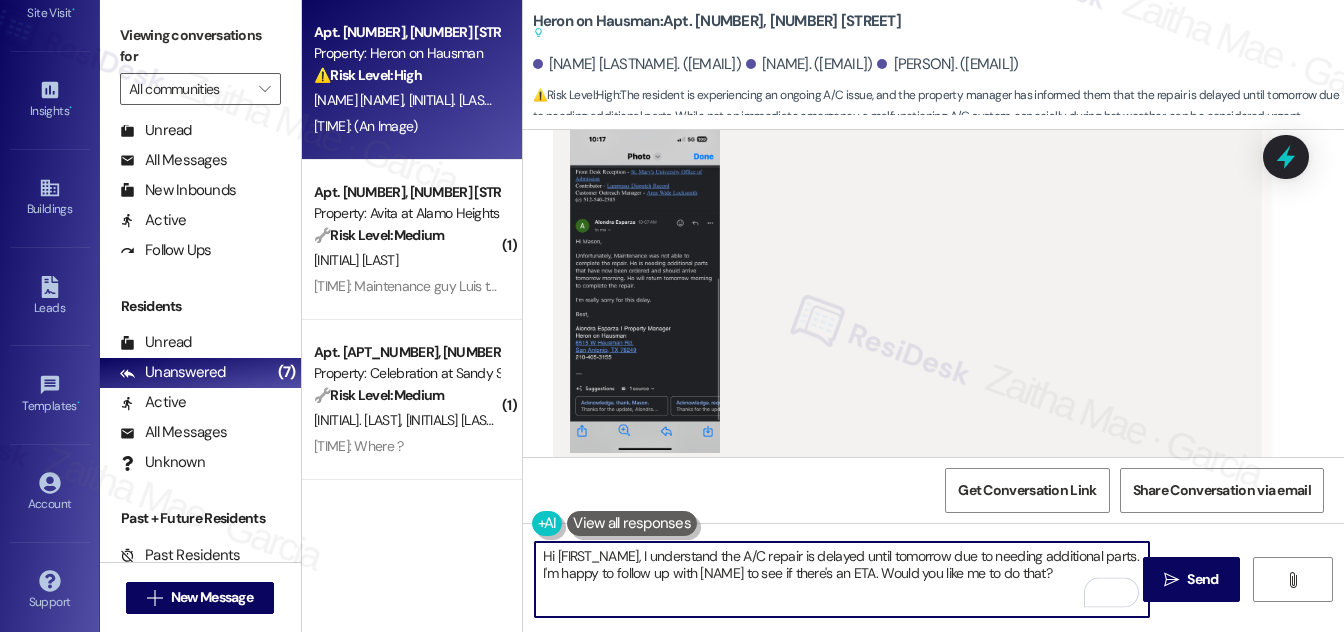 drag, startPoint x: 703, startPoint y: 569, endPoint x: 1074, endPoint y: 601, distance: 372.3775 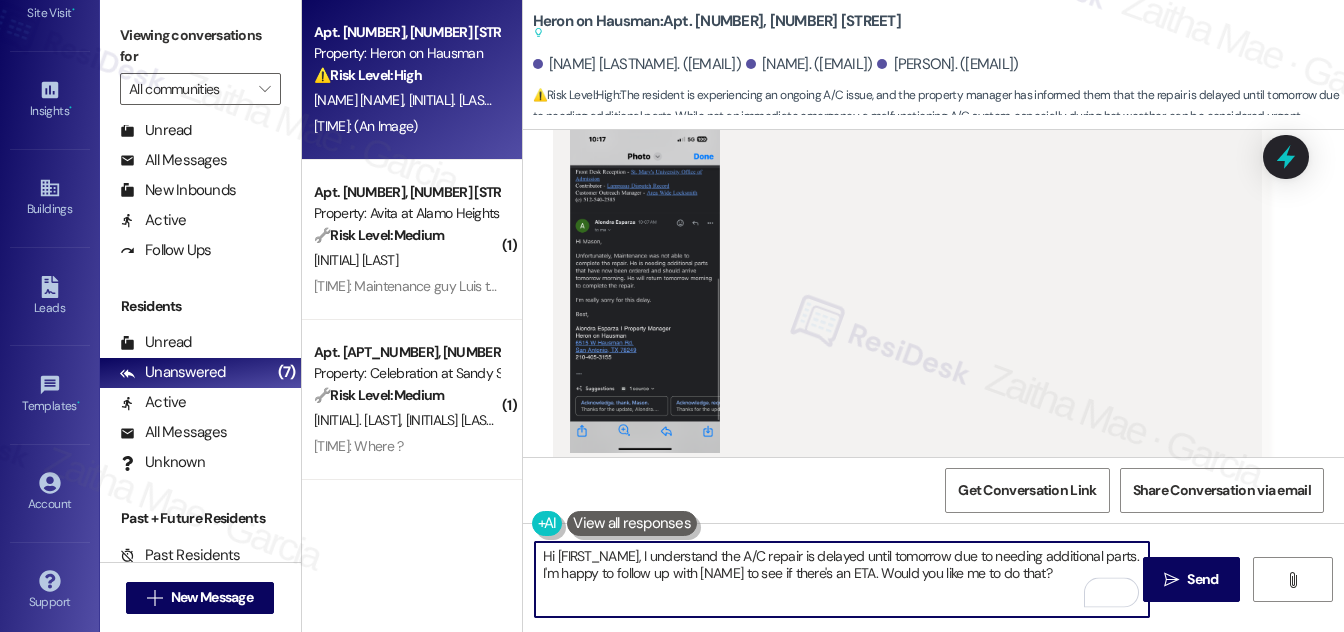 click on "Hi [FIRST_NAME], I understand the A/C repair is delayed until tomorrow due to needing additional parts. I'm happy to follow up with [NAME] to see if there's an ETA. Would you like me to do that?" at bounding box center (842, 579) 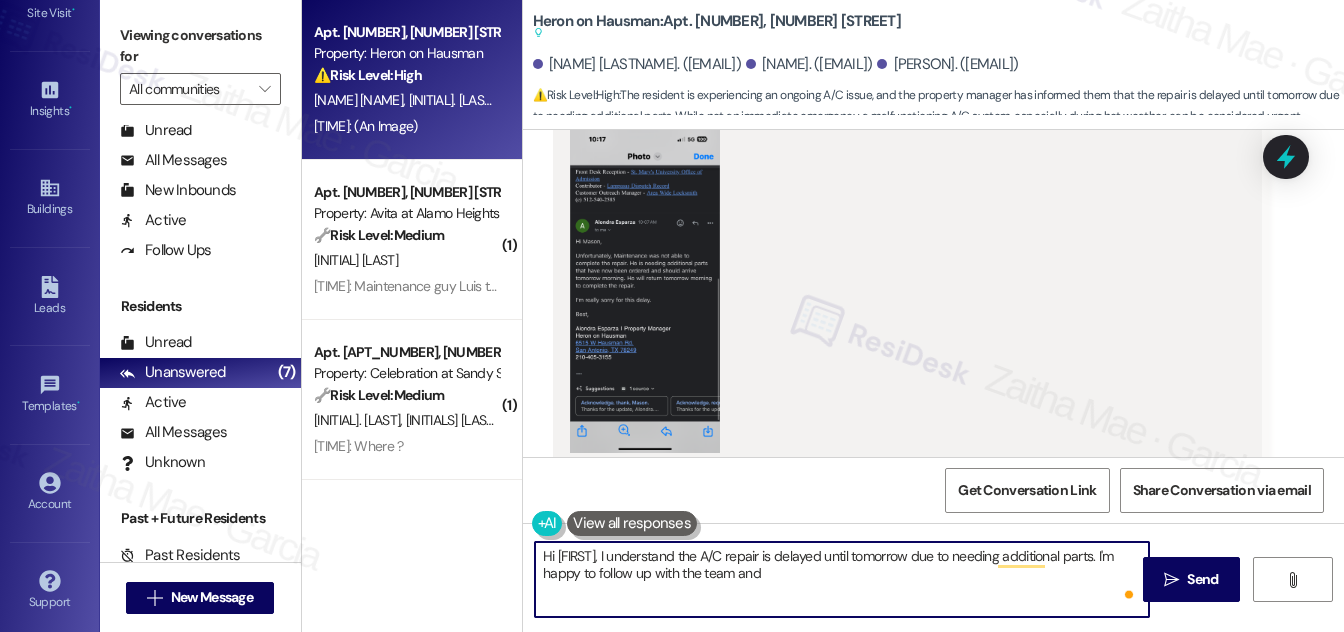 paste on "pass along your request for corporate contact information" 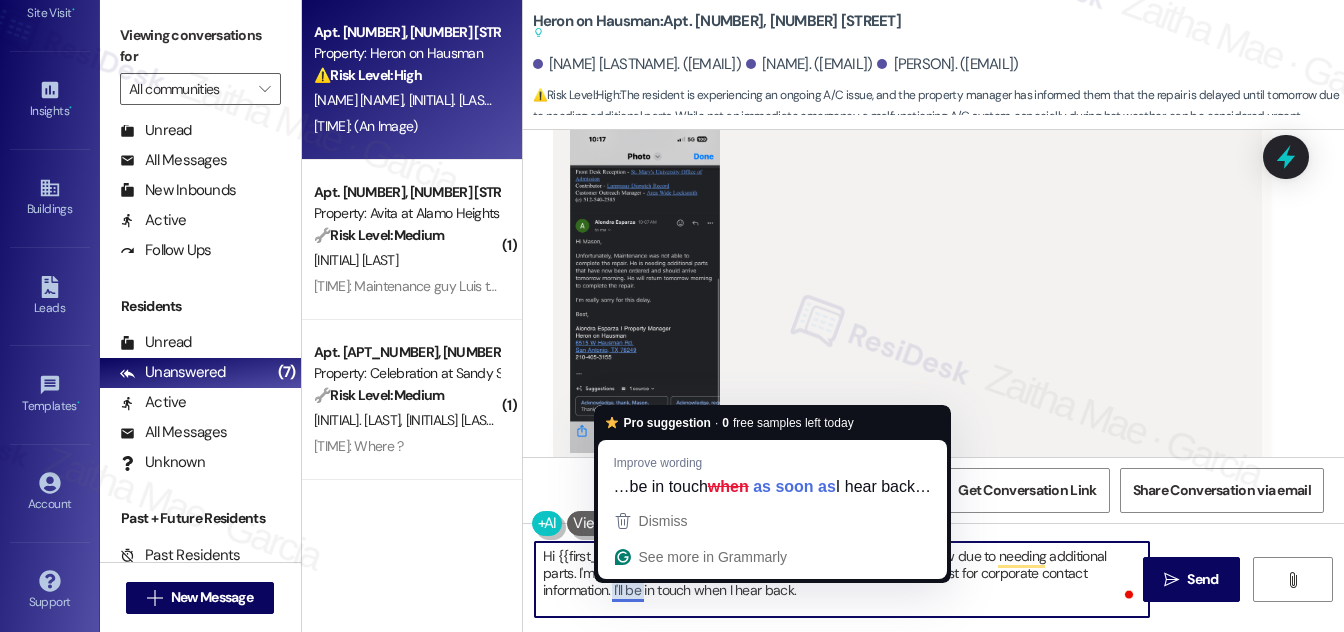 click on "Hi {{first_name}}, I understand the A/C repair is delayed until tomorrow due to needing additional parts. I'm happy to follow up with the team and pass along your request for corporate contact information. I'll be in touch when I hear back." at bounding box center [842, 579] 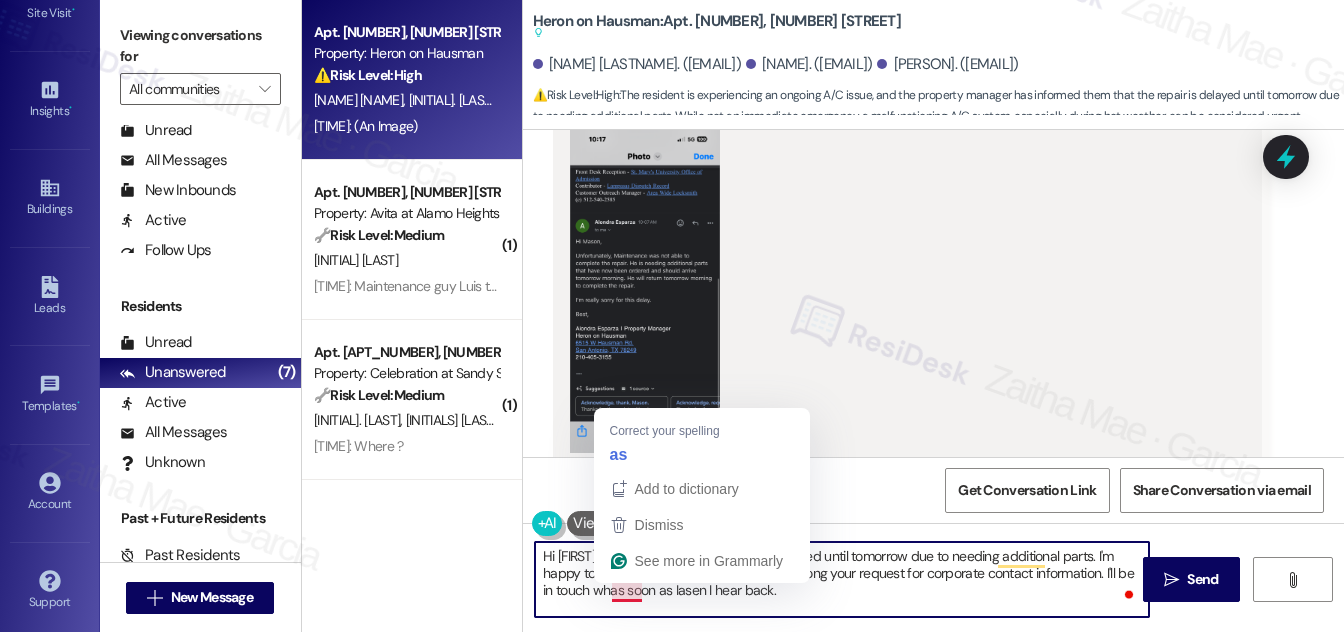 click on "Hi [FIRST], I understand the A/C repair is delayed until tomorrow due to needing additional parts. I'm happy to follow up with the team and pass along your request for corporate contact information. I'll be in touch whas soon as Iasen I hear back." at bounding box center (842, 579) 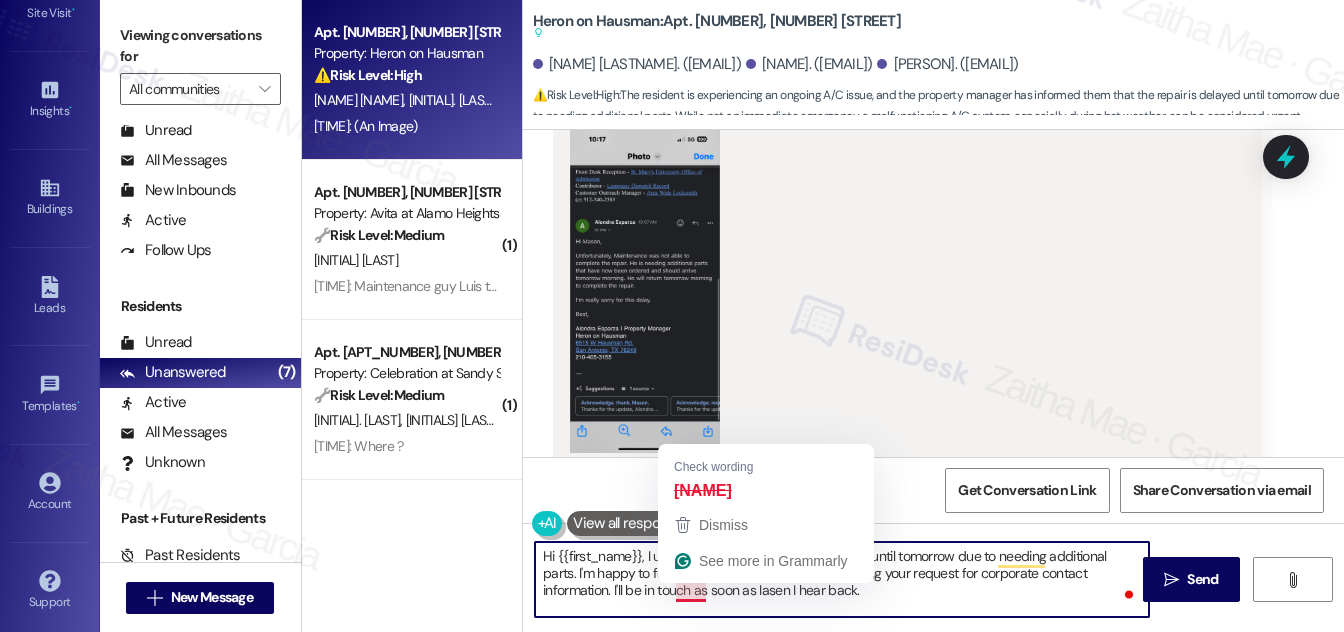 click on "Hi {{first_name}}, I understand the A/C repair is delayed until tomorrow due to needing additional parts. I'm happy to follow up with the team and pass along your request for corporate contact information. I'll be in touch as soon as Iasen I hear back." at bounding box center [842, 579] 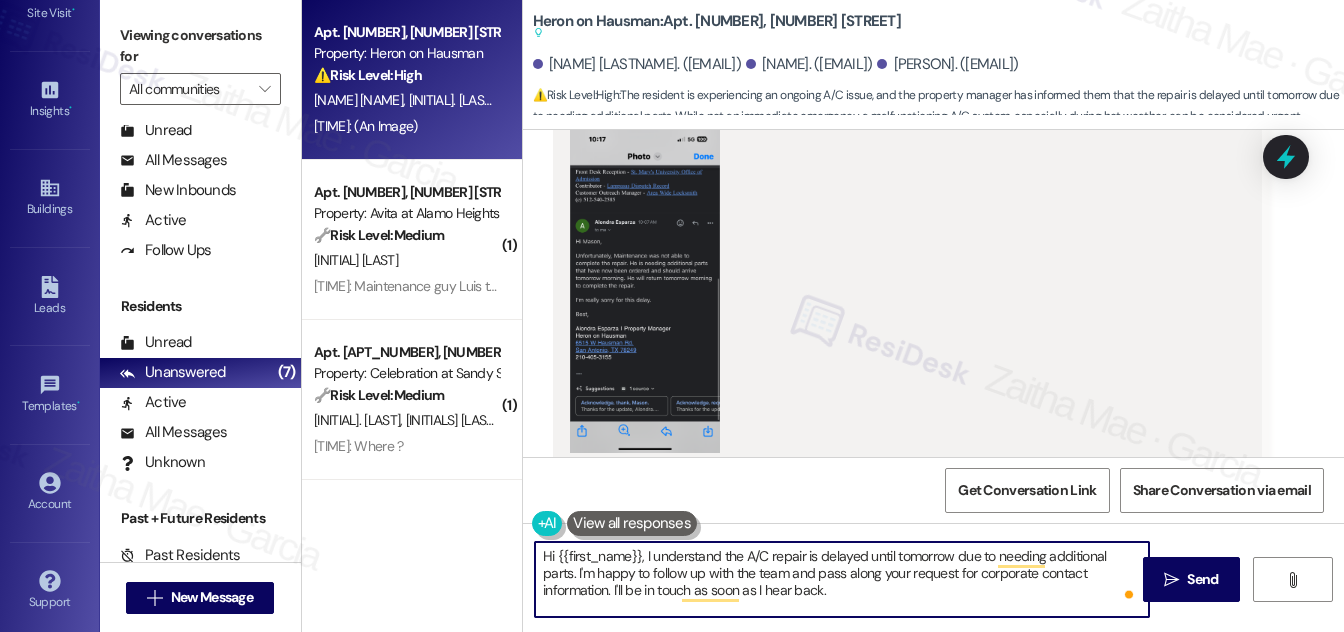 type on "Hi {{first_name}}, I understand the A/C repair is delayed until tomorrow due to needing additional parts. I'm happy to follow up with the team and pass along your request for corporate contact information. I'll be in touch as soon as I hear back." 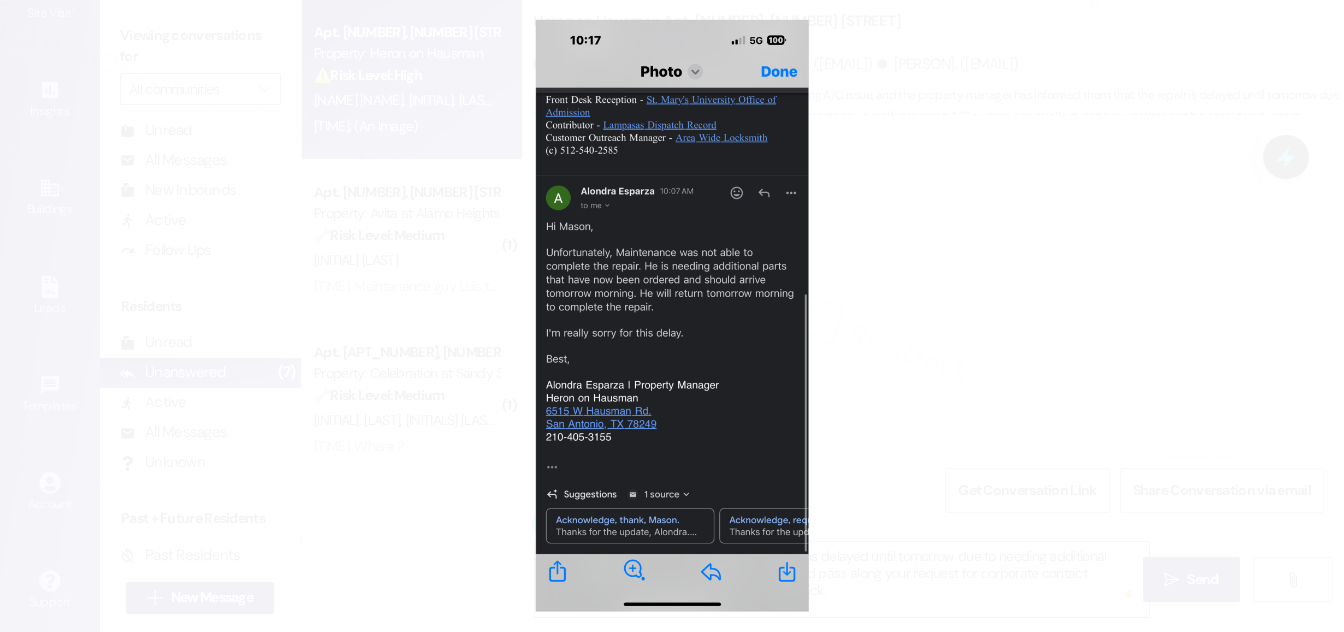 click at bounding box center (672, 316) 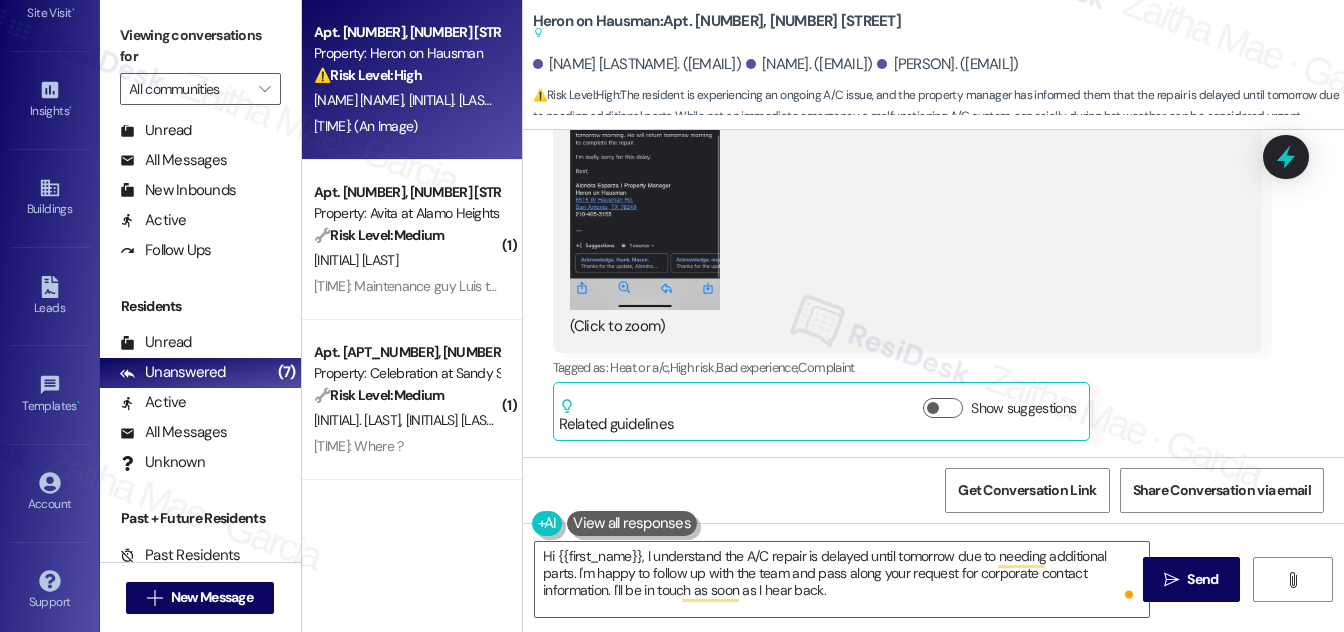 scroll, scrollTop: 10724, scrollLeft: 0, axis: vertical 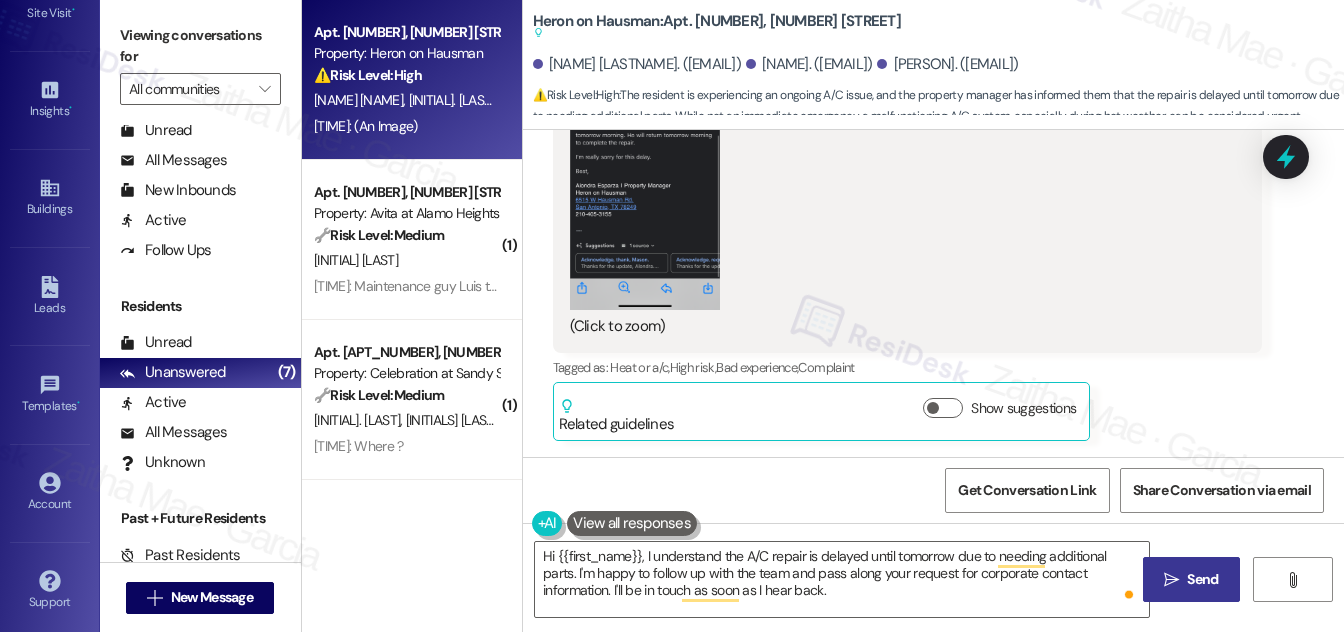 click on "Send" at bounding box center (1202, 579) 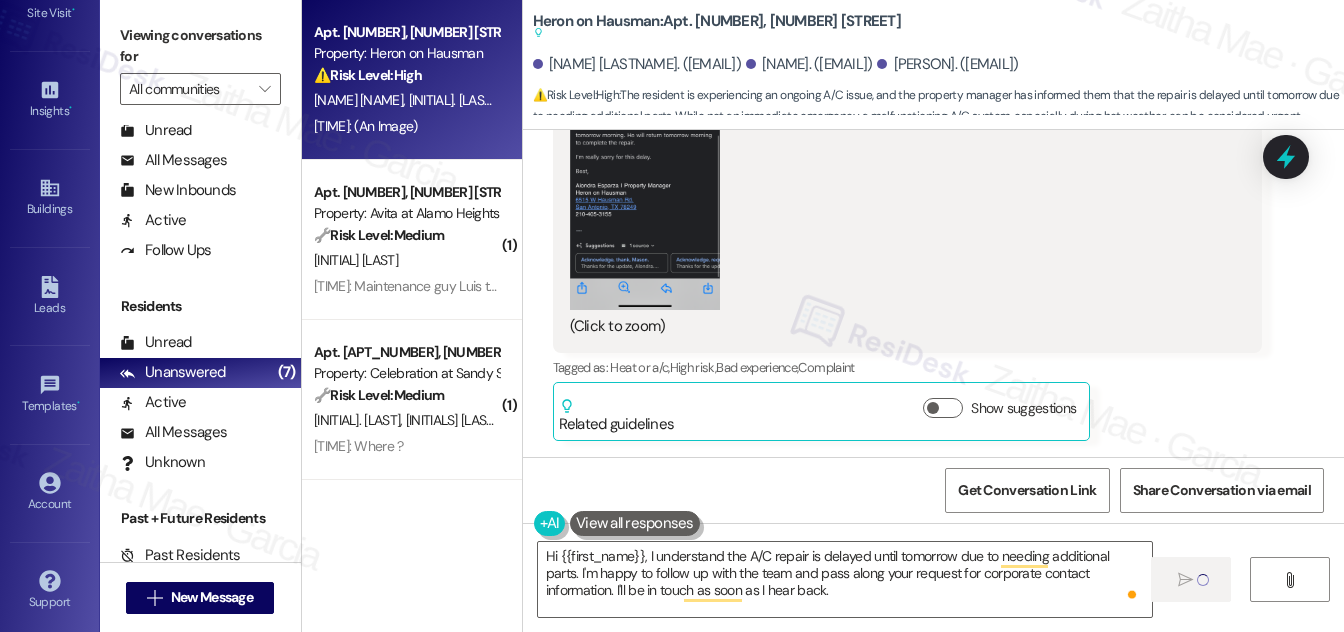 type 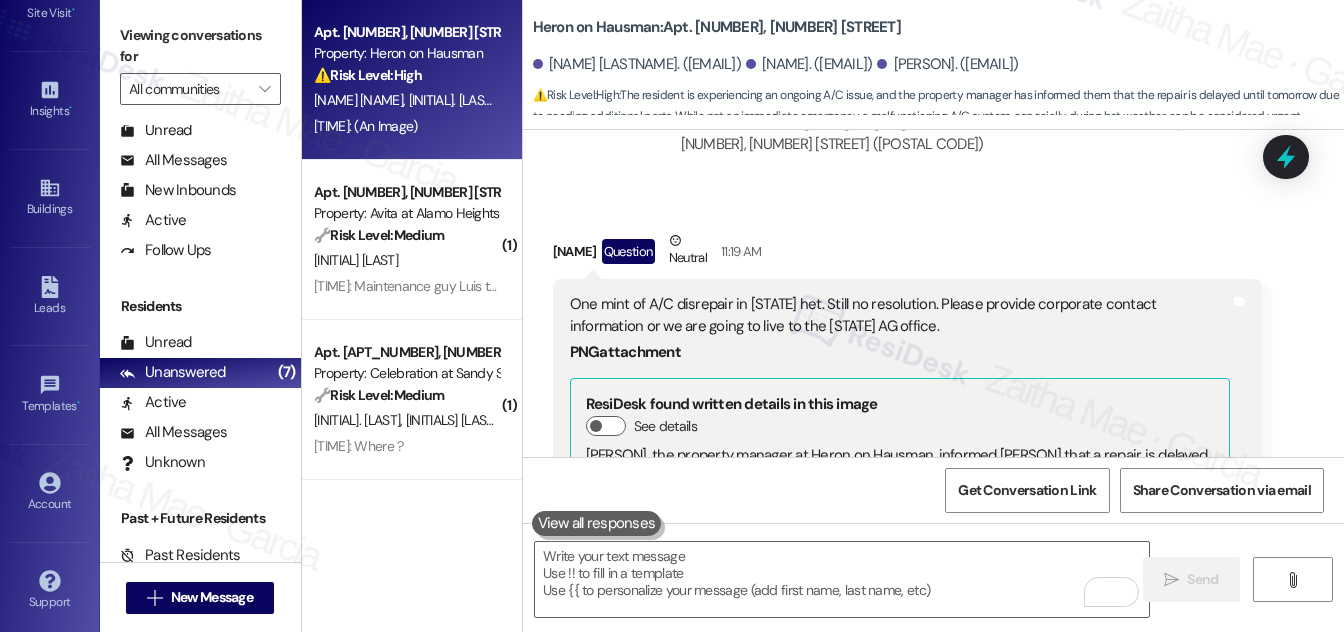 scroll, scrollTop: 10087, scrollLeft: 0, axis: vertical 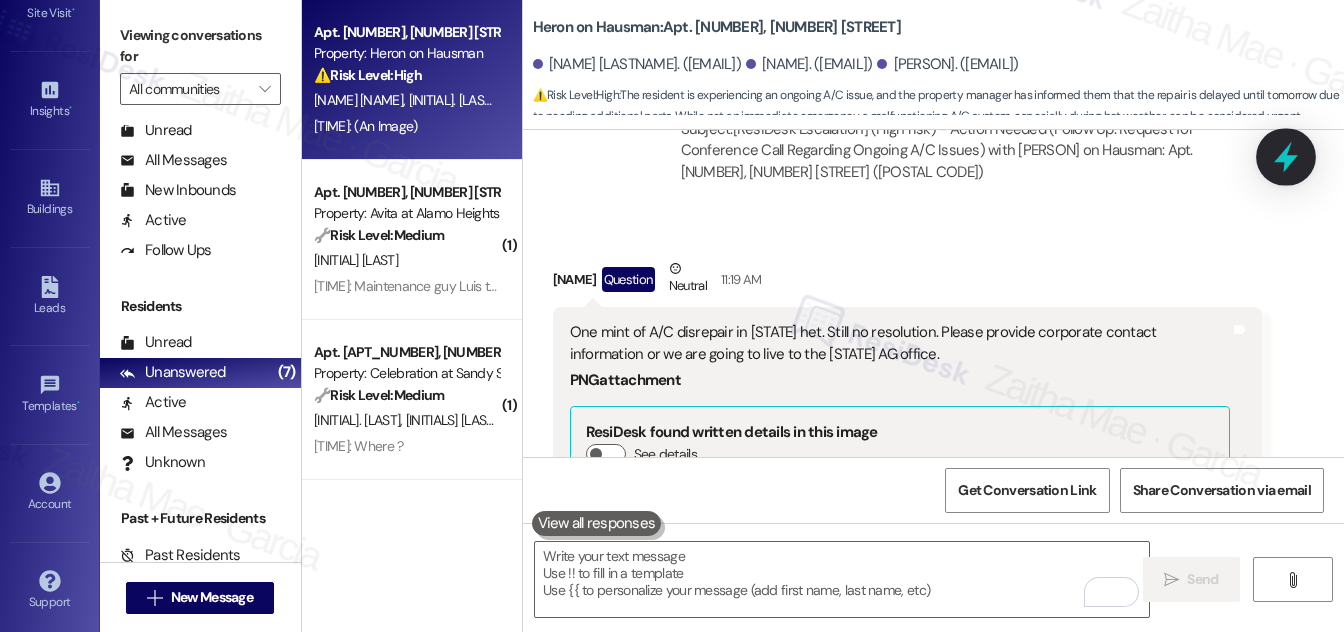 click 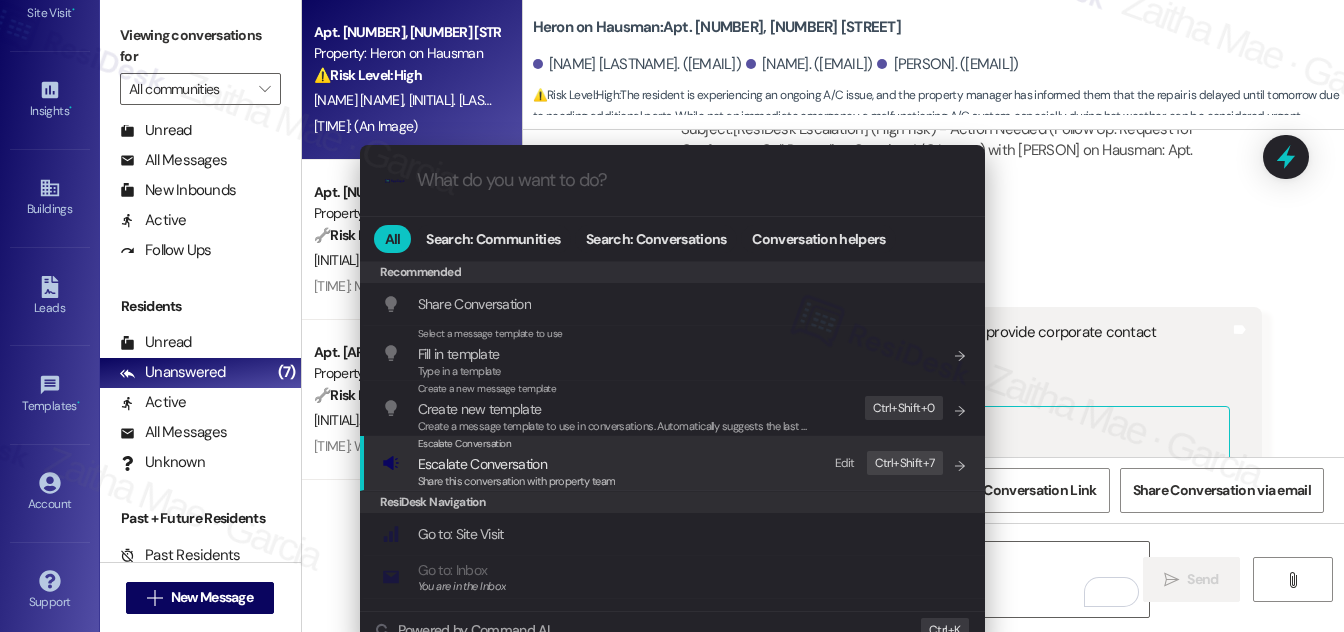 click on "Escalate Conversation" at bounding box center (482, 464) 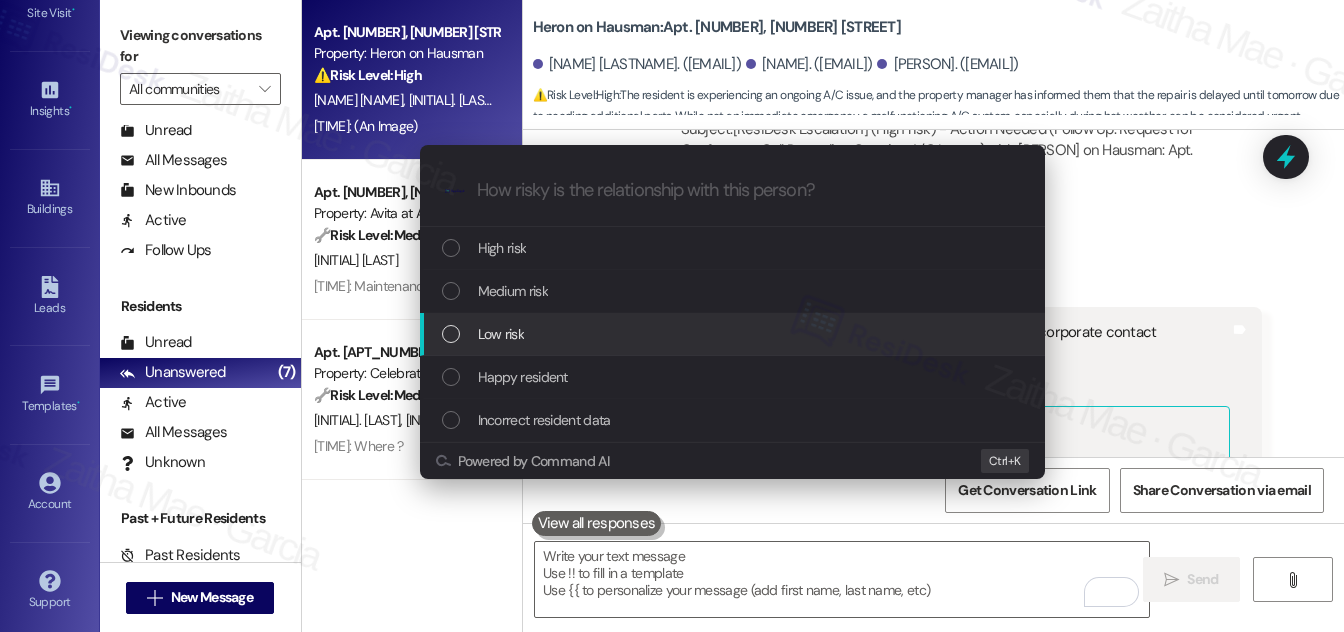 click on "Escalate Conversation How risky is the relationship with this person? Topics (e.g. broken fridge, delayed service) Any messages to highlight in the email? .cls-1{fill:#0a055f;}.cls-2{fill:#0cc4c4;} resideskLogoBlueOrange High risk Medium risk Low risk Happy resident Incorrect resident data Powered by Command AI Ctrl+ K" at bounding box center (672, 316) 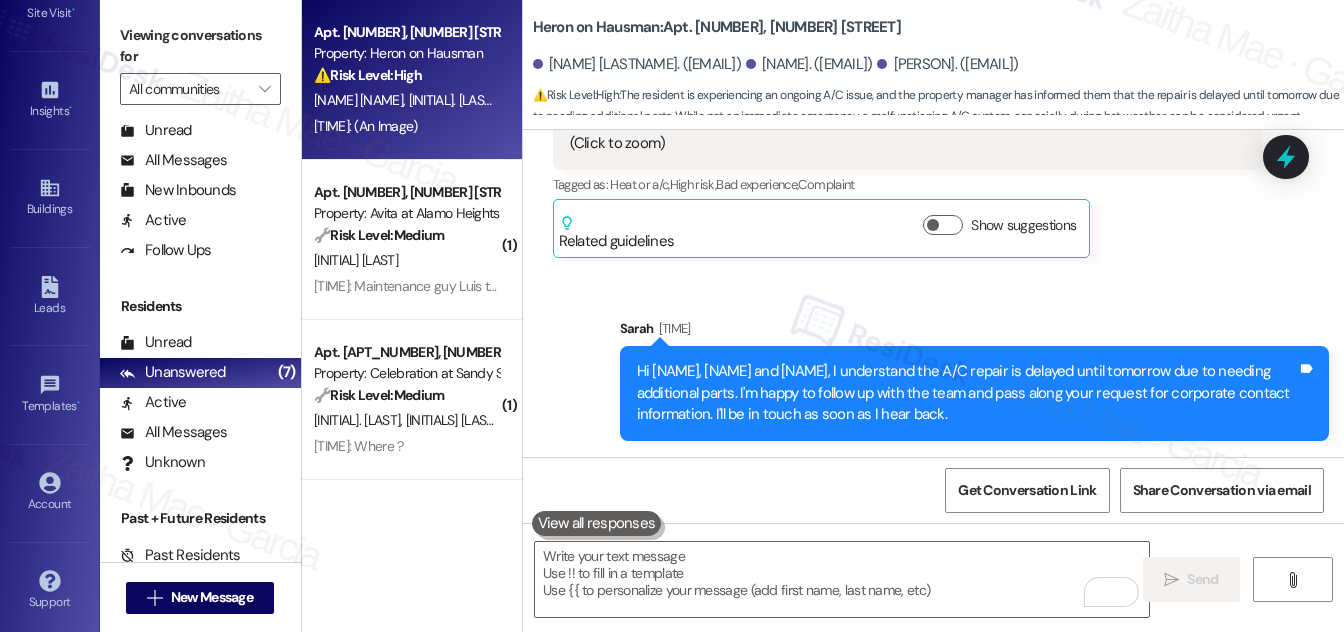 scroll, scrollTop: 10906, scrollLeft: 0, axis: vertical 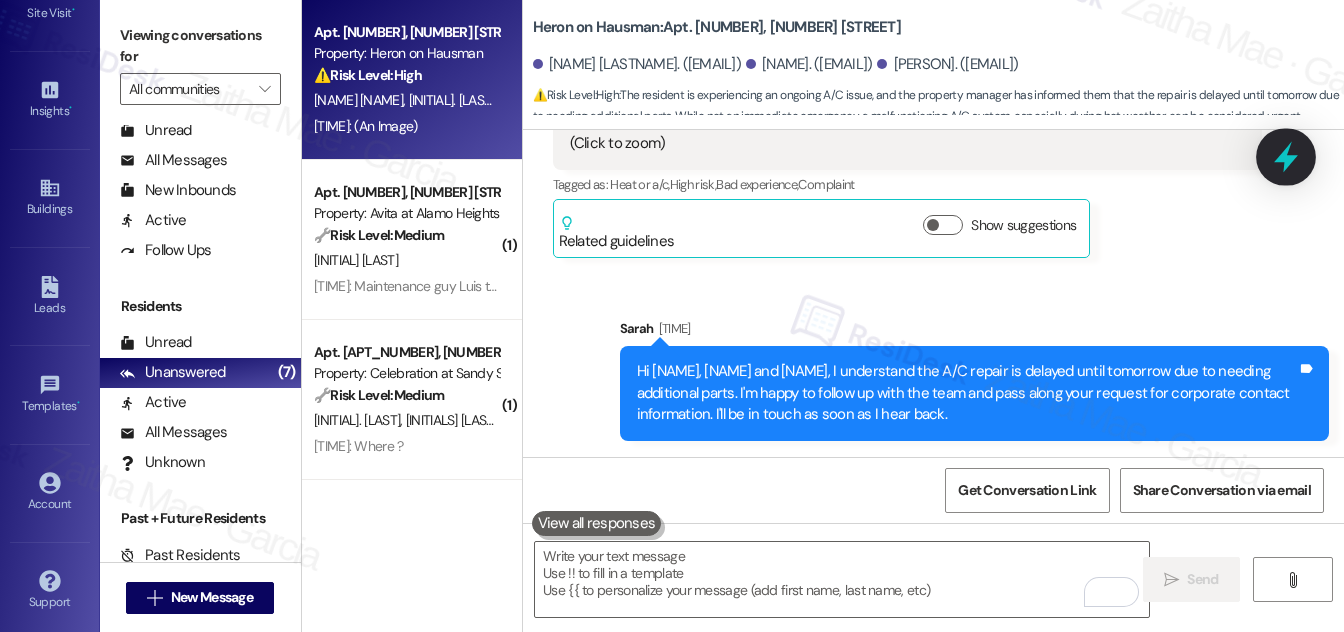 click 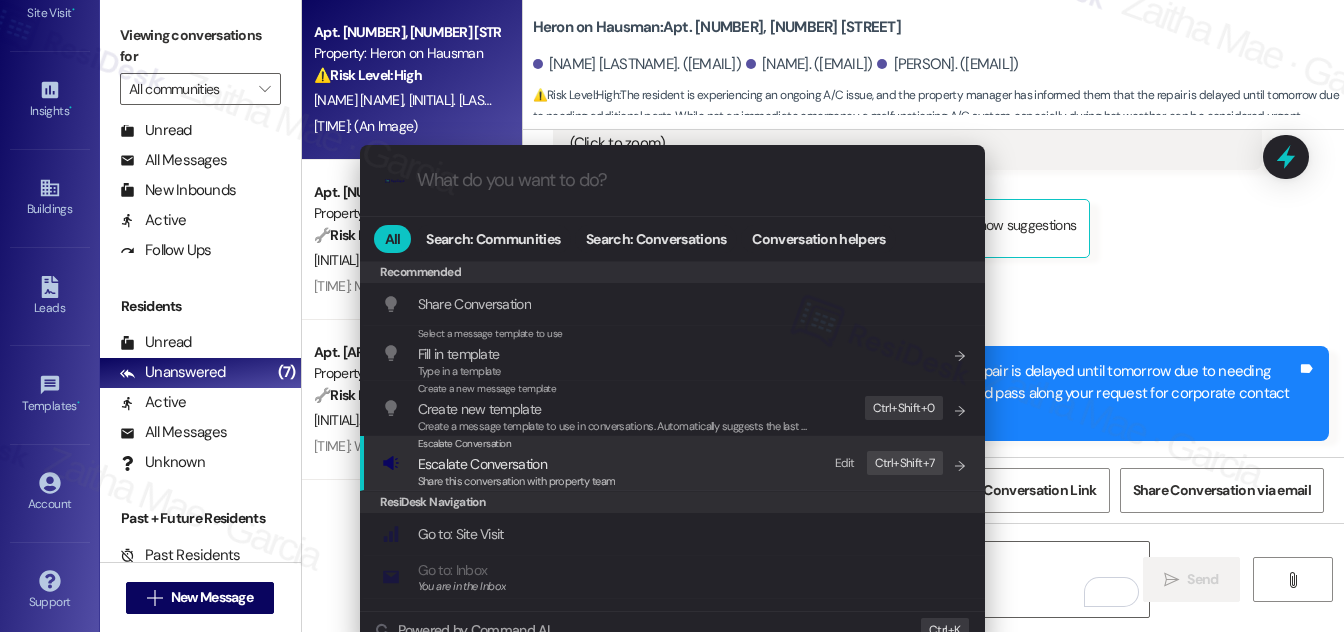 click on "Escalate Conversation" at bounding box center (482, 464) 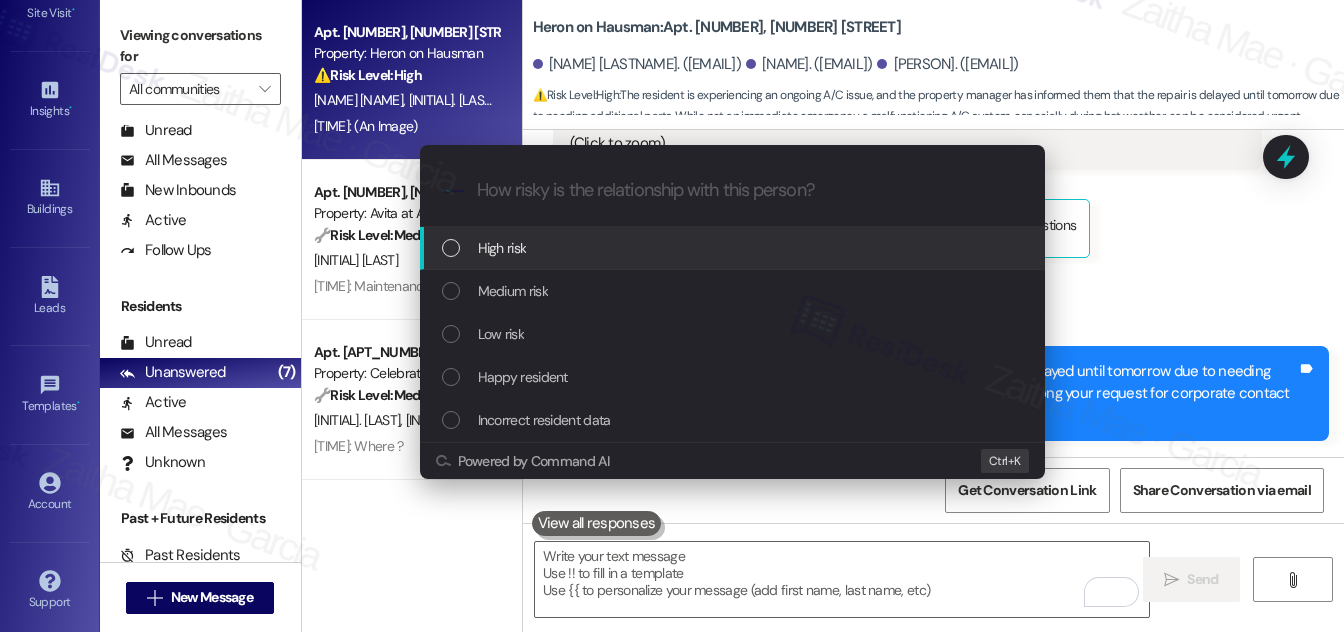 click on "High risk" at bounding box center (502, 248) 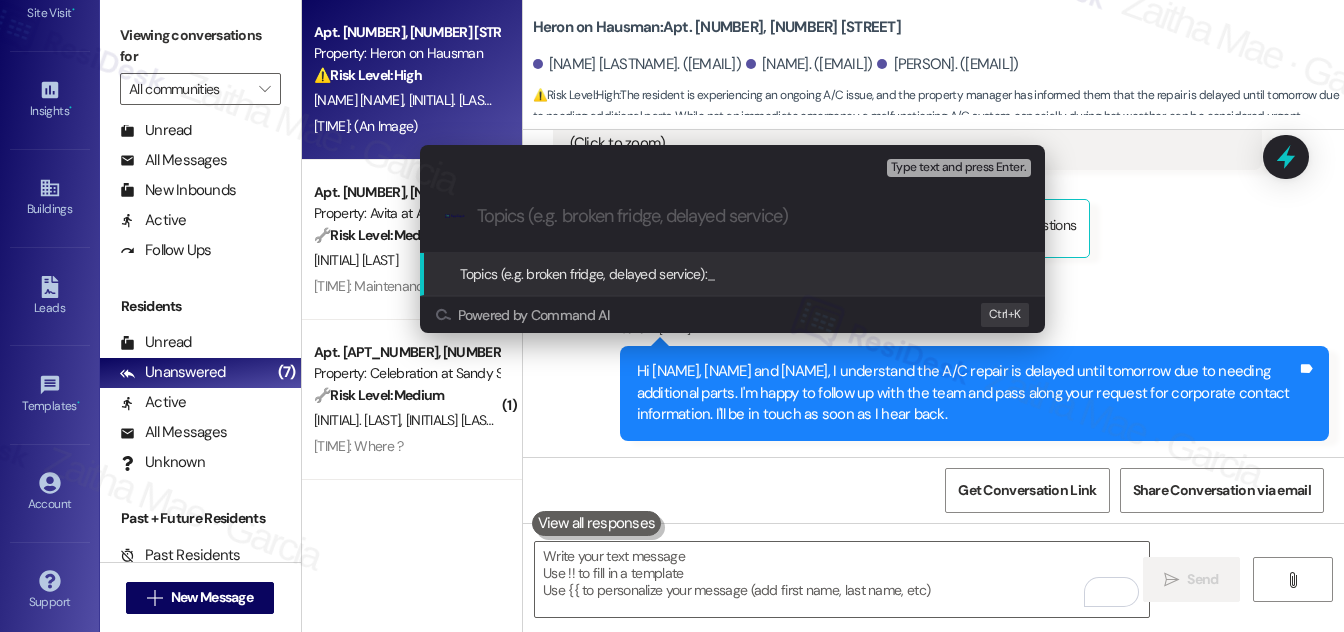 paste on "Request for Corporate Contact" 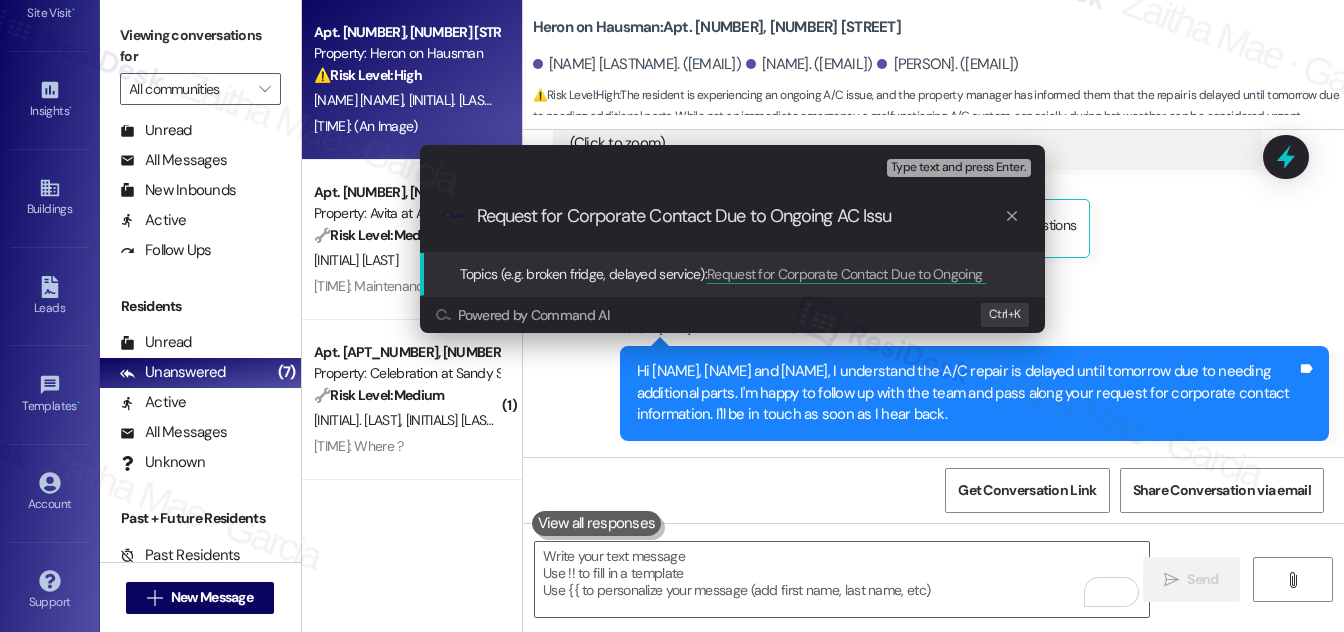 type on "Request for Corporate Contact Due to Ongoing AC Issue" 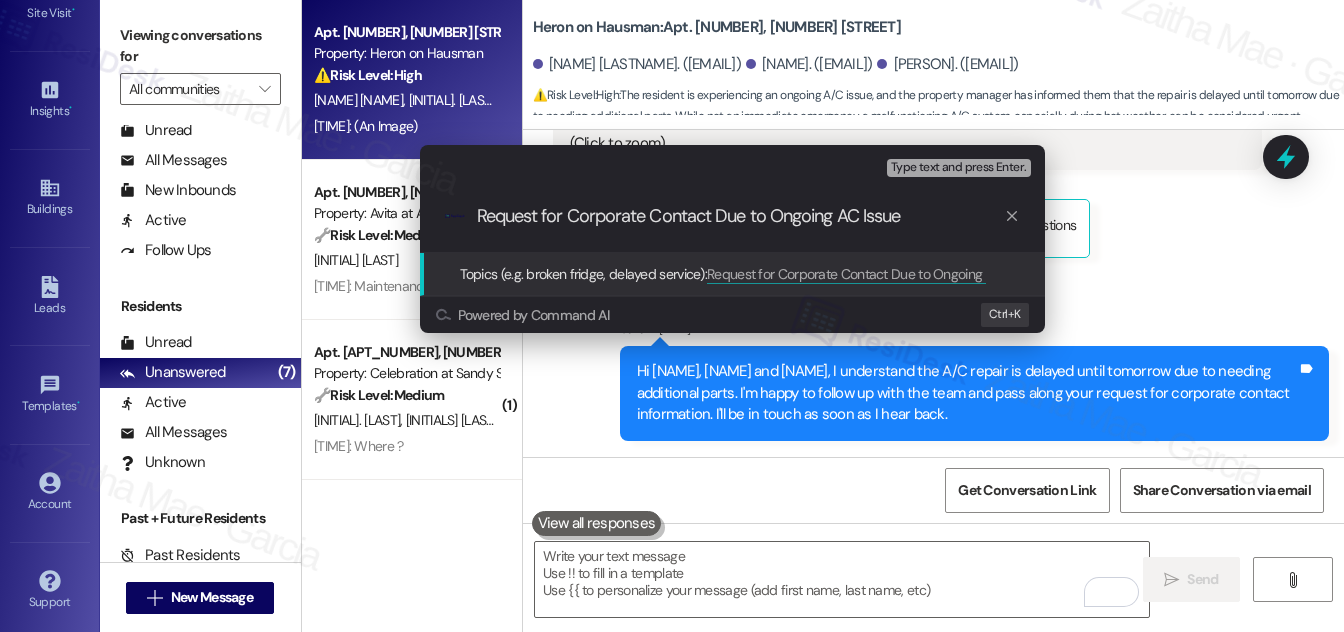 type 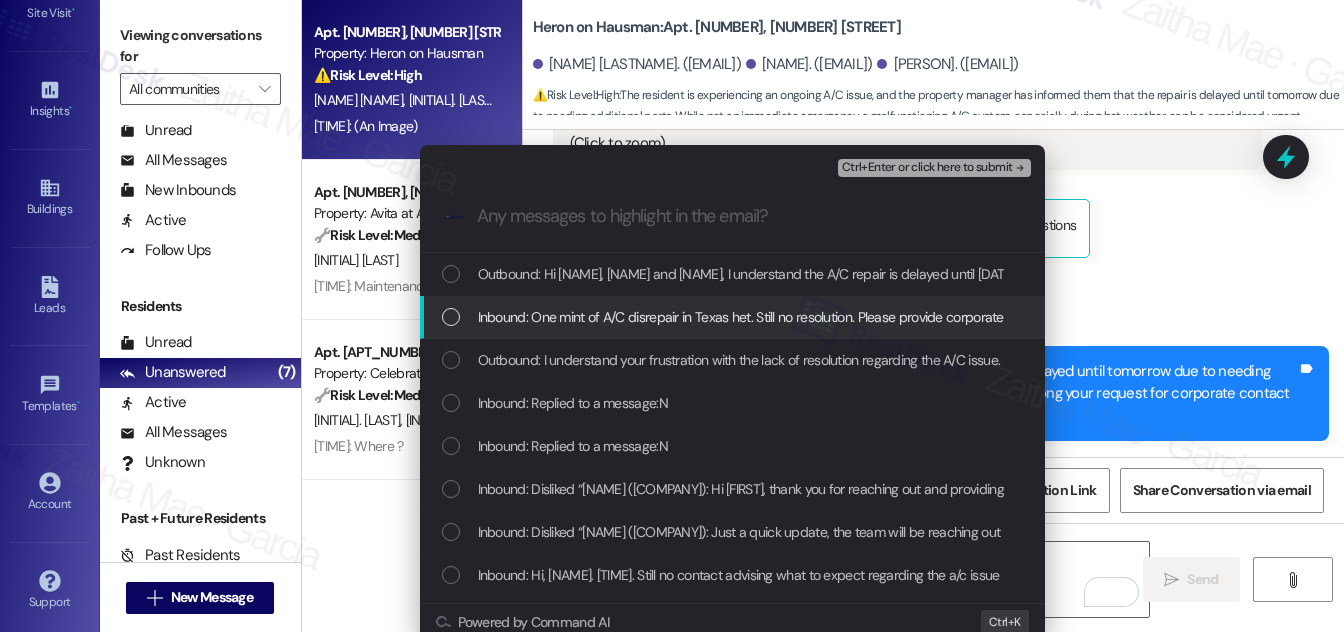 click at bounding box center (451, 317) 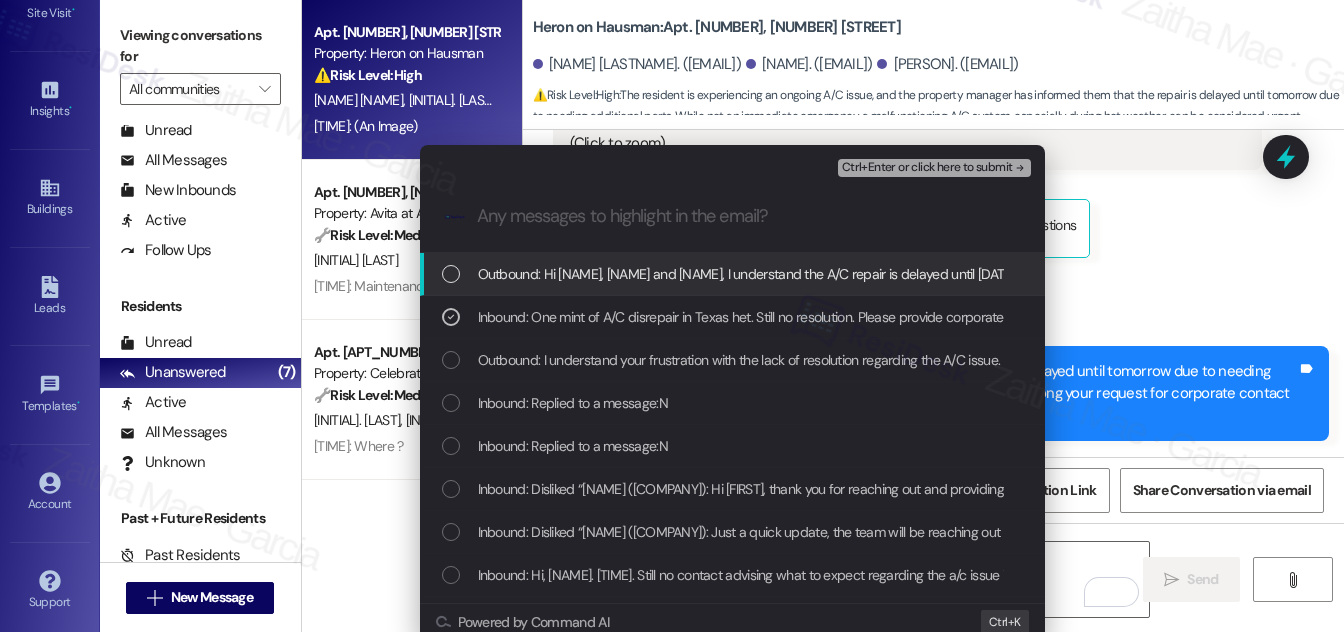 drag, startPoint x: 880, startPoint y: 167, endPoint x: 861, endPoint y: 163, distance: 19.416489 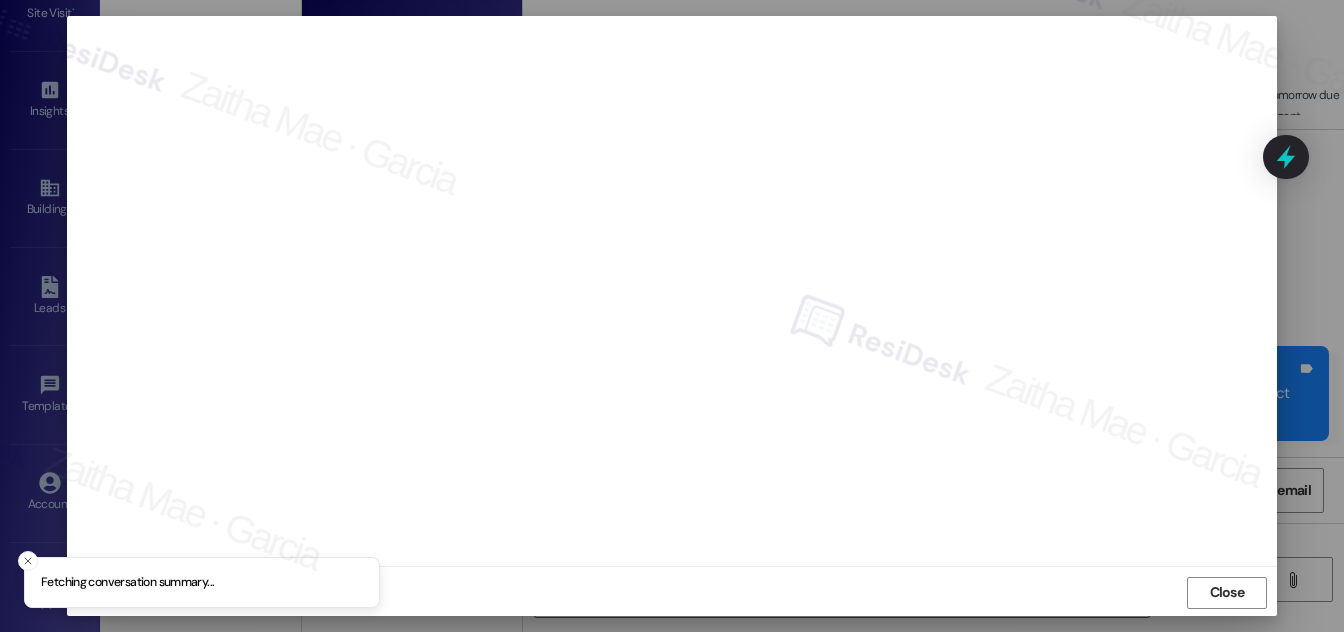 scroll, scrollTop: 21, scrollLeft: 0, axis: vertical 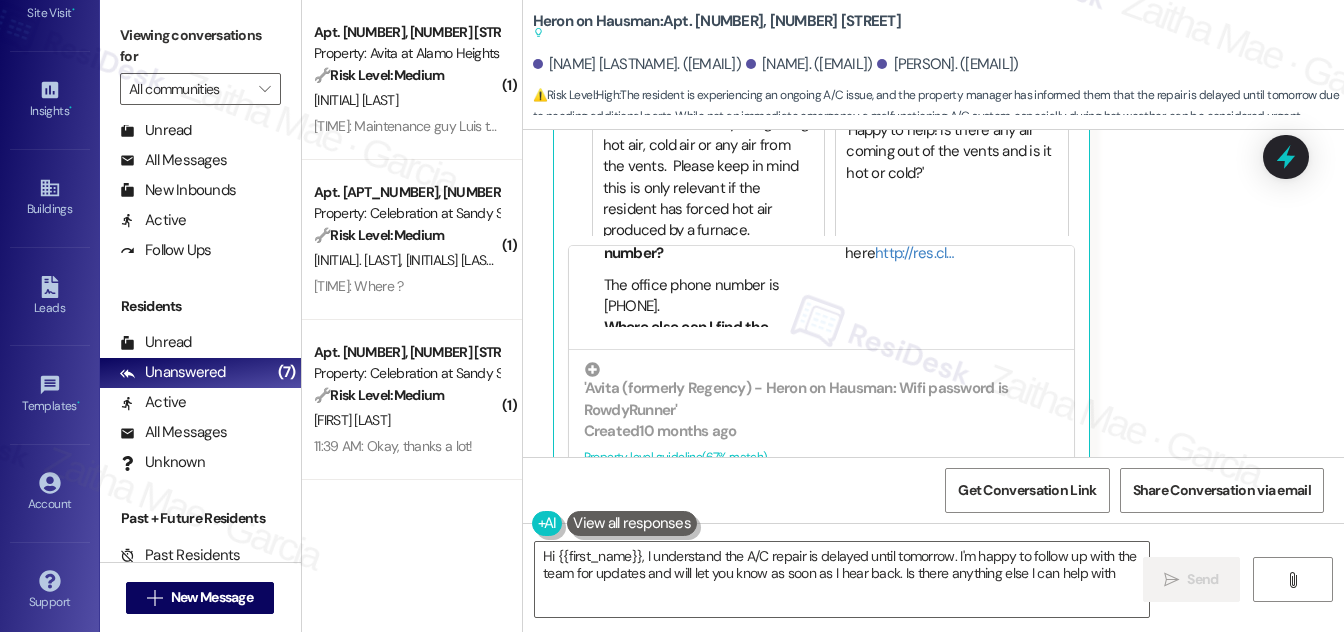 type on "Hi {{first_name}}, I understand the A/C repair is delayed until tomorrow. I'm happy to follow up with the team for updates and will let you know as soon as I hear back. Is there anything else I can help with?" 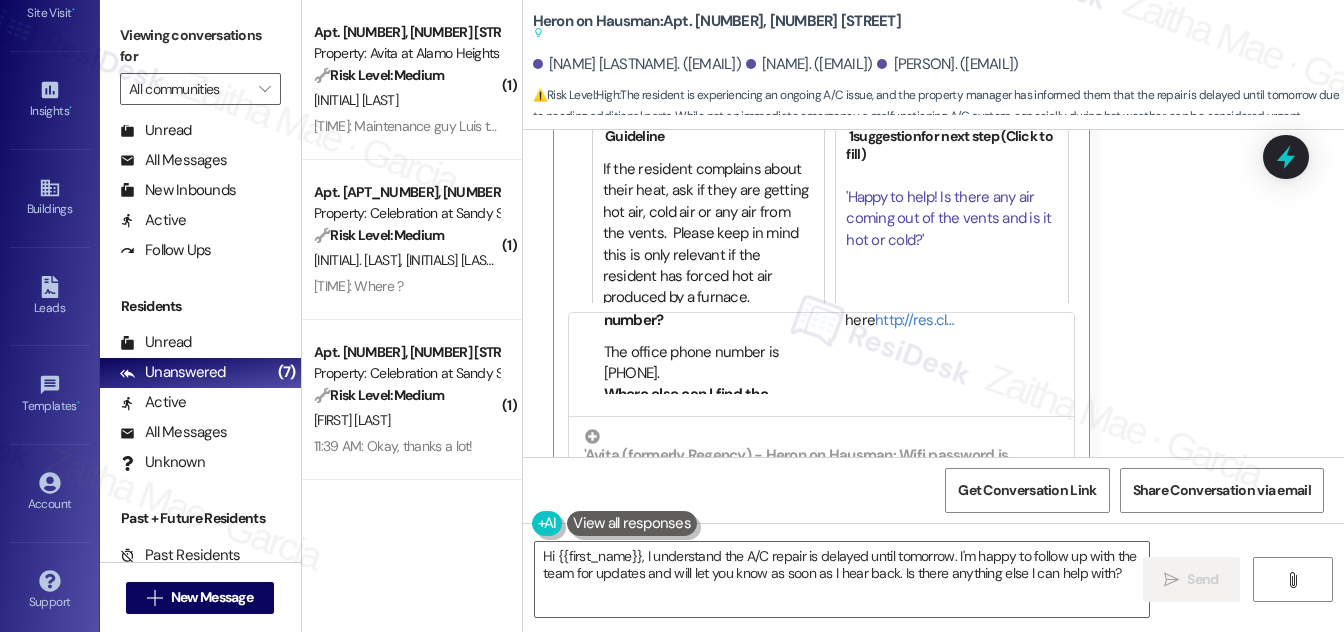scroll, scrollTop: 10986, scrollLeft: 0, axis: vertical 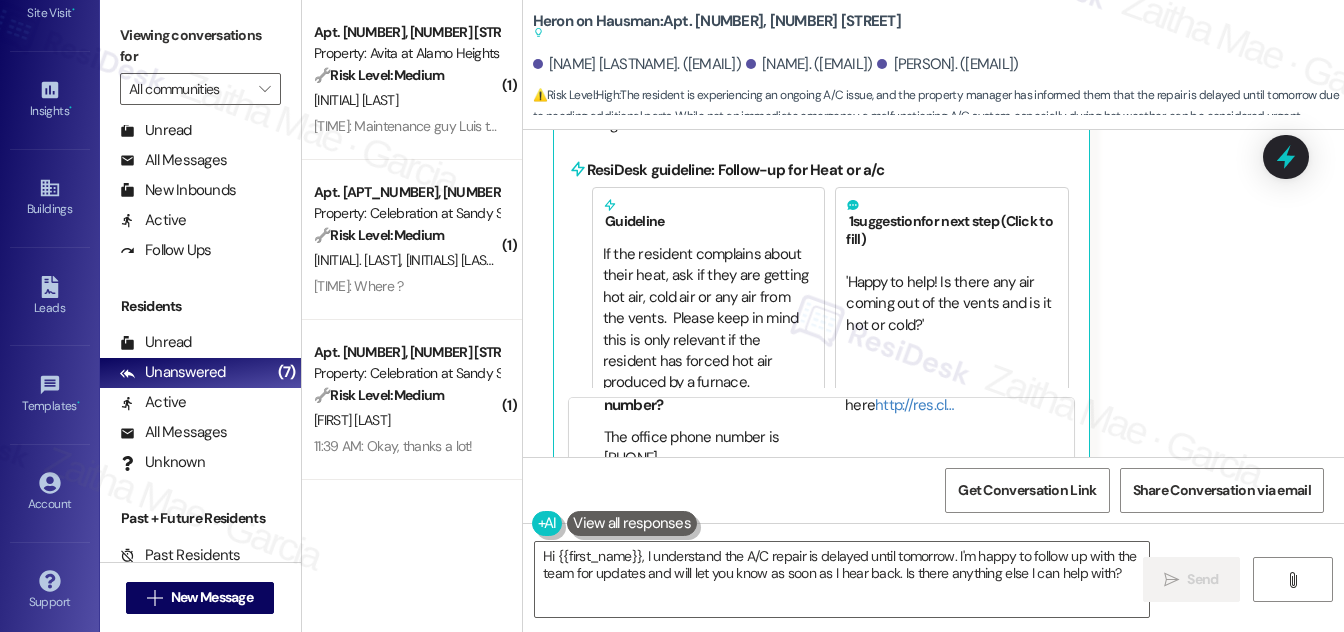 click on "Hide Suggestions" at bounding box center [947, 108] 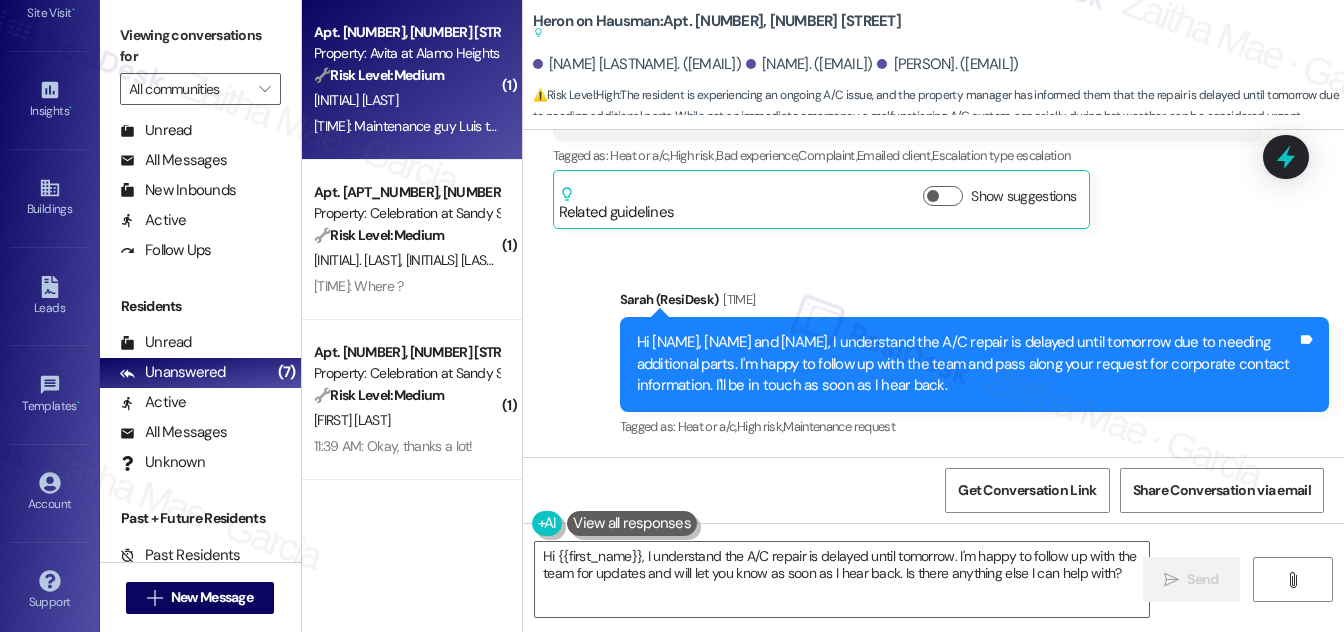 click on "🔧  Risk Level:  Medium" at bounding box center (379, 75) 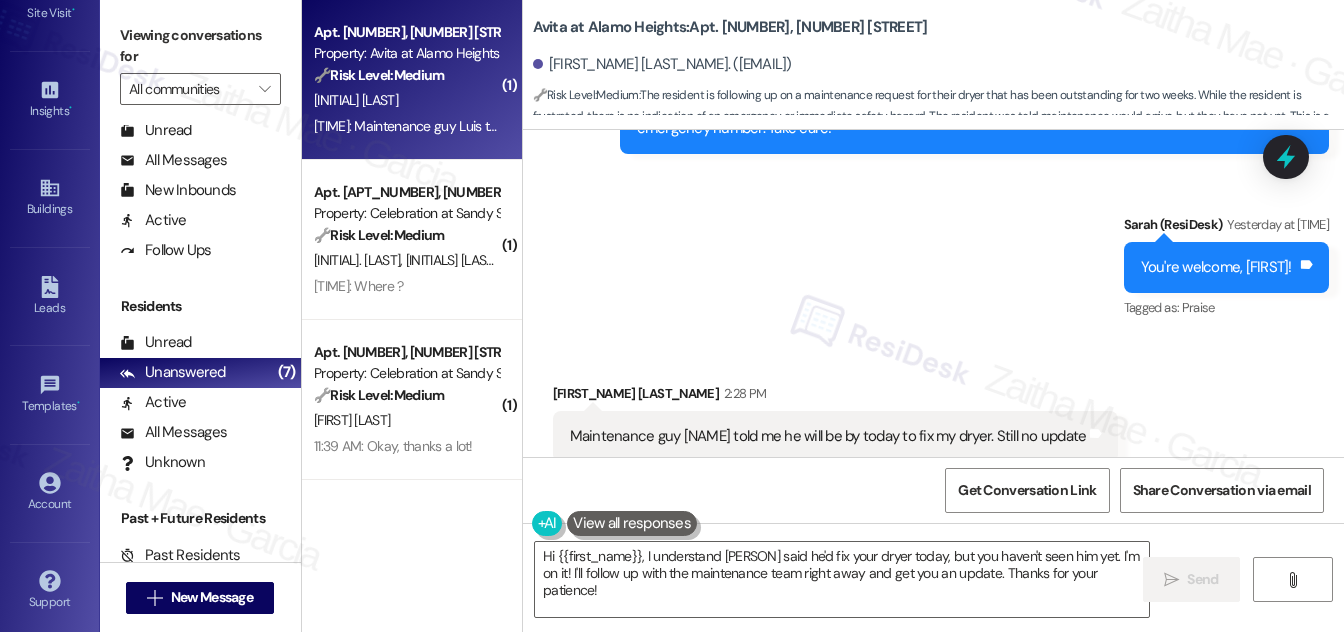 scroll, scrollTop: 2855, scrollLeft: 0, axis: vertical 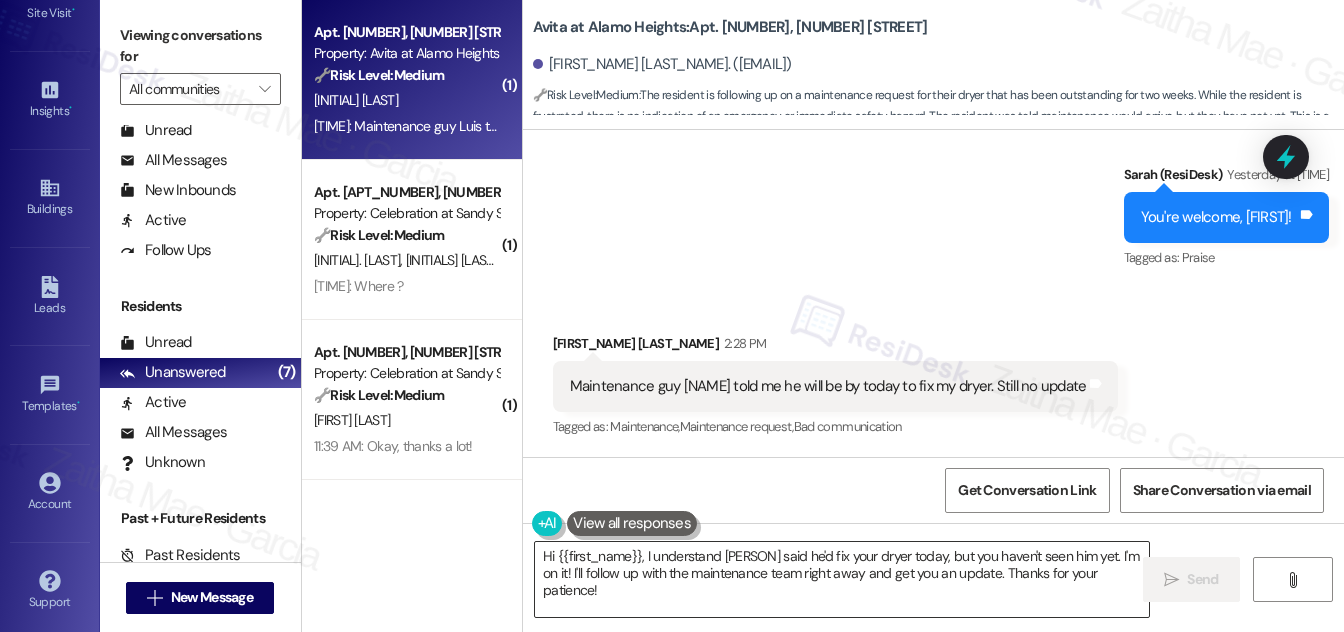 click on "Hi {{first_name}}, I understand [PERSON] said he'd fix your dryer today, but you haven't seen him yet. I'm on it! I'll follow up with the maintenance team right away and get you an update. Thanks for your patience!" at bounding box center [842, 579] 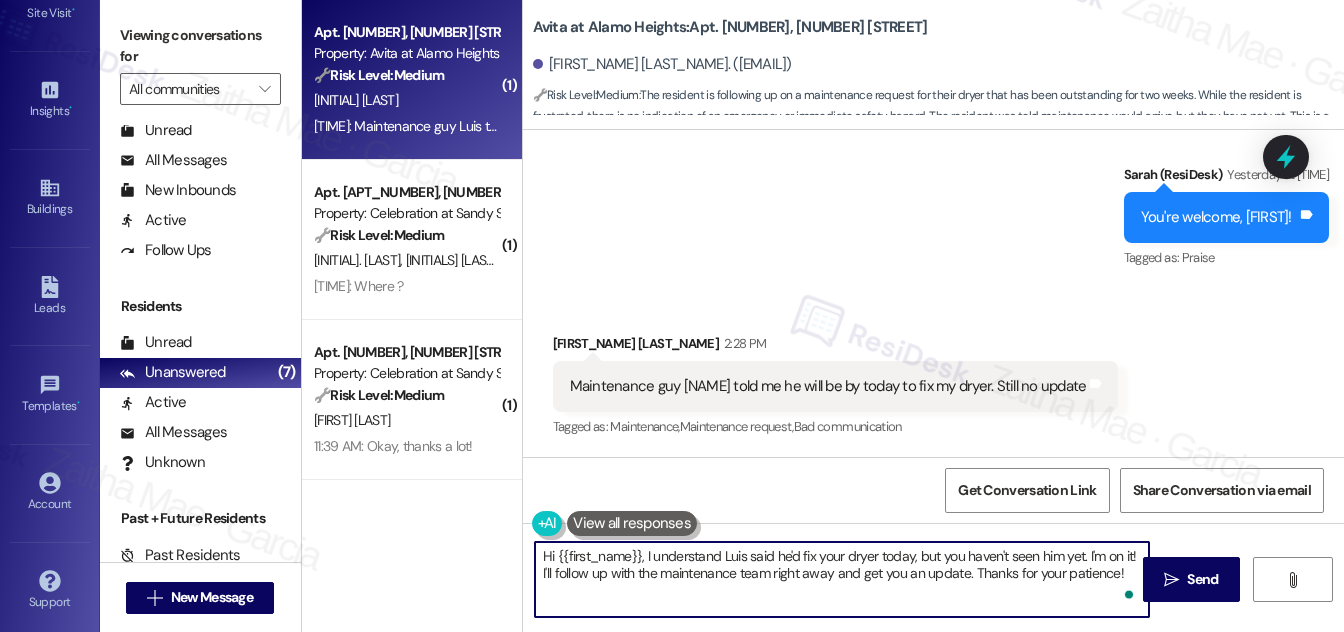 type on "Hi [NAME], thanksI understand [NAME] said he'd fix your dryer today, but you haven't seen him yet. I'm on it! I'll follow up with the maintenance team right away and get you an update. Thanks for your patience!" 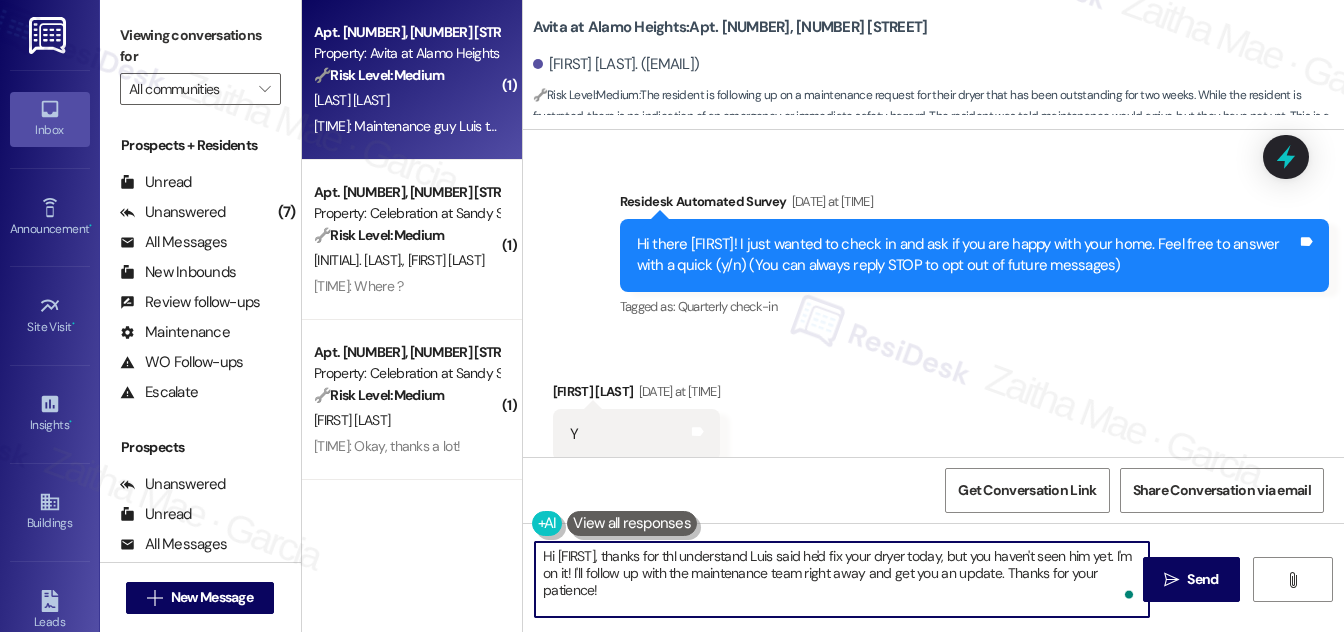 scroll, scrollTop: 0, scrollLeft: 0, axis: both 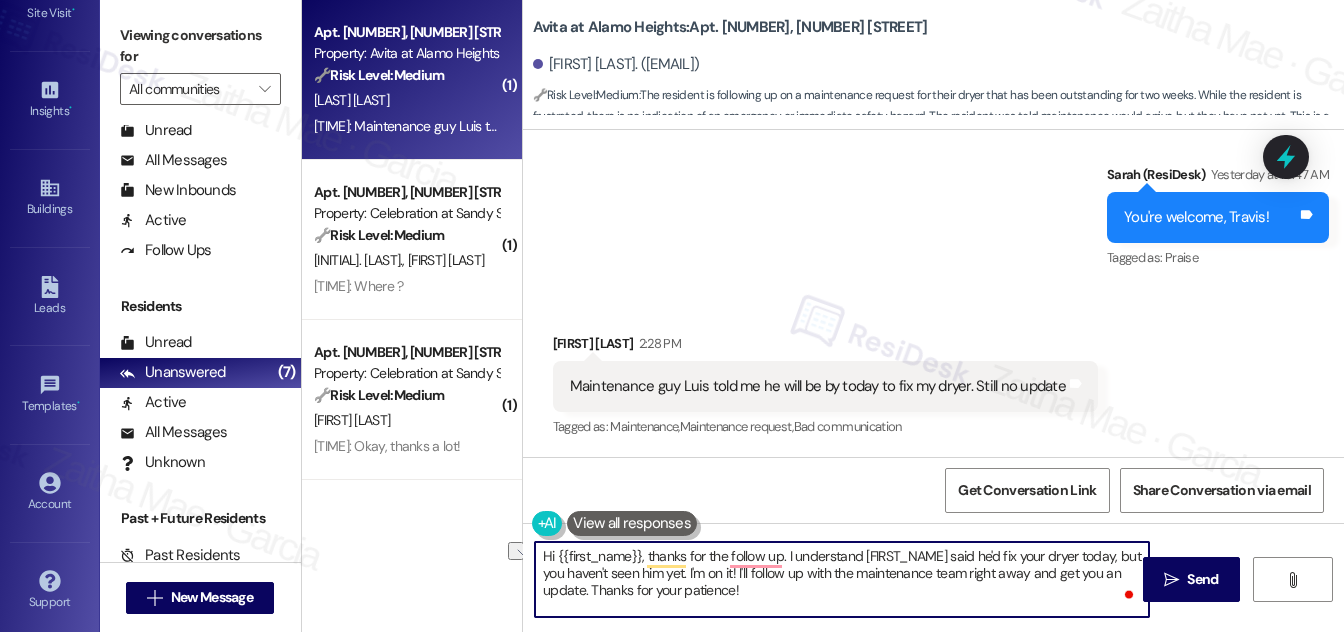 drag, startPoint x: 1003, startPoint y: 572, endPoint x: 940, endPoint y: 574, distance: 63.03174 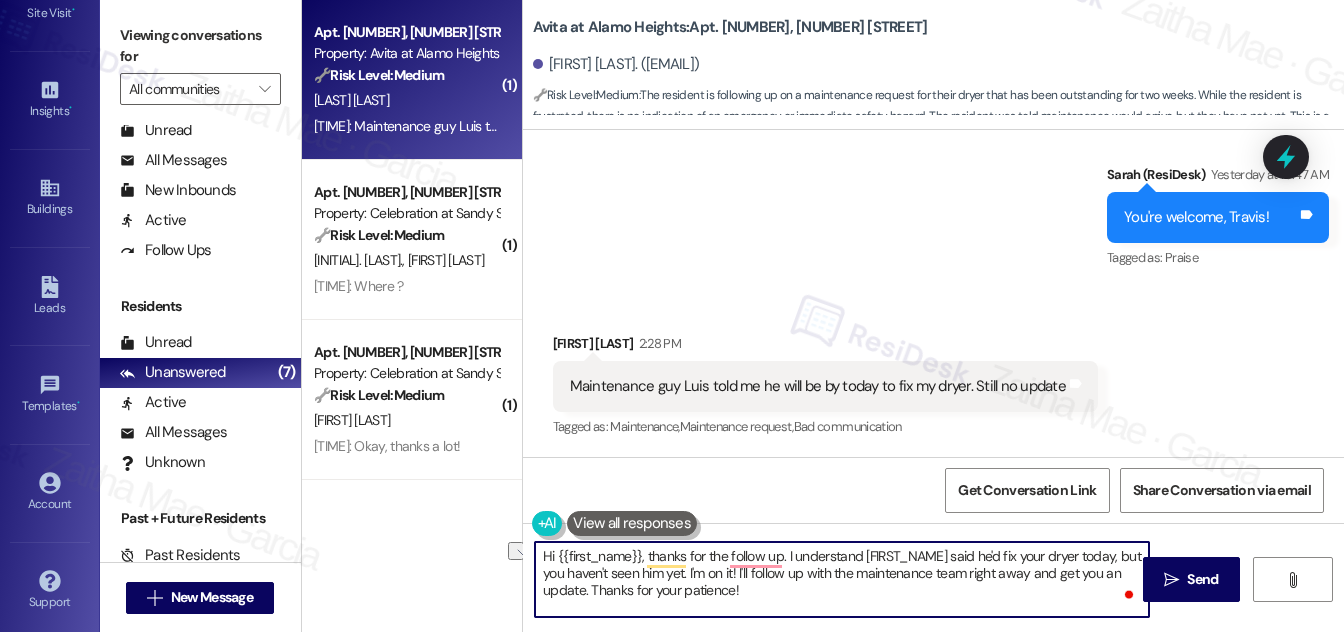 click on "Hi {{first_name}}, thanks for the follow up. I understand [FIRST_NAME] said he'd fix your dryer today, but you haven't seen him yet. I'm on it! I'll follow up with the maintenance team right away and get you an update. Thanks for your patience!" at bounding box center [842, 579] 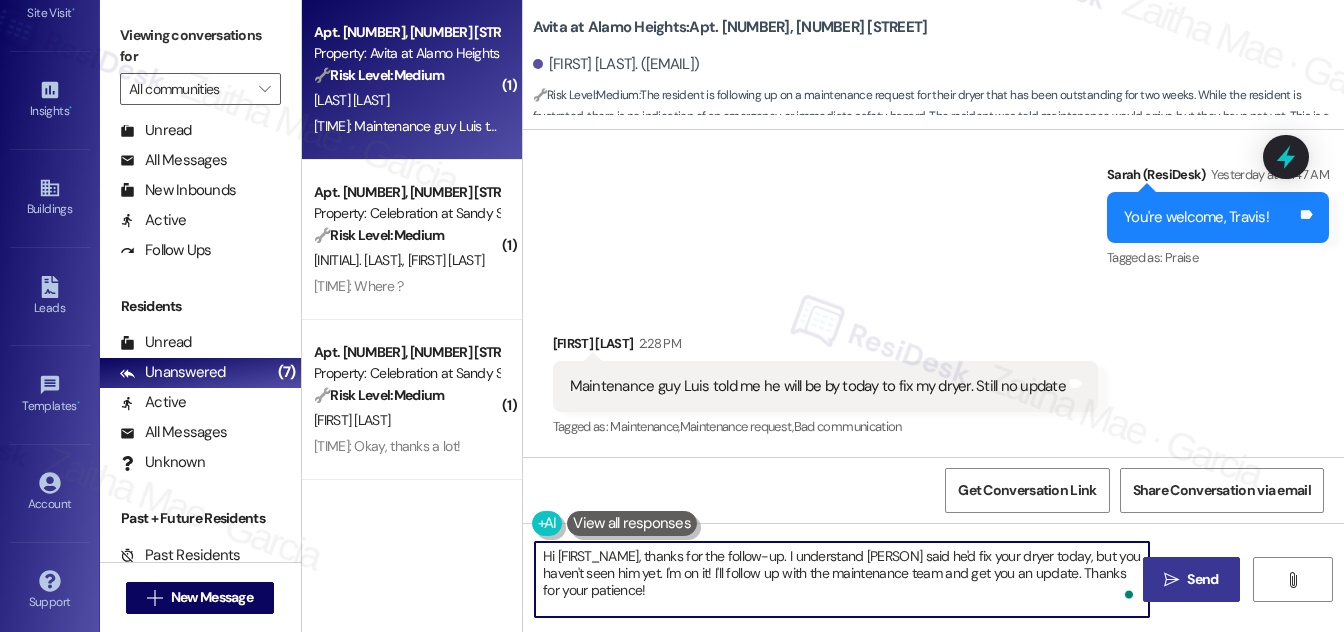 type on "Hi {{first_name}}, thanks for the follow-up. I understand Luis said he'd fix your dryer today, but you haven't seen him yet. I'm on it! I'll follow up with the maintenance team and get you an update. Thanks for your patience!" 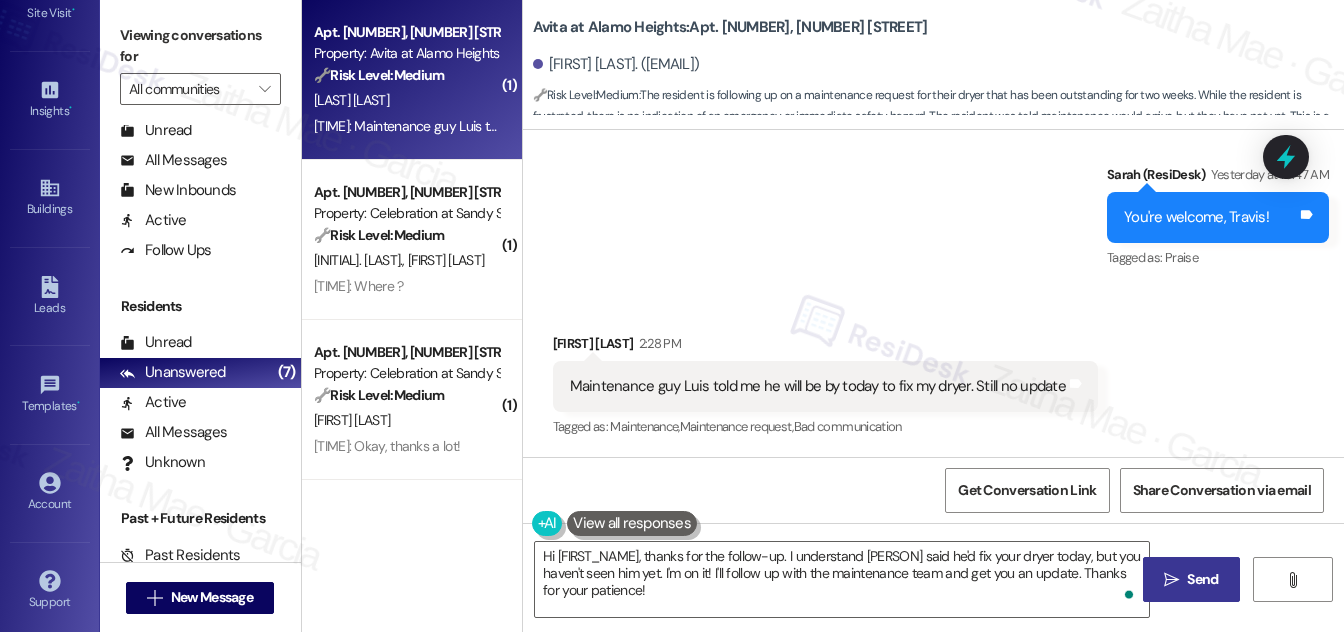 click on " Send" at bounding box center (1191, 579) 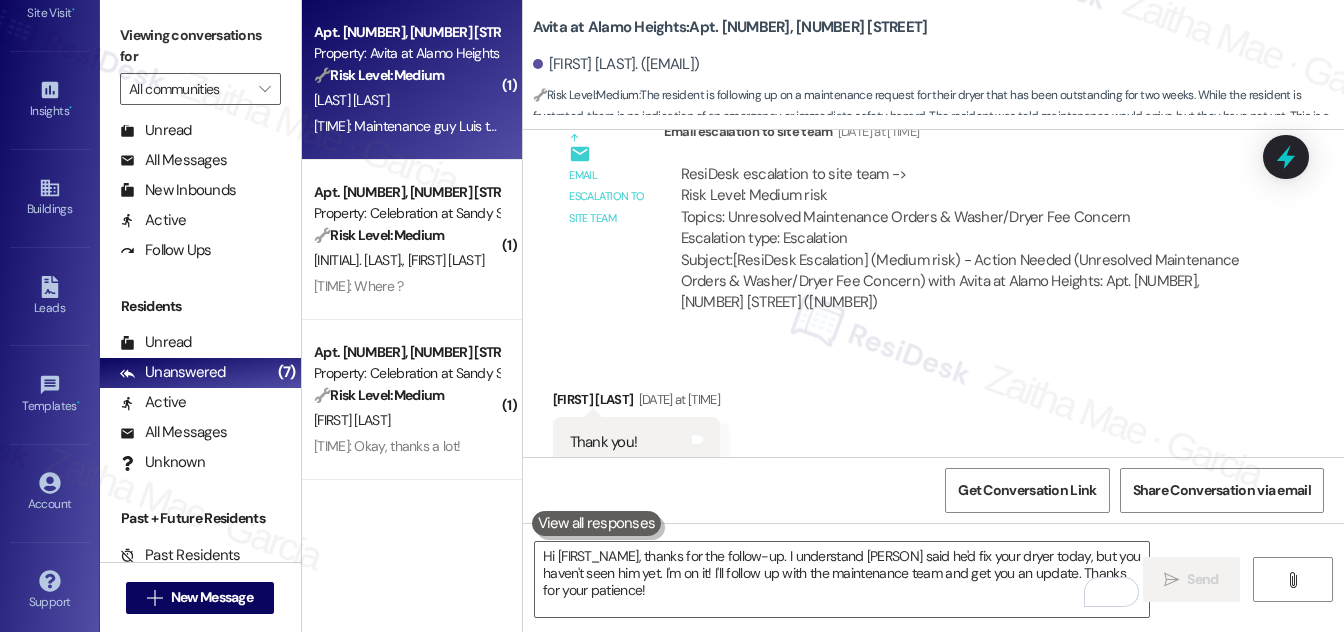 scroll, scrollTop: 2288, scrollLeft: 0, axis: vertical 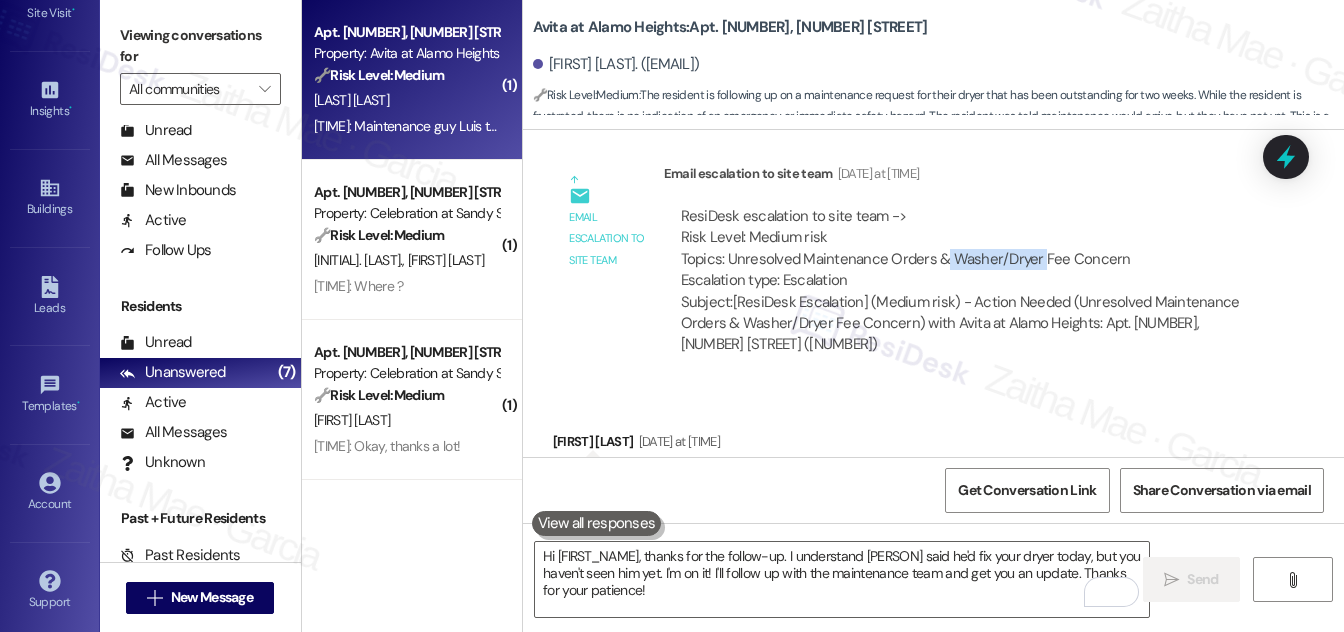 drag, startPoint x: 938, startPoint y: 254, endPoint x: 1034, endPoint y: 259, distance: 96.13012 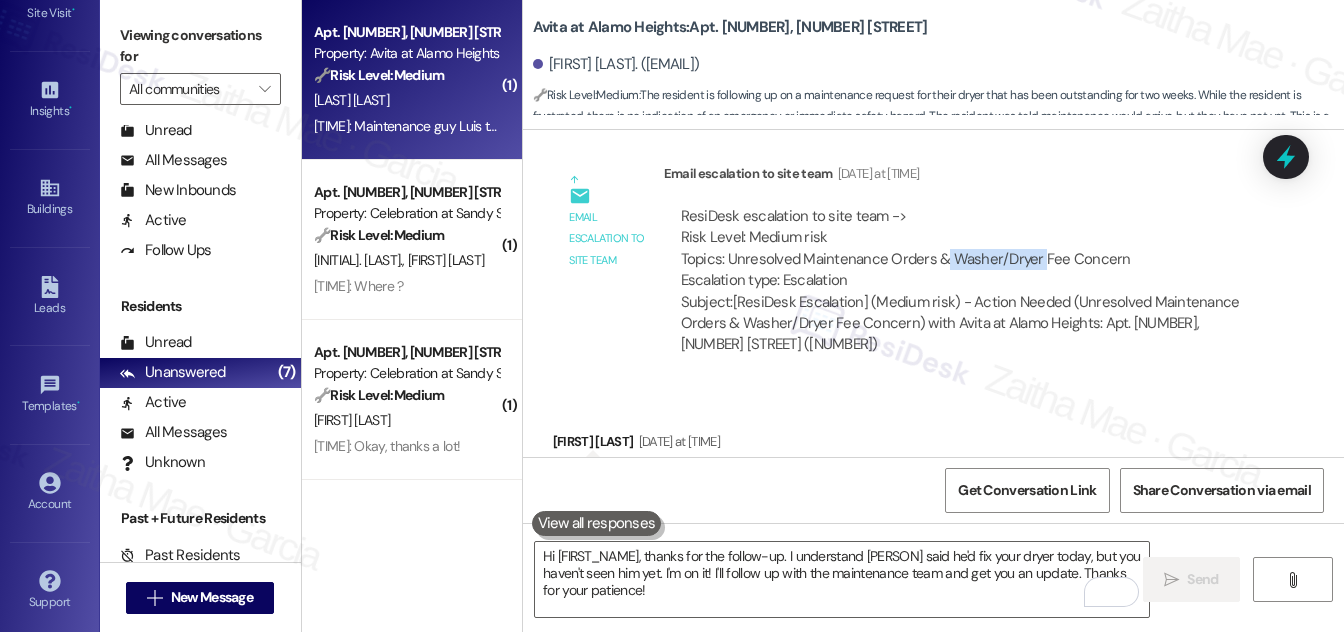 click on "ResiDesk escalation to site team ->
Risk Level: Medium risk
Topics: Unresolved Maintenance Orders & Washer/Dryer Fee Concern
Escalation type: Escalation" at bounding box center [963, 249] 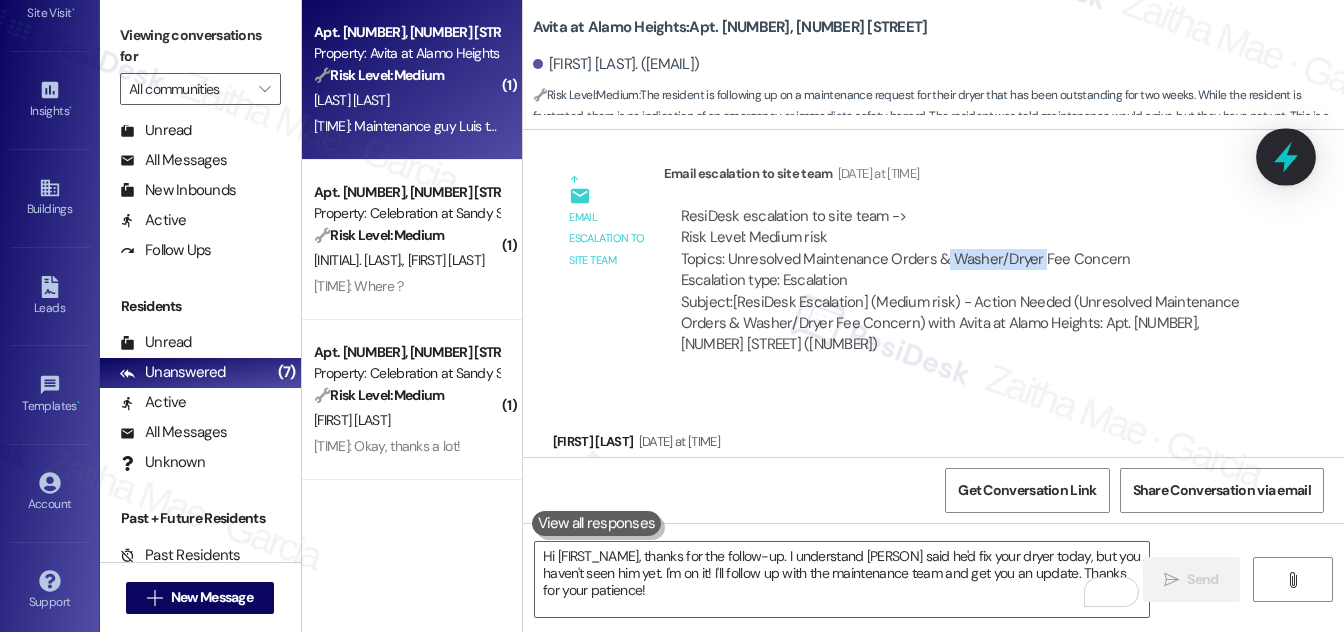 click 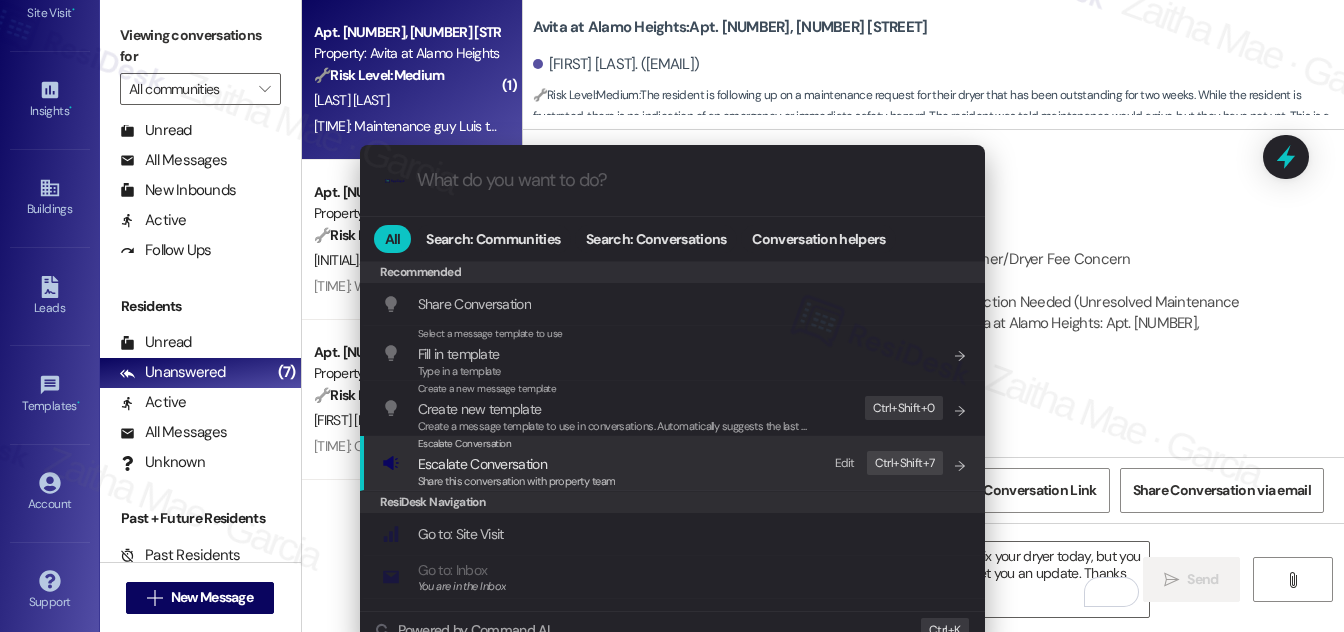 click on "Escalate Conversation" at bounding box center (482, 464) 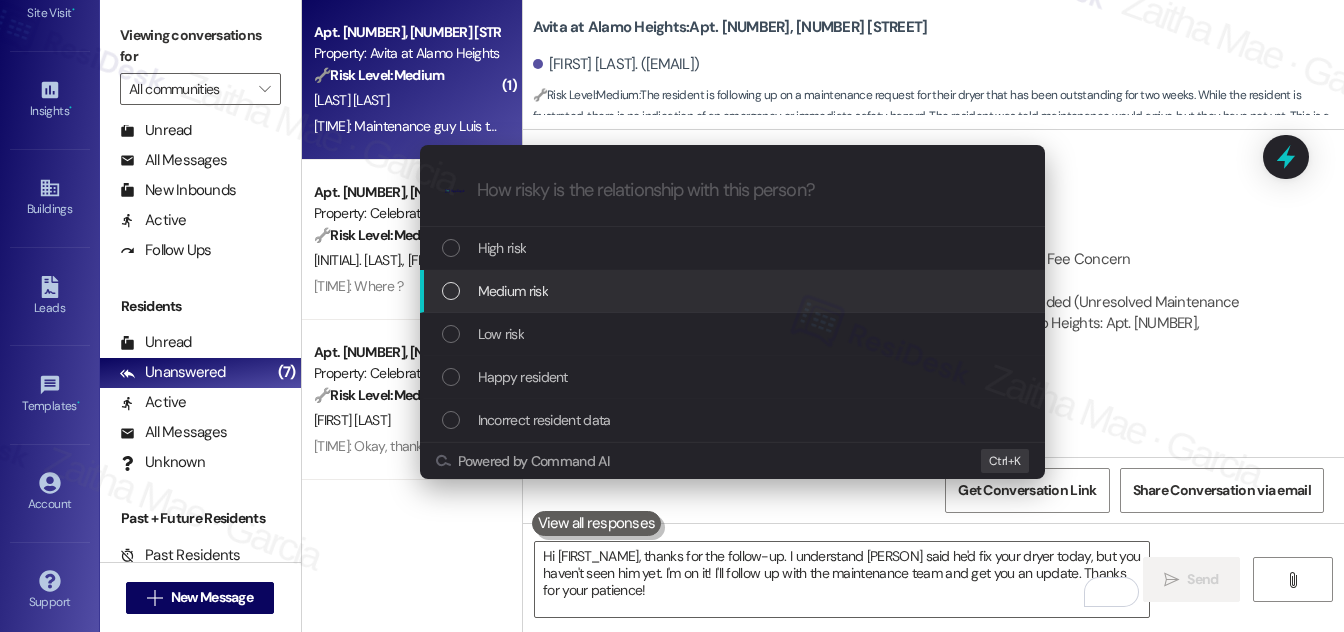 click on "Medium risk" at bounding box center [513, 291] 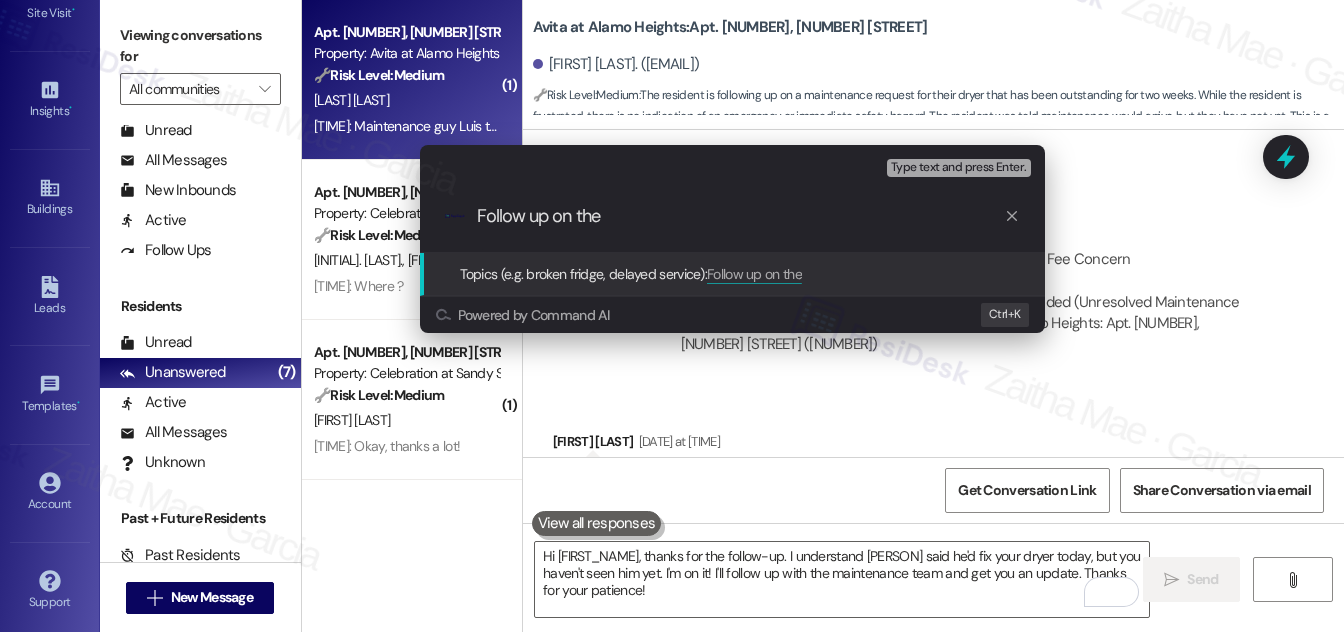 paste on "Washer/Dryer" 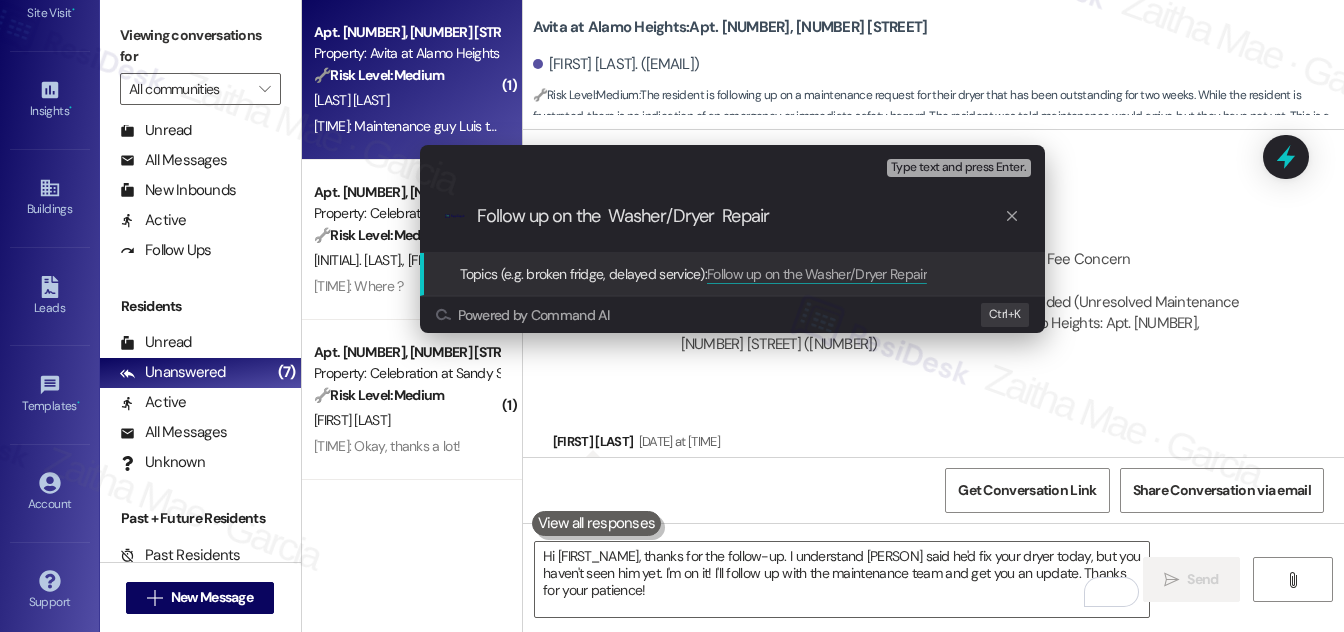 click on "Follow up on the  Washer/Dryer  Repair" at bounding box center (740, 216) 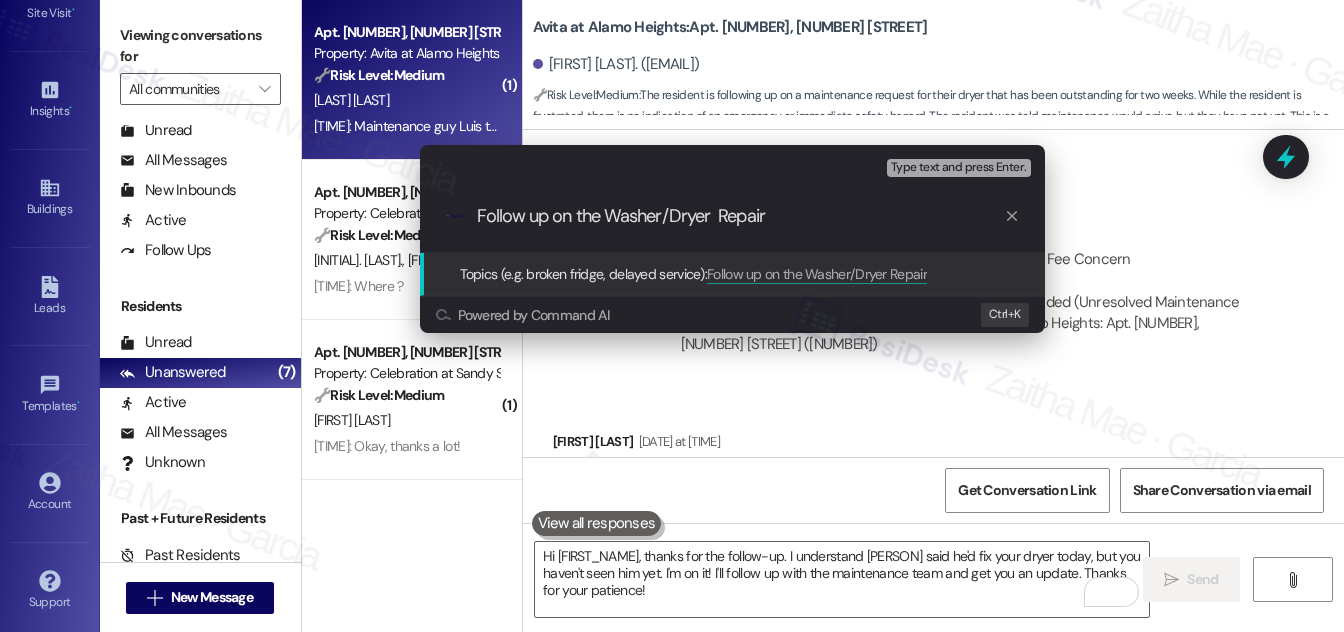 click on "Follow up on the Washer/Dryer  Repair" at bounding box center (740, 216) 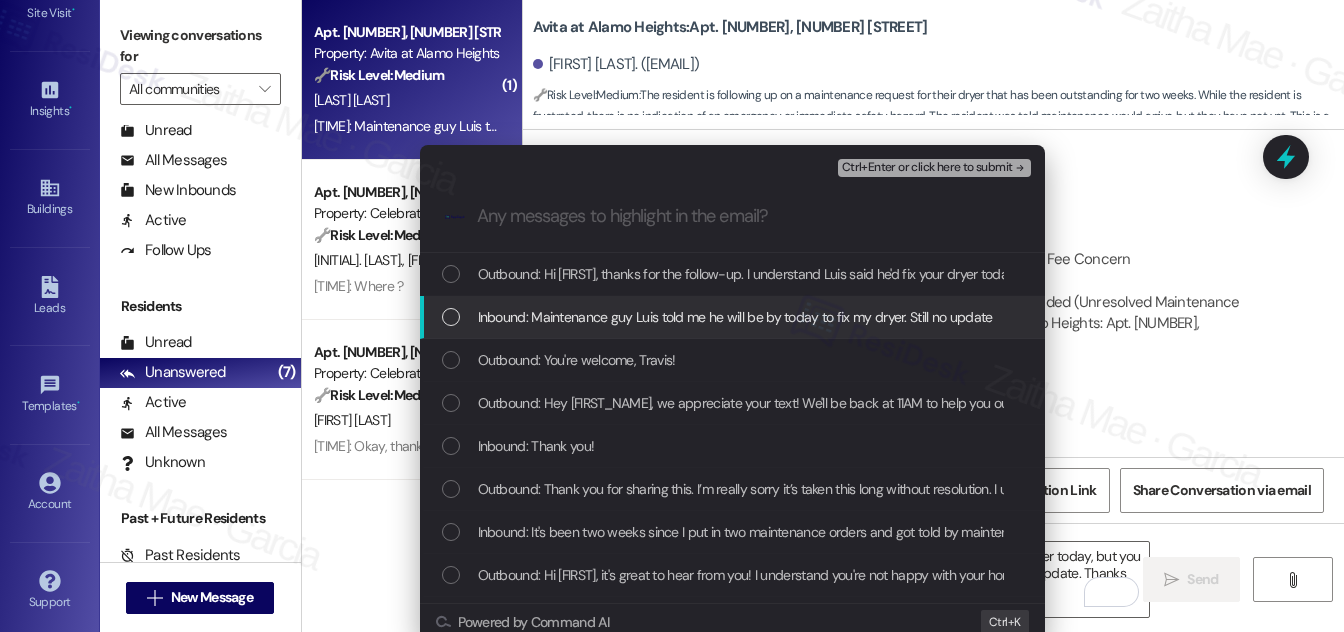 click at bounding box center [451, 317] 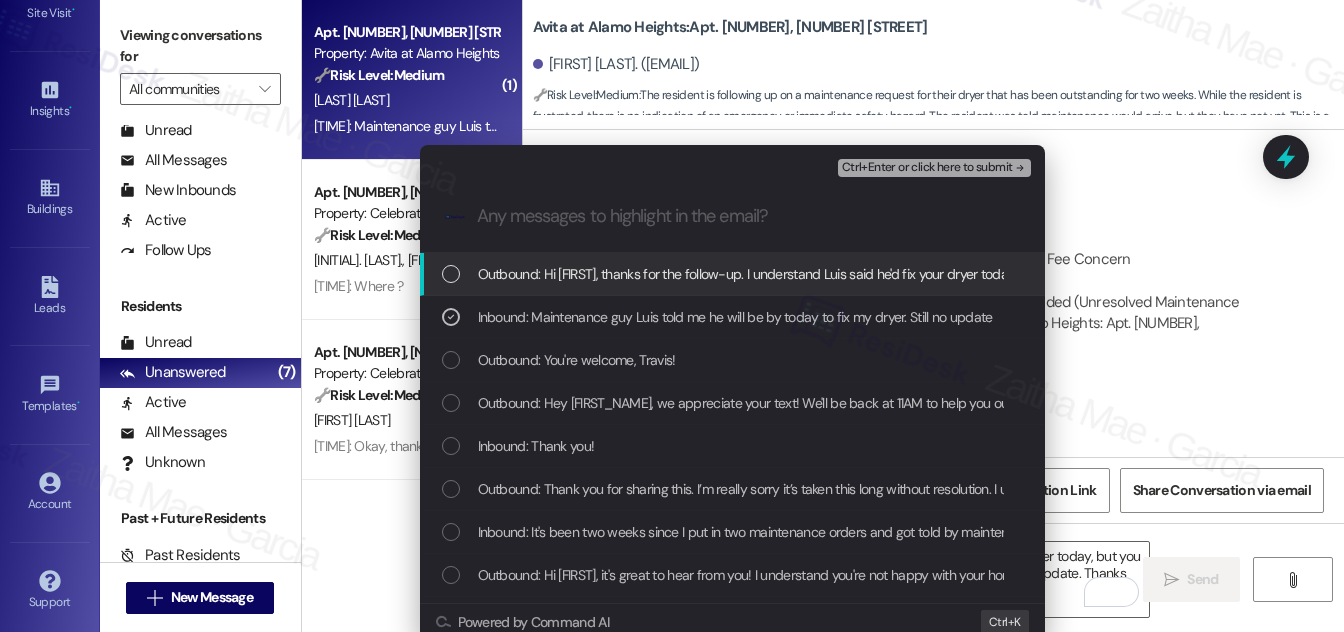 click on "Ctrl+Enter or click here to submit" at bounding box center (927, 168) 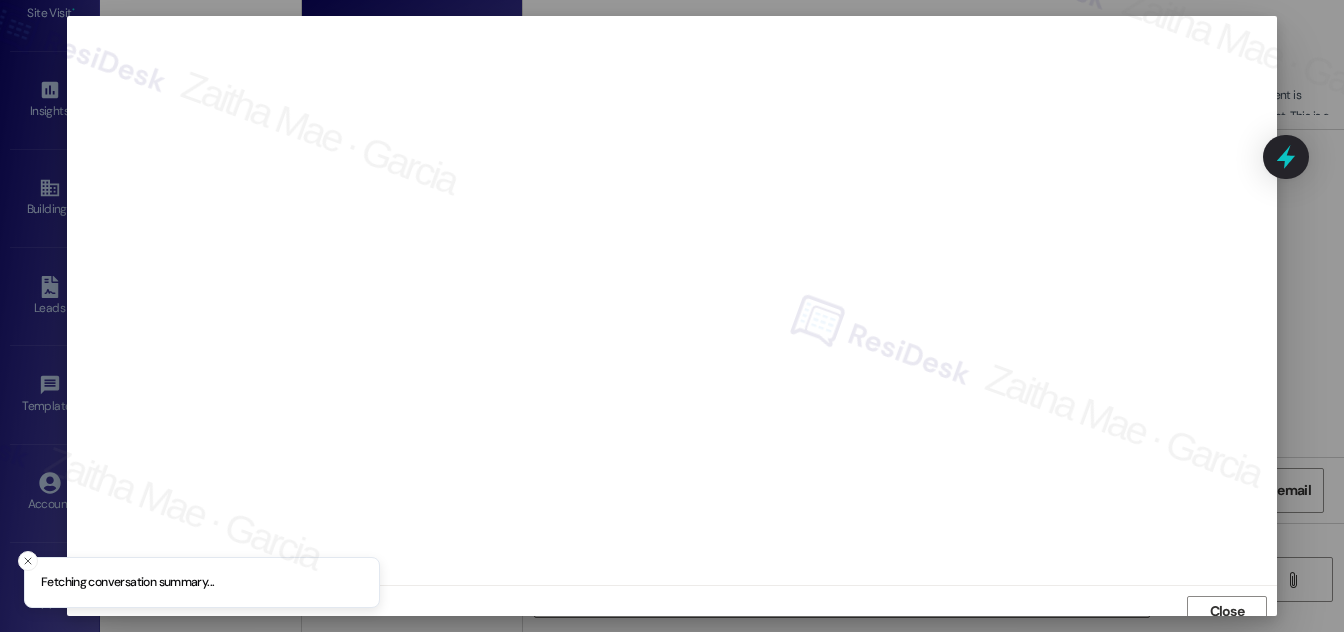 scroll, scrollTop: 11, scrollLeft: 0, axis: vertical 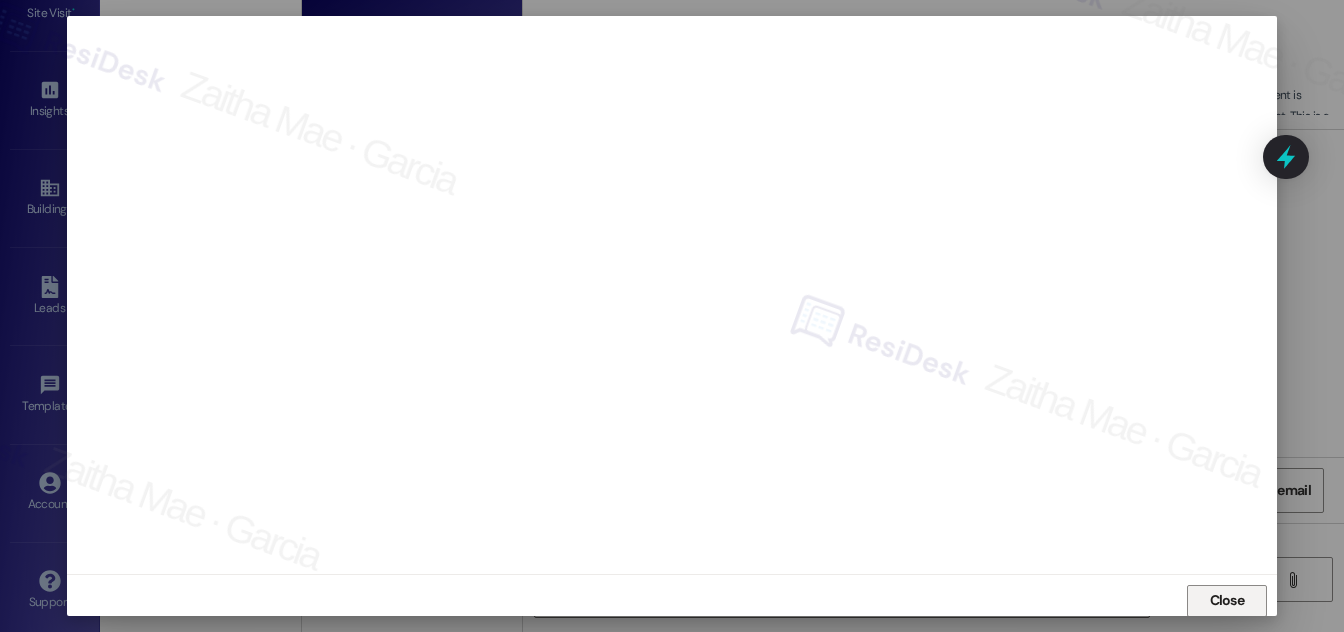 click on "Close" at bounding box center [1227, 600] 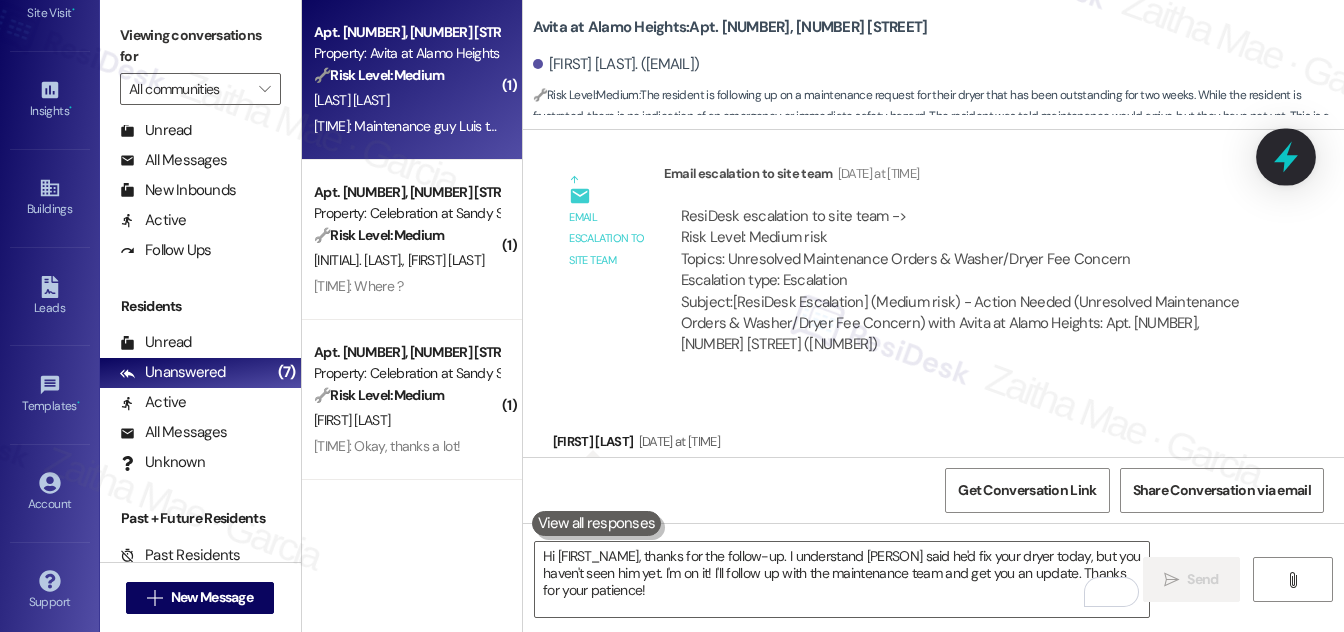 click 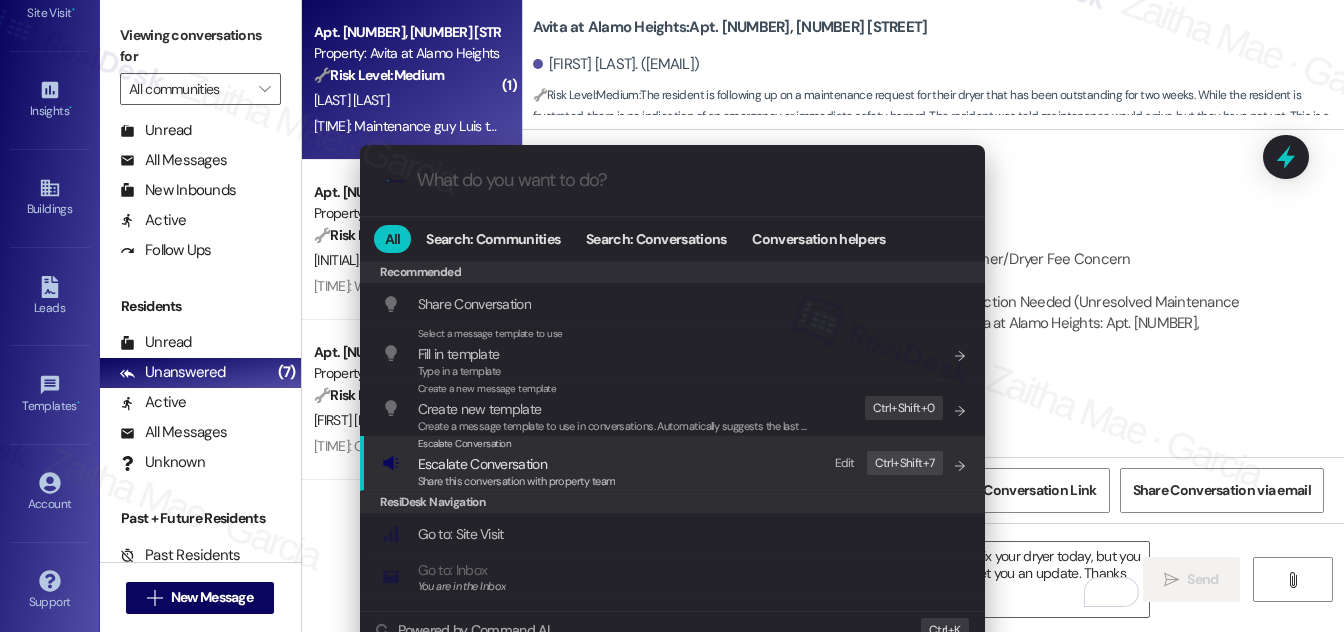 click on "Escalate Conversation" at bounding box center (482, 464) 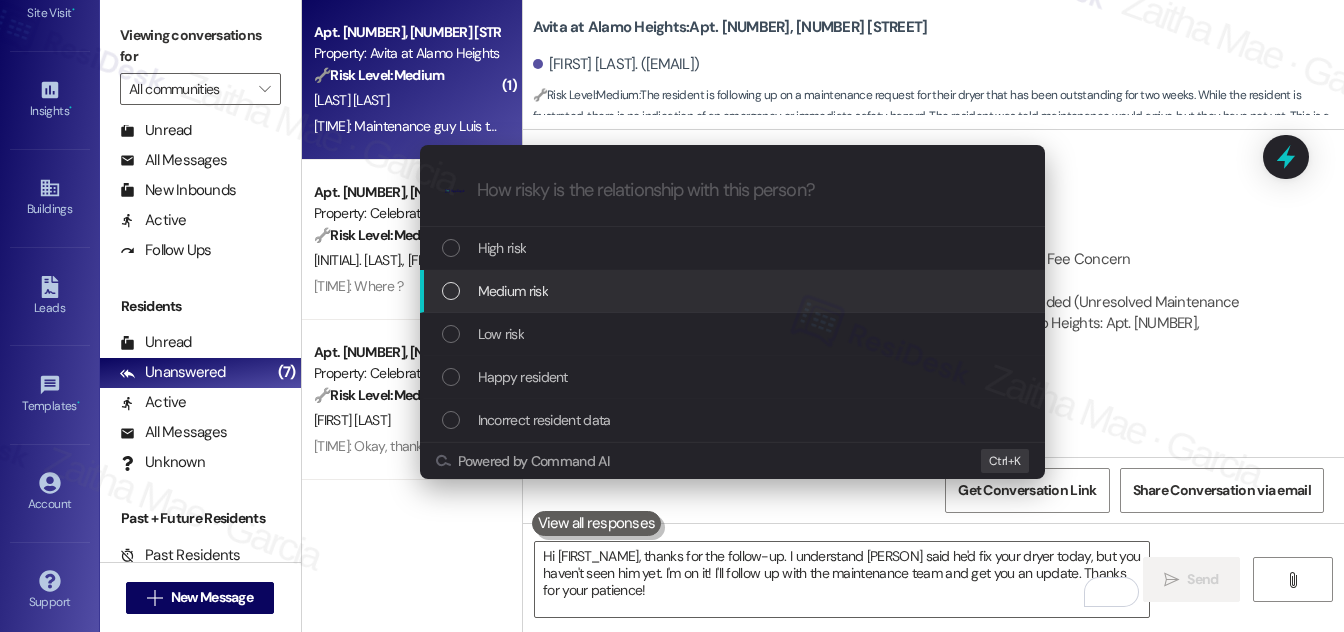 click on "Medium risk" at bounding box center [732, 291] 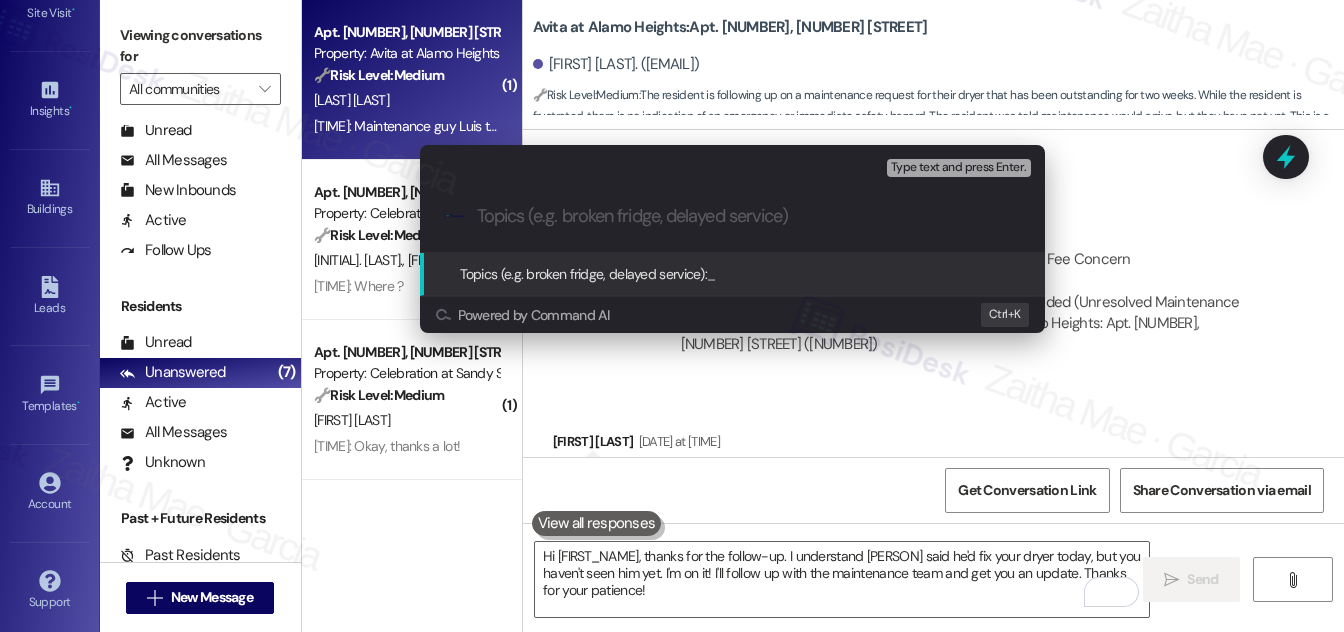 paste on "Follow up on the Washer/Dryer Repair" 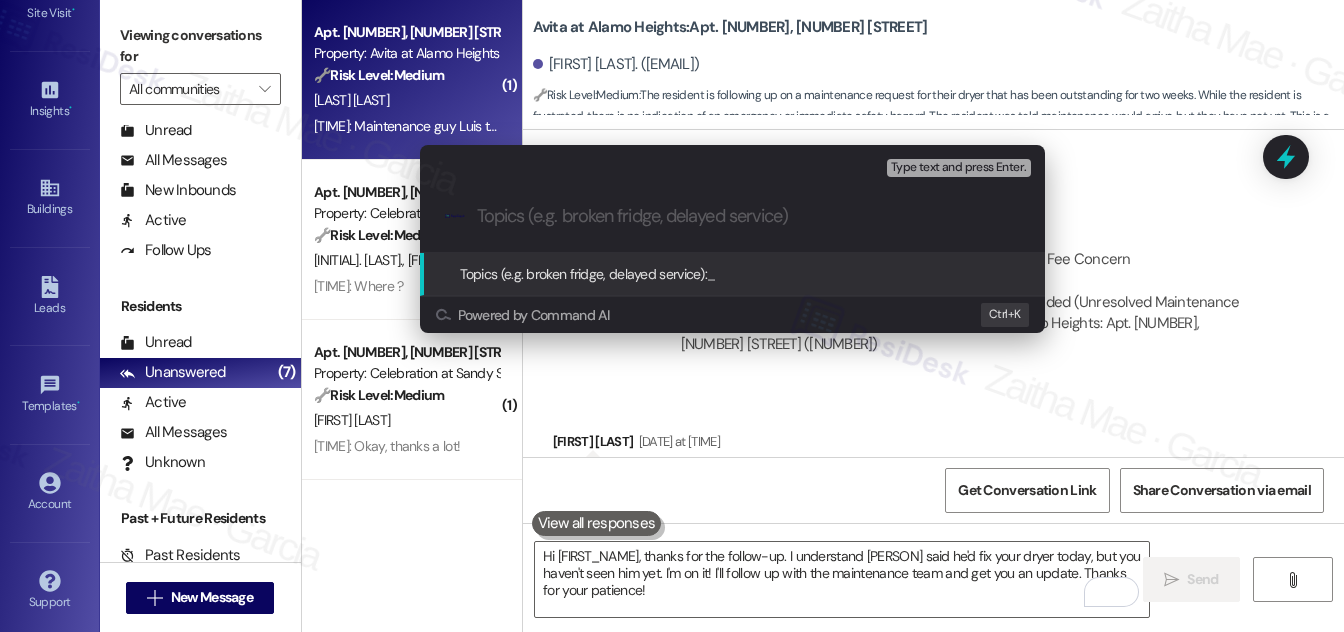 type on "Follow up on the Washer/Dryer Repair" 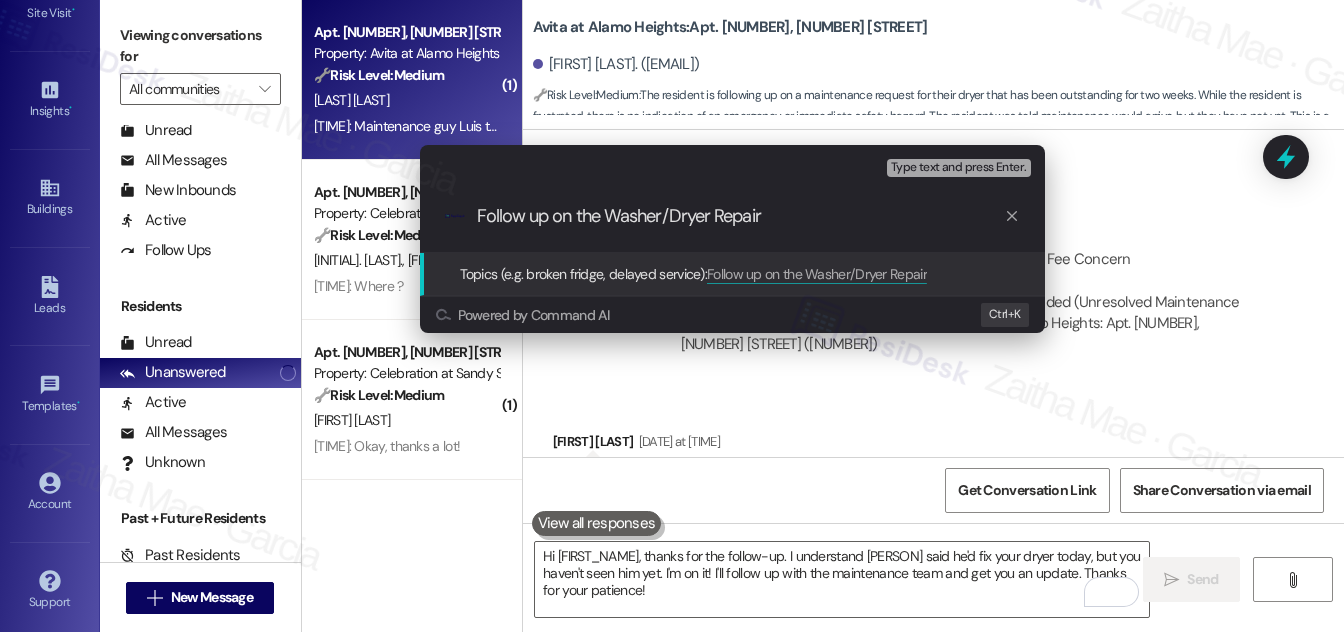 type 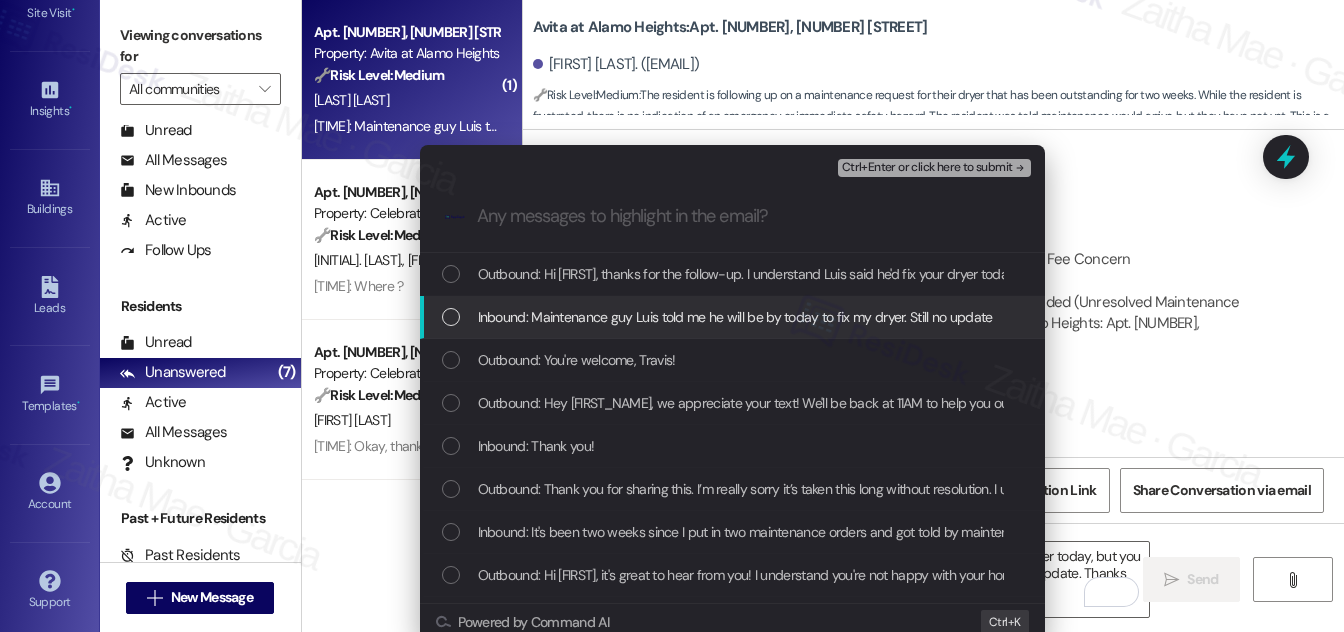 click on "Inbound: Maintenance guy Luis told me he will be by today to fix my dryer. Still no update" at bounding box center [734, 317] 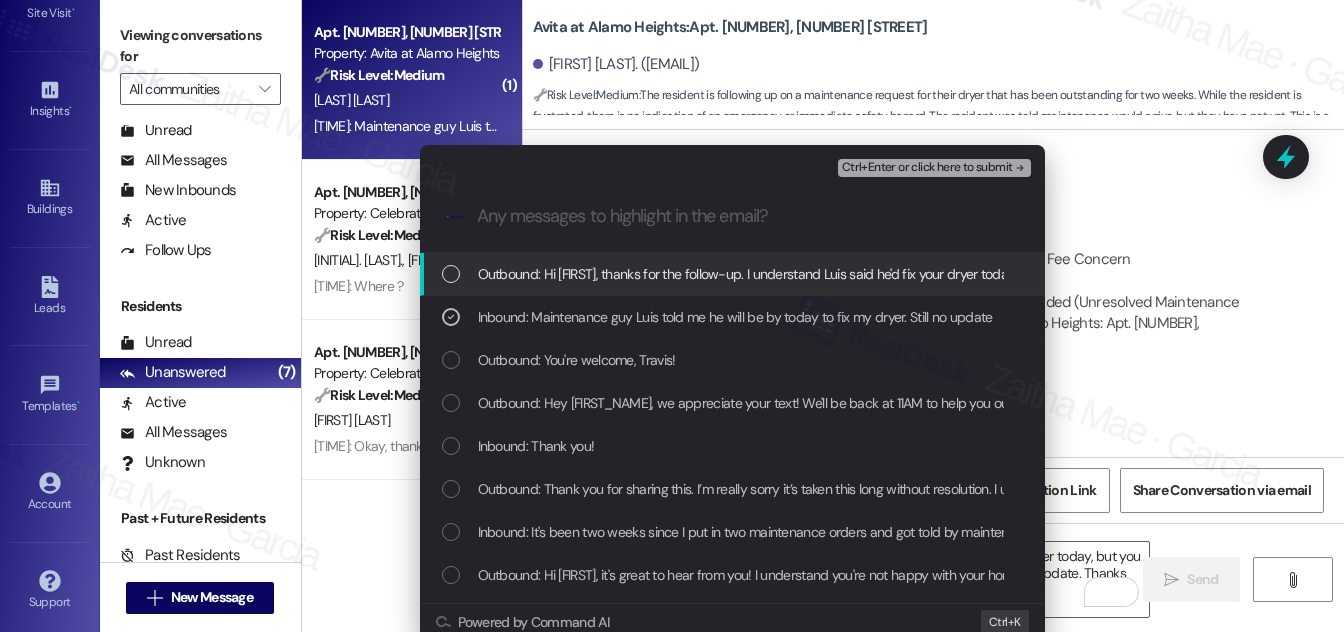 click on "Ctrl+Enter or click here to submit" at bounding box center (927, 168) 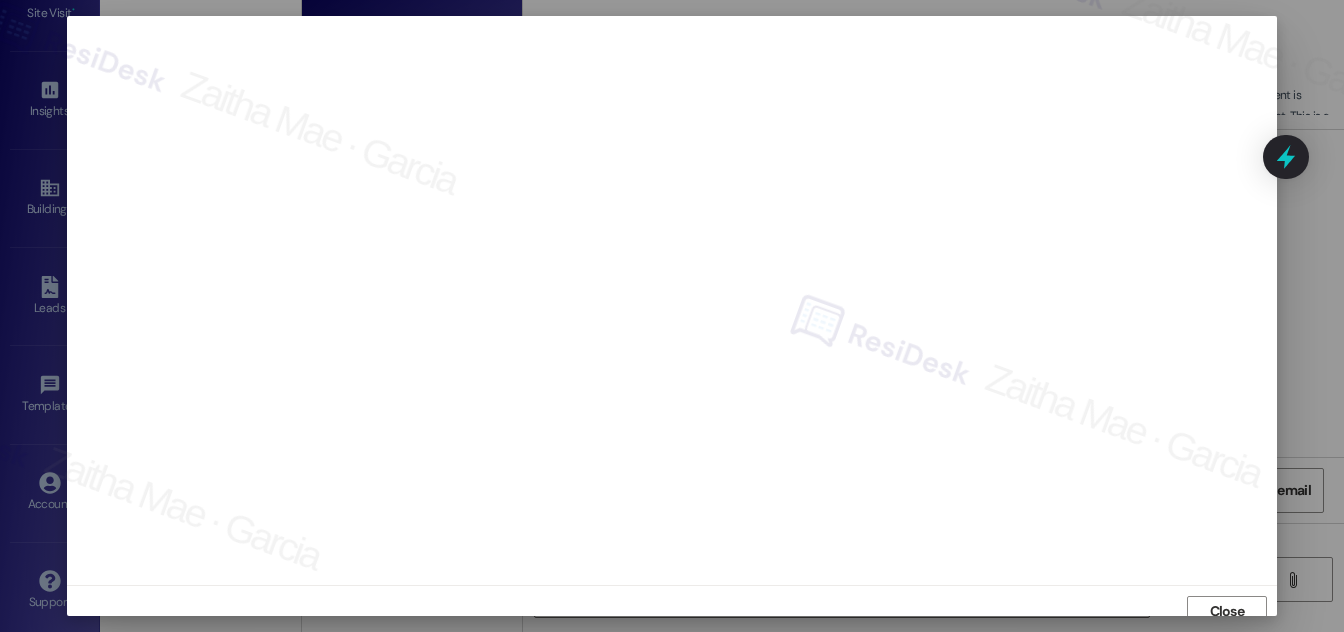 scroll, scrollTop: 11, scrollLeft: 0, axis: vertical 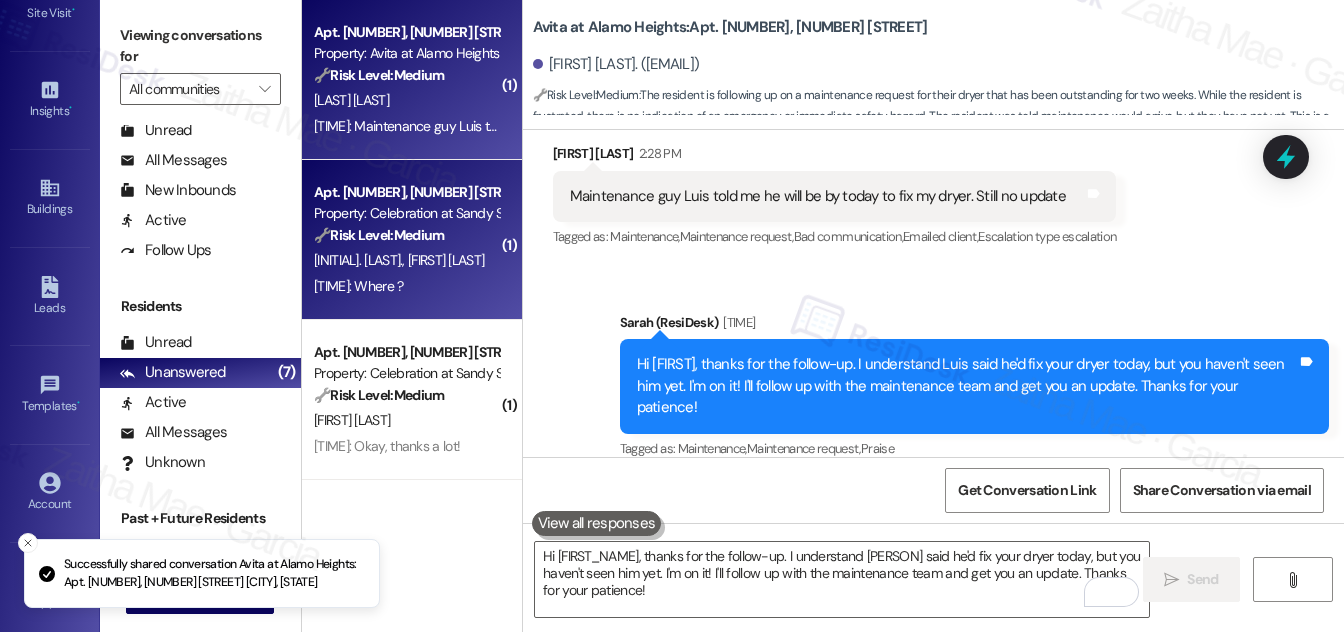 click on "11:44 AM: Where ?  11:44 AM: Where ?" at bounding box center [406, 286] 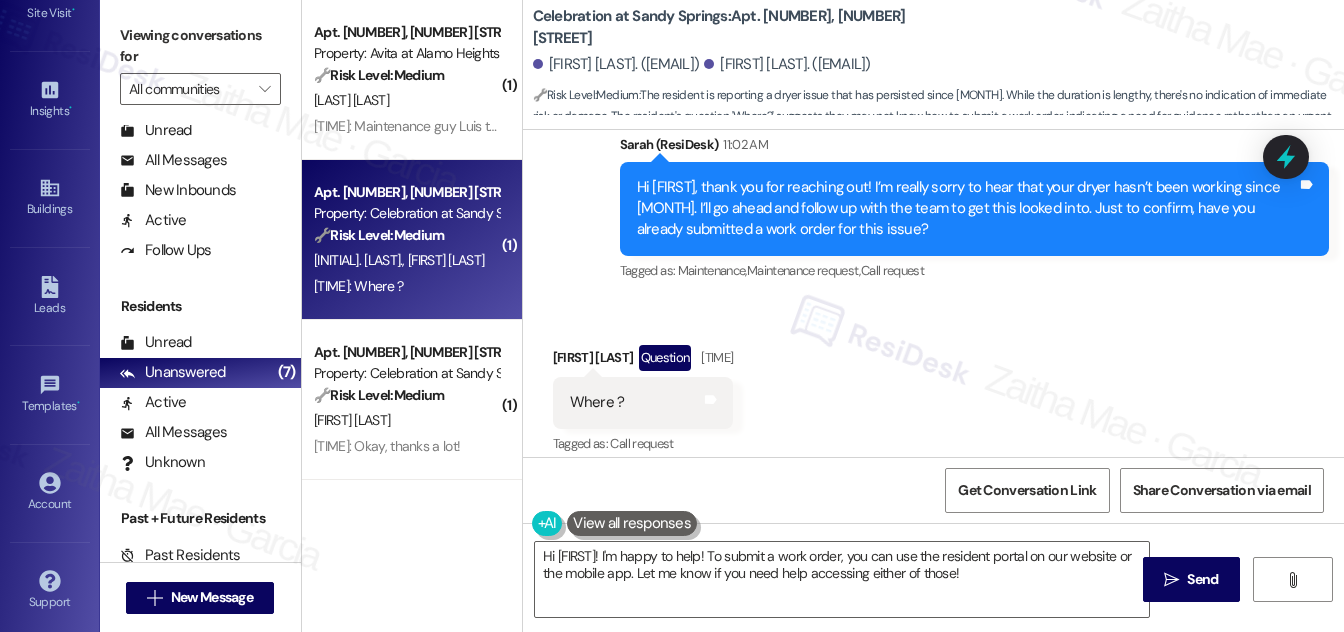 scroll, scrollTop: 974, scrollLeft: 0, axis: vertical 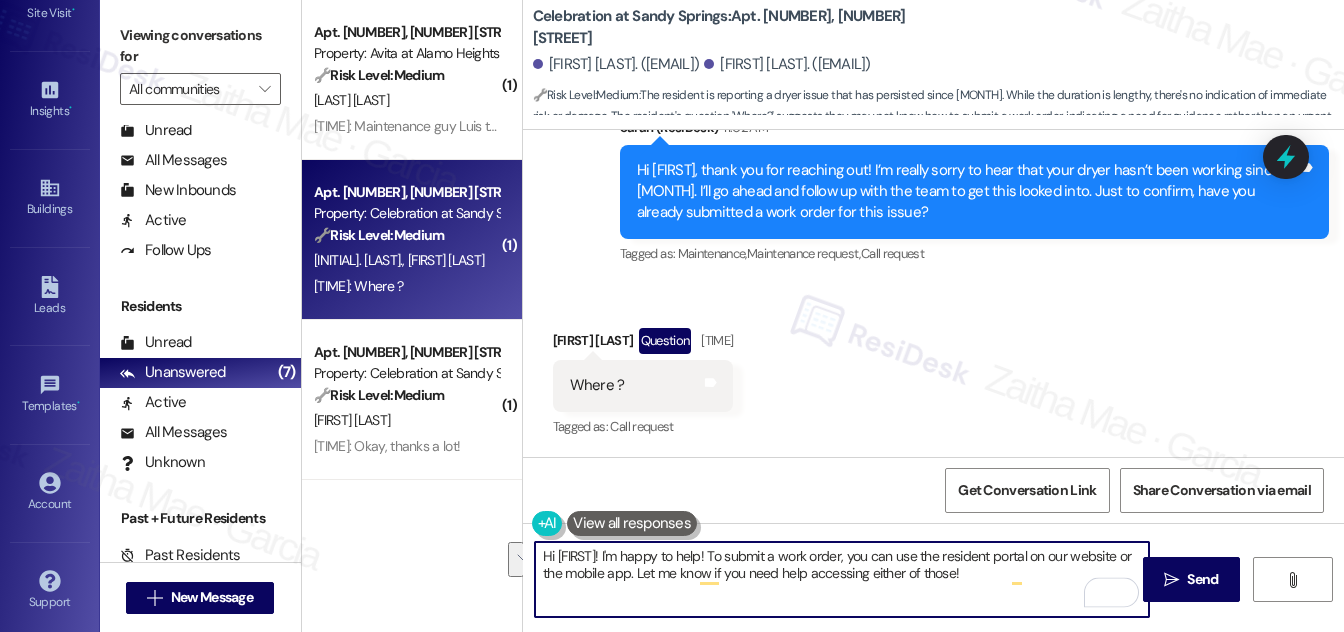 drag, startPoint x: 540, startPoint y: 557, endPoint x: 921, endPoint y: 592, distance: 382.60425 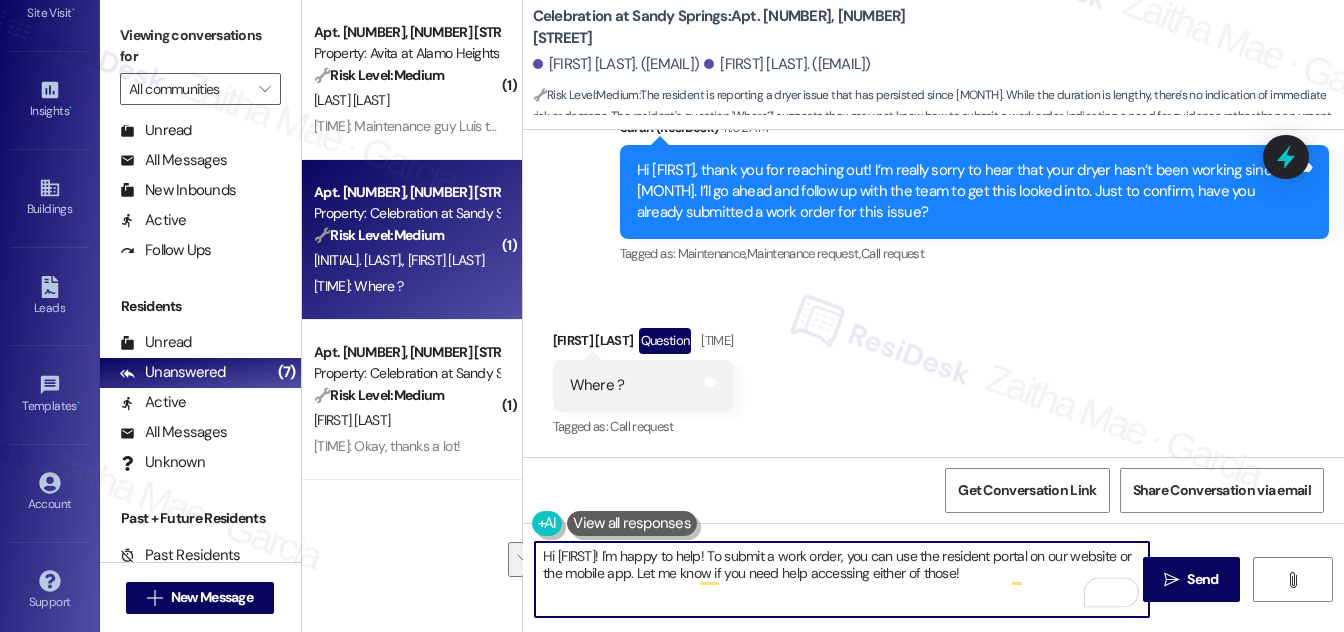 click on "Hi {{first_name}}! I'm happy to help! To submit a work order, you can use the resident portal on our website or the mobile app. Let me know if you need help accessing either of those!" at bounding box center (842, 579) 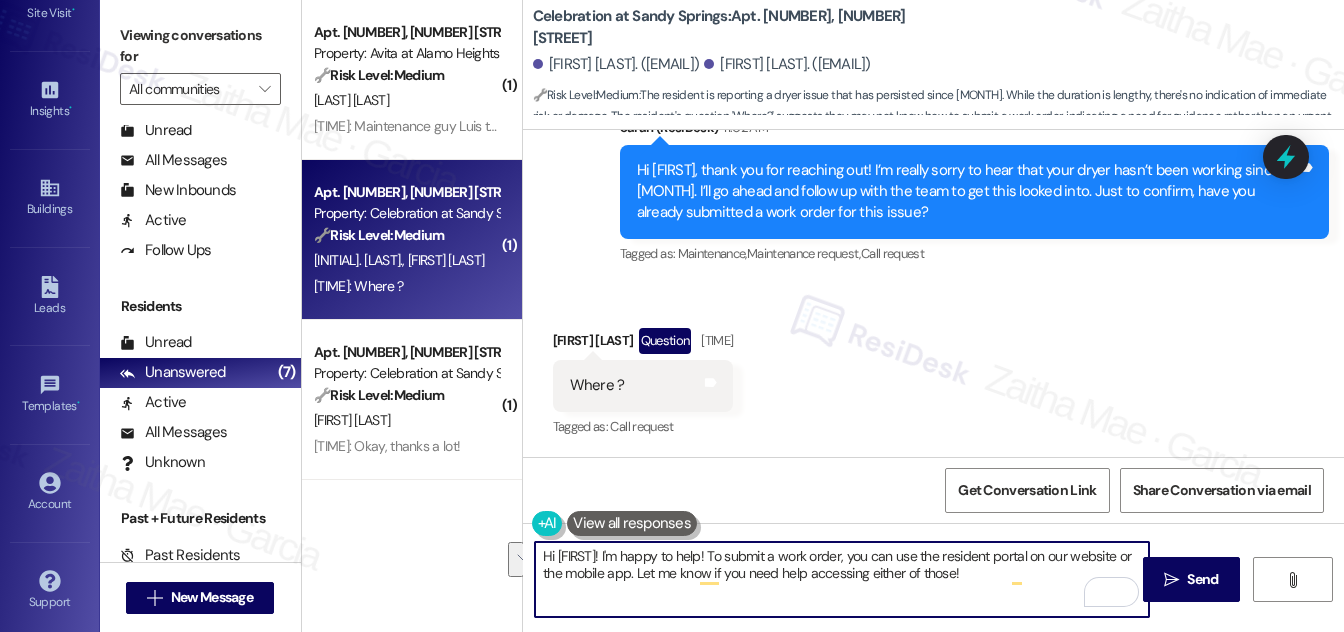 click on "Hi {{first_name}}! I'm happy to help! To submit a work order, you can use the resident portal on our website or the mobile app. Let me know if you need help accessing either of those!" at bounding box center (842, 579) 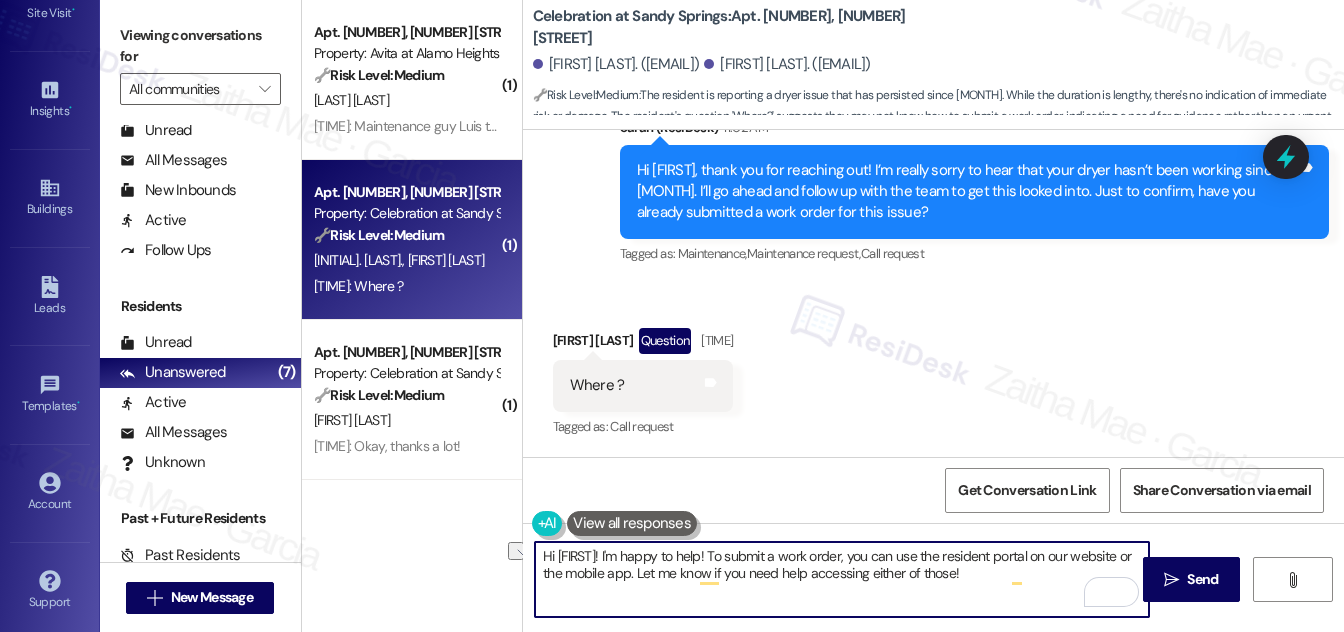 drag, startPoint x: 808, startPoint y: 556, endPoint x: 535, endPoint y: 562, distance: 273.06592 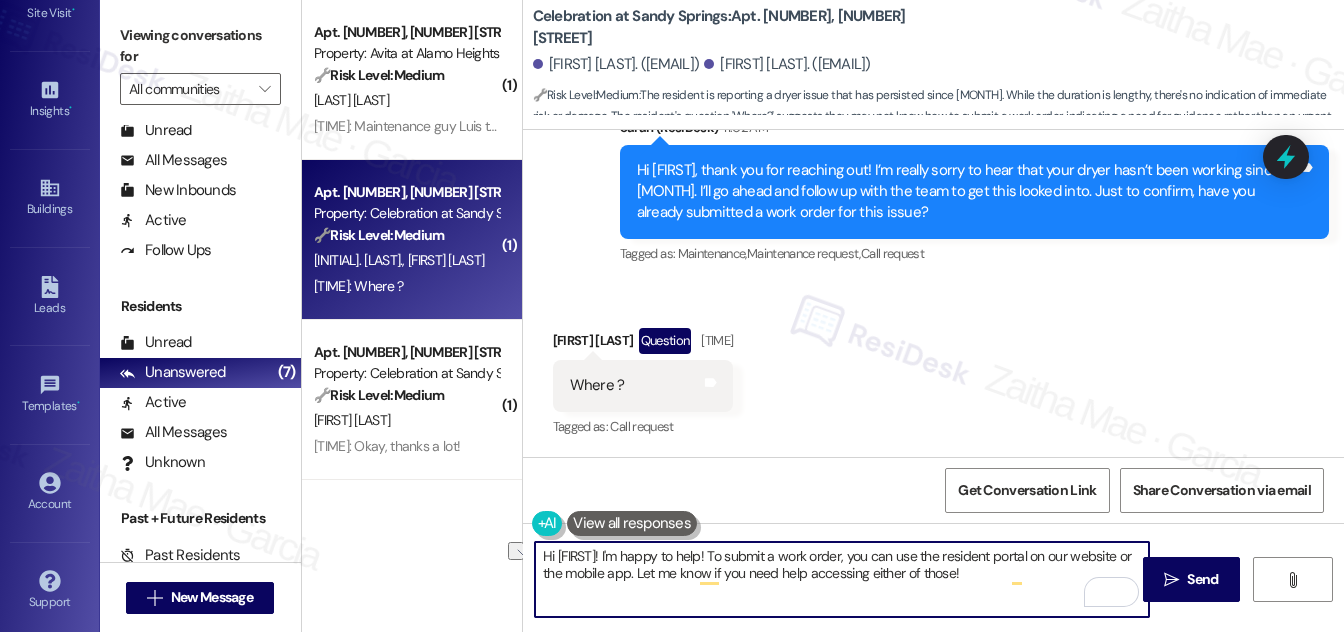 click on "Hi {{first_name}}! I'm happy to help! To submit a work order, you can use the resident portal on our website or the mobile app. Let me know if you need help accessing either of those!" at bounding box center (842, 579) 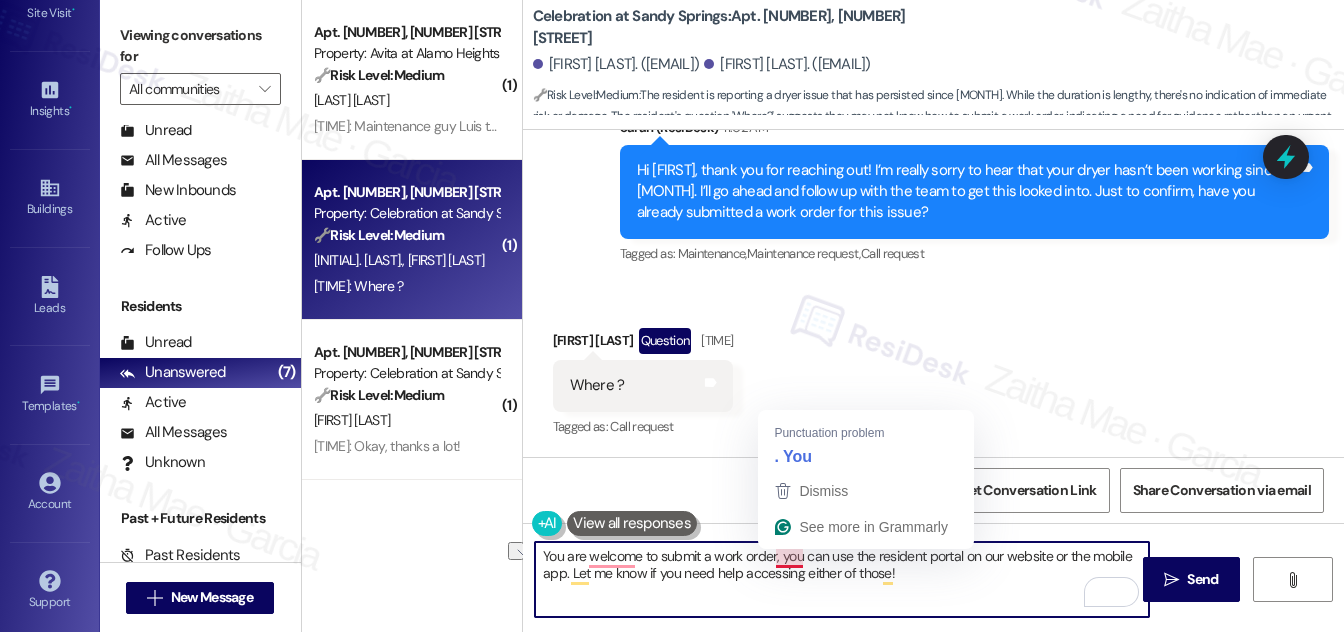 drag, startPoint x: 847, startPoint y: 557, endPoint x: 775, endPoint y: 556, distance: 72.00694 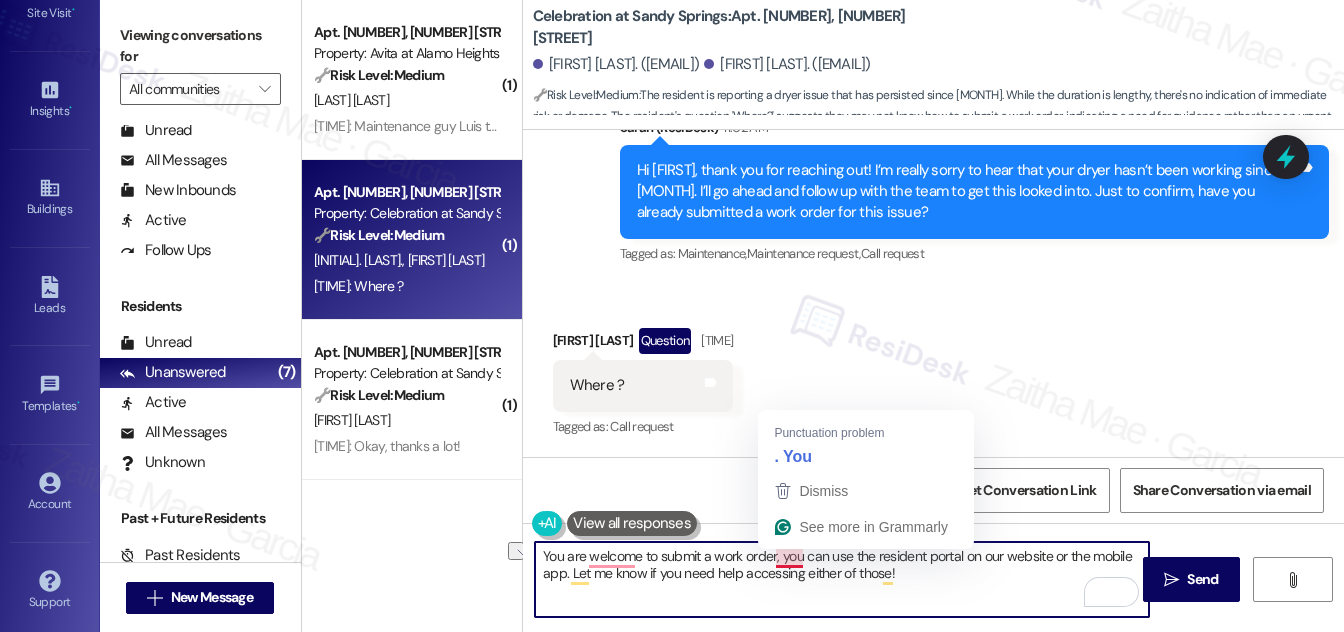 click on "You are welcome to submit a work order, you can use the resident portal on our website or the mobile app. Let me know if you need help accessing either of those!" at bounding box center (842, 579) 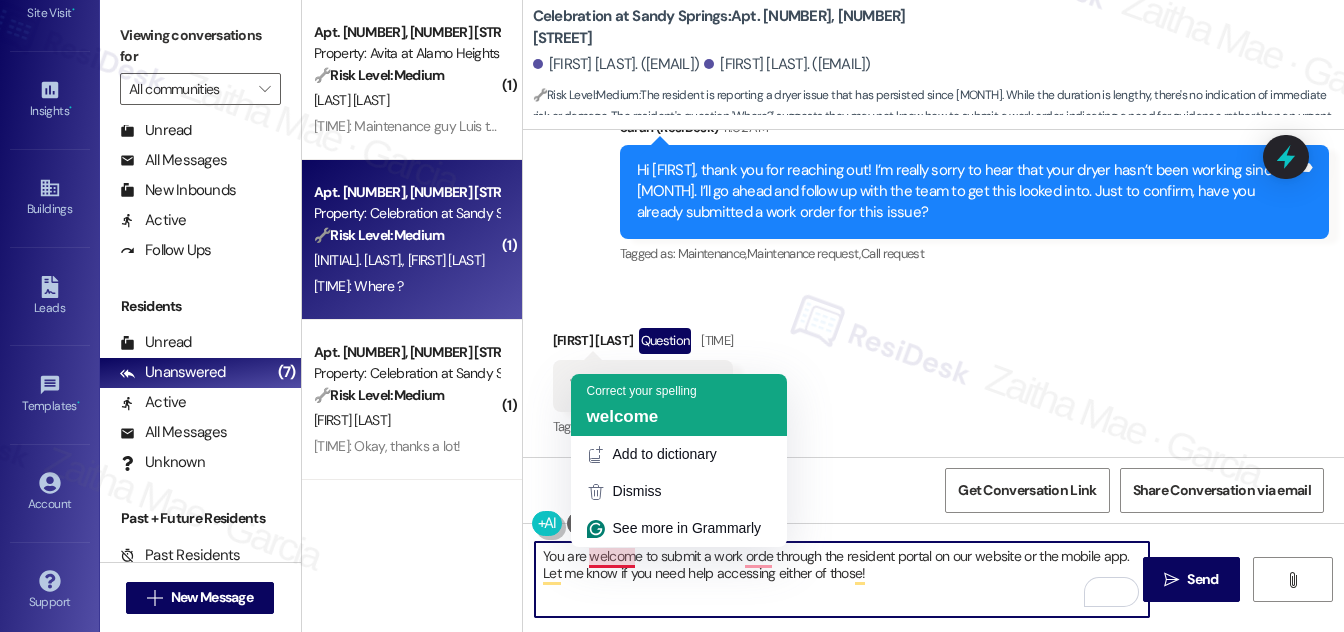 click on "welcome" 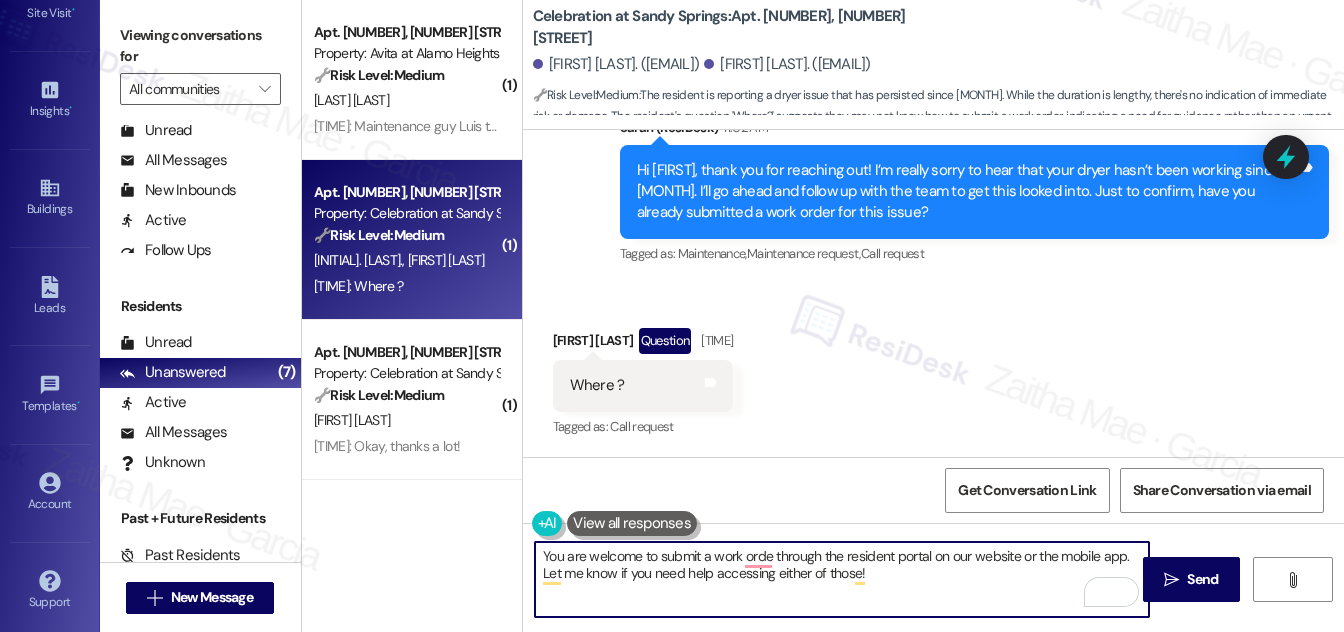 click on "You are welcome to submit a work orde through the resident portal on our website or the mobile app. Let me know if you need help accessing either of those!" at bounding box center [842, 579] 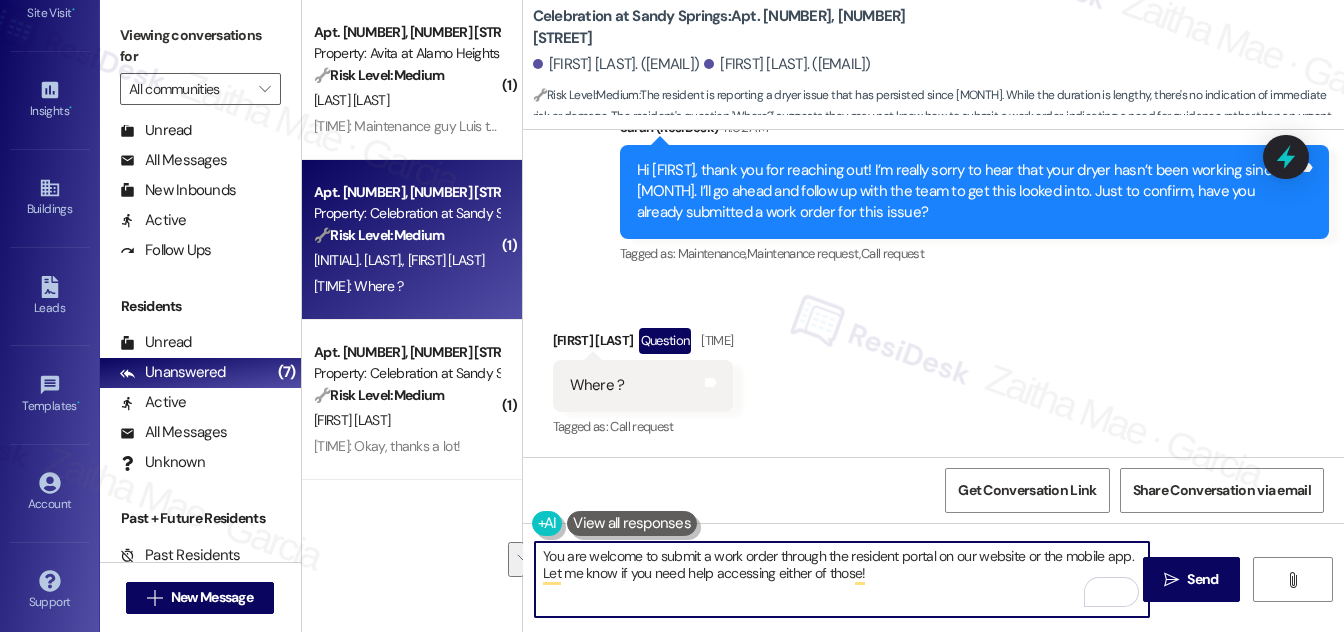 drag, startPoint x: 940, startPoint y: 556, endPoint x: 977, endPoint y: 579, distance: 43.56604 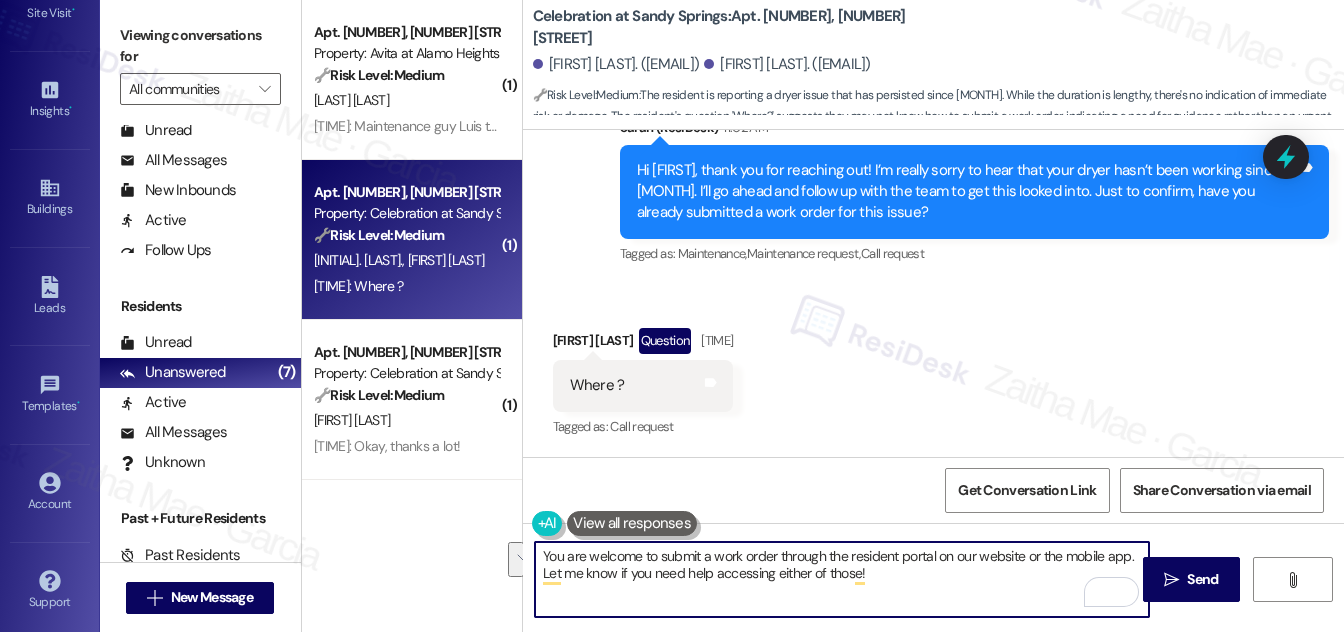 click on "You are welcome to submit a work order through the resident portal on our website or the mobile app. Let me know if you need help accessing either of those!" at bounding box center [842, 579] 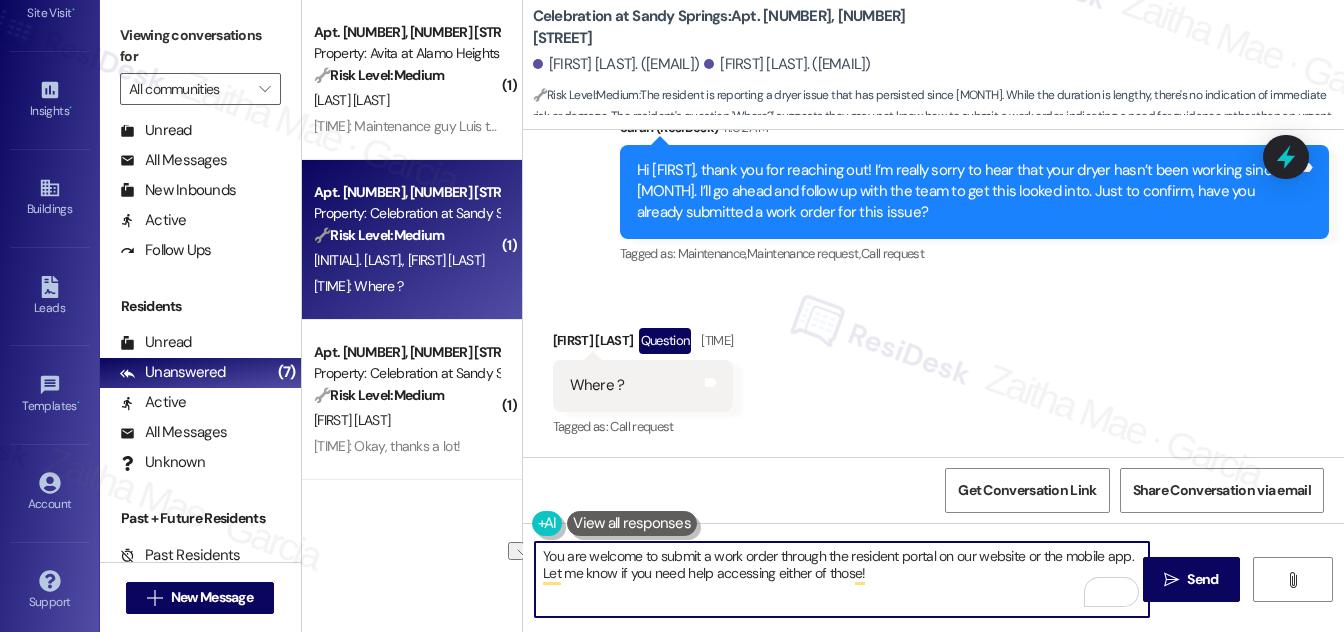 drag, startPoint x: 936, startPoint y: 554, endPoint x: 1131, endPoint y: 550, distance: 195.04102 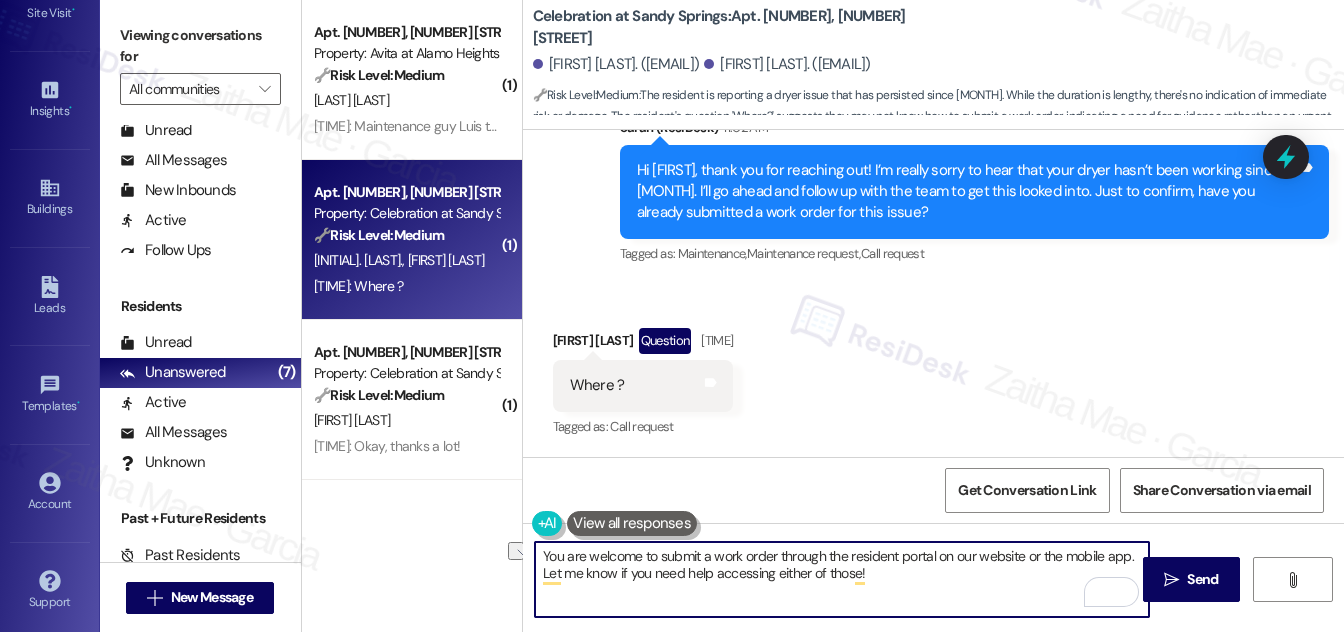 click on "You are welcome to submit a work order through the resident portal on our website or the mobile app. Let me know if you need help accessing either of those!" at bounding box center [842, 579] 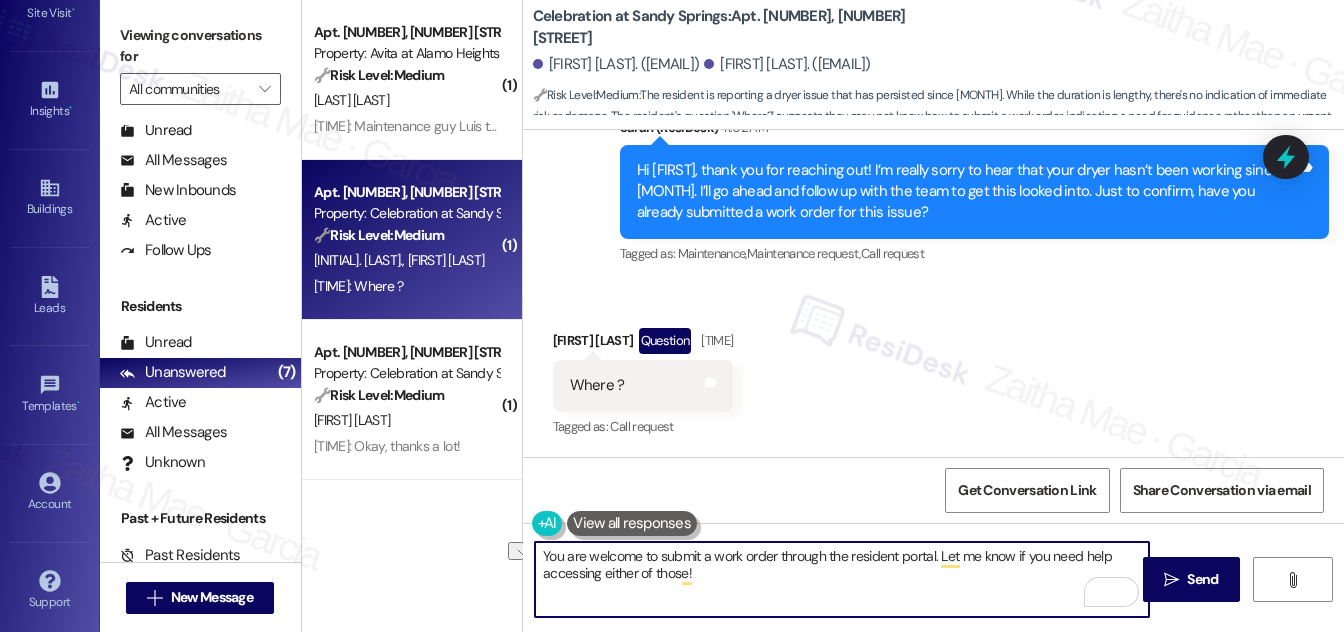 drag, startPoint x: 601, startPoint y: 572, endPoint x: 753, endPoint y: 576, distance: 152.05263 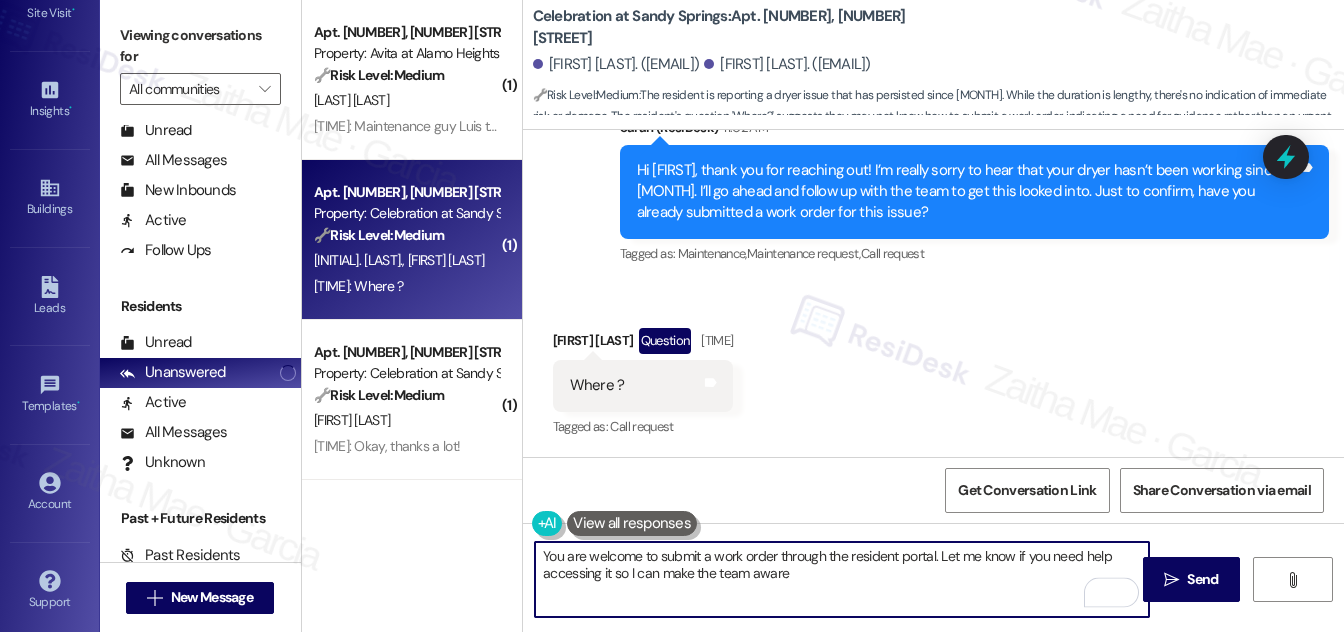 type on "You are welcome to submit a work order through the resident portal. Let me know if you need help accessing it so I can make the team aware." 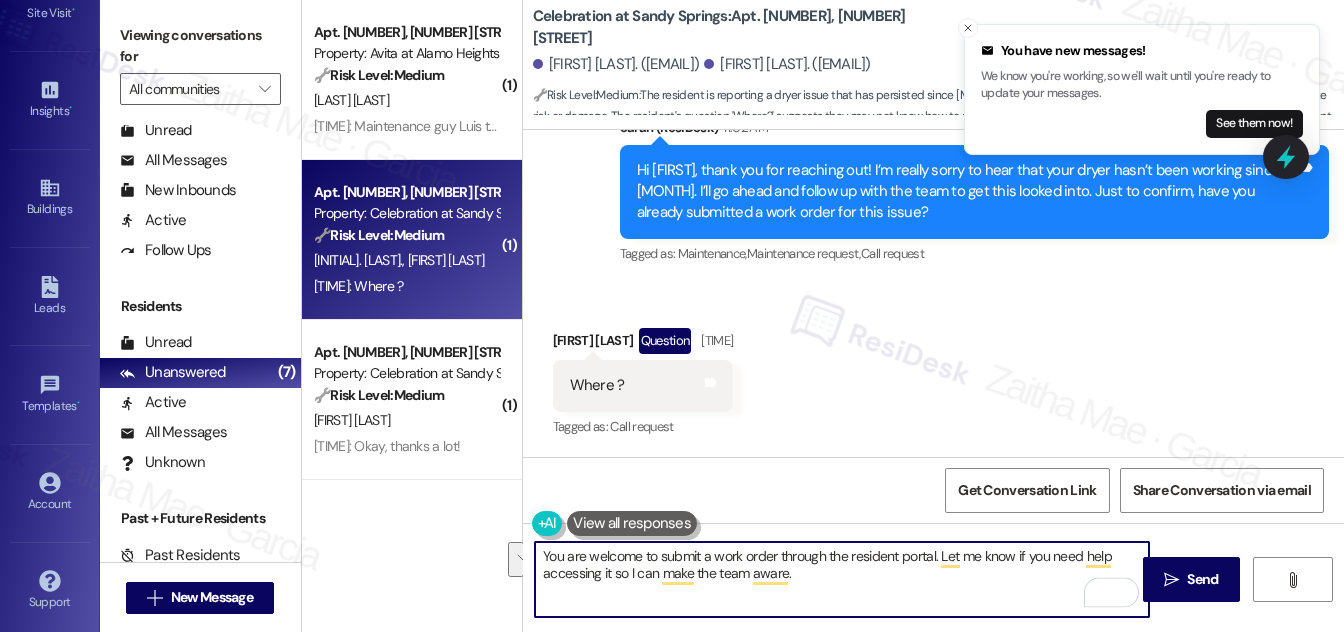 drag, startPoint x: 533, startPoint y: 559, endPoint x: 860, endPoint y: 599, distance: 329.4374 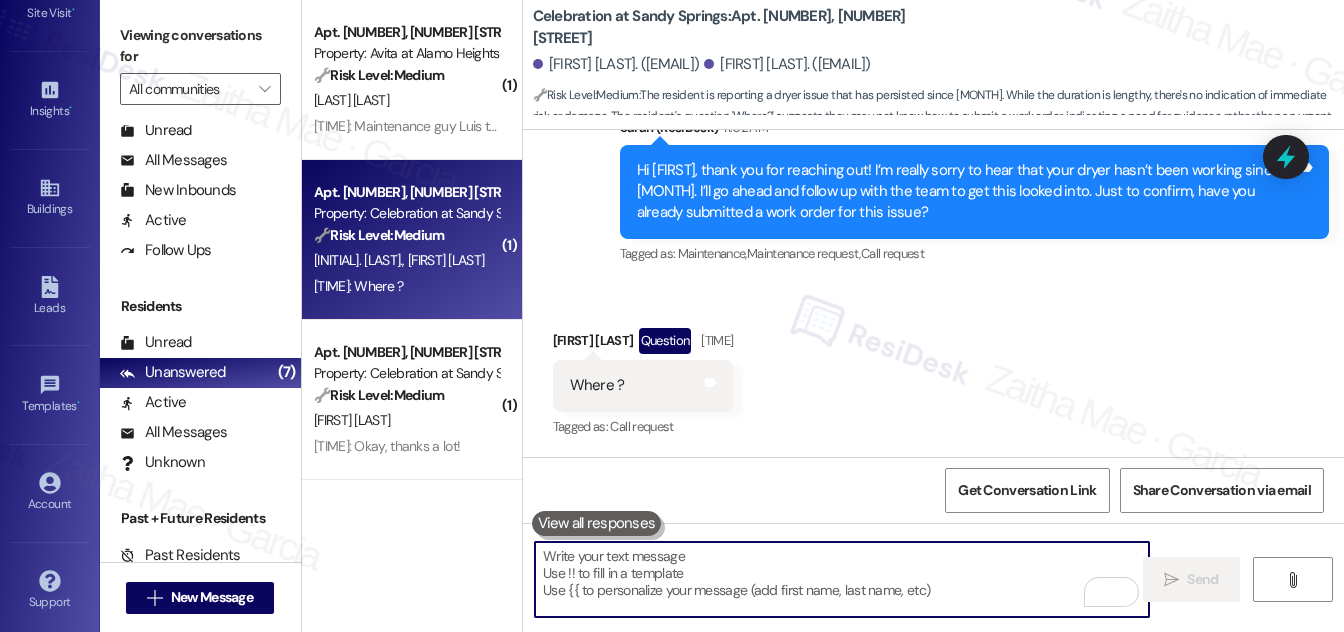 click at bounding box center [842, 579] 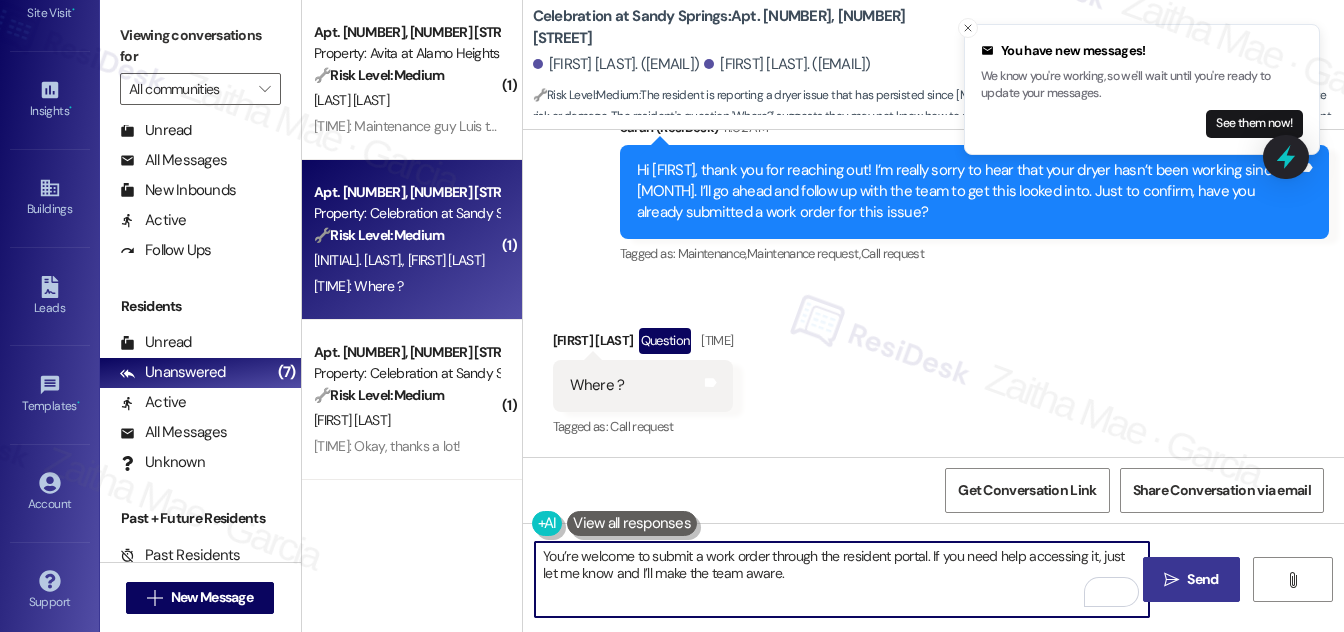 type on "You’re welcome to submit a work order through the resident portal. If you need help accessing it, just let me know and I’ll make the team aware." 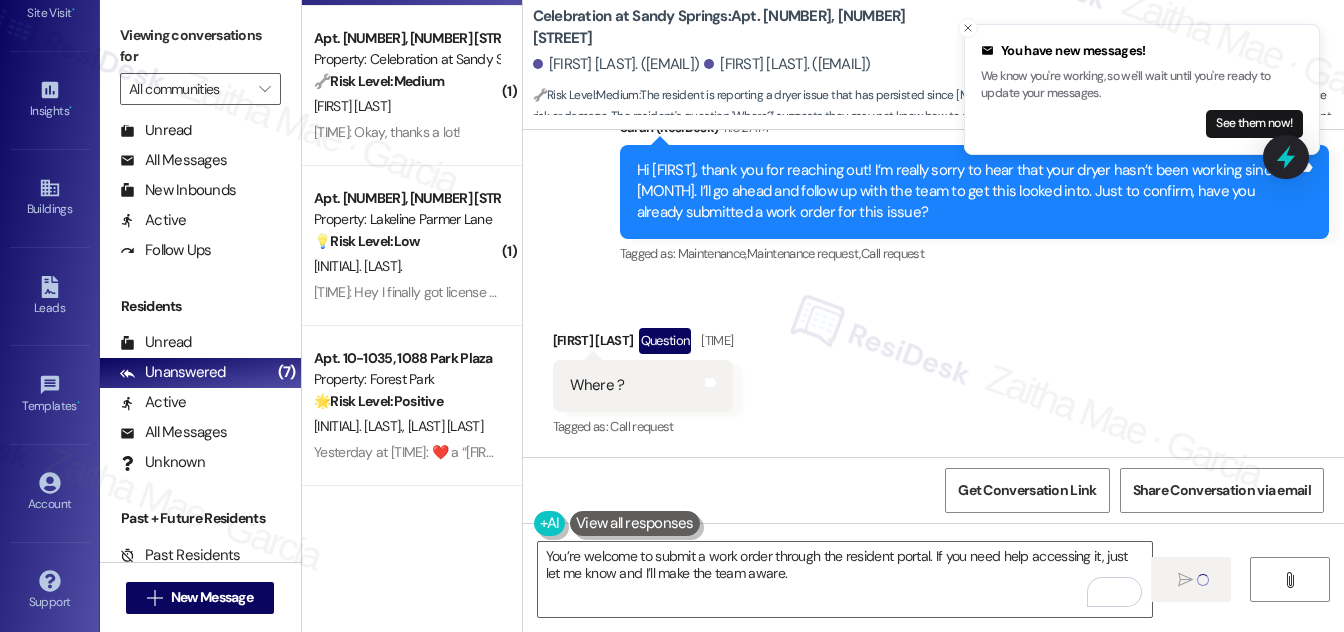 scroll, scrollTop: 272, scrollLeft: 0, axis: vertical 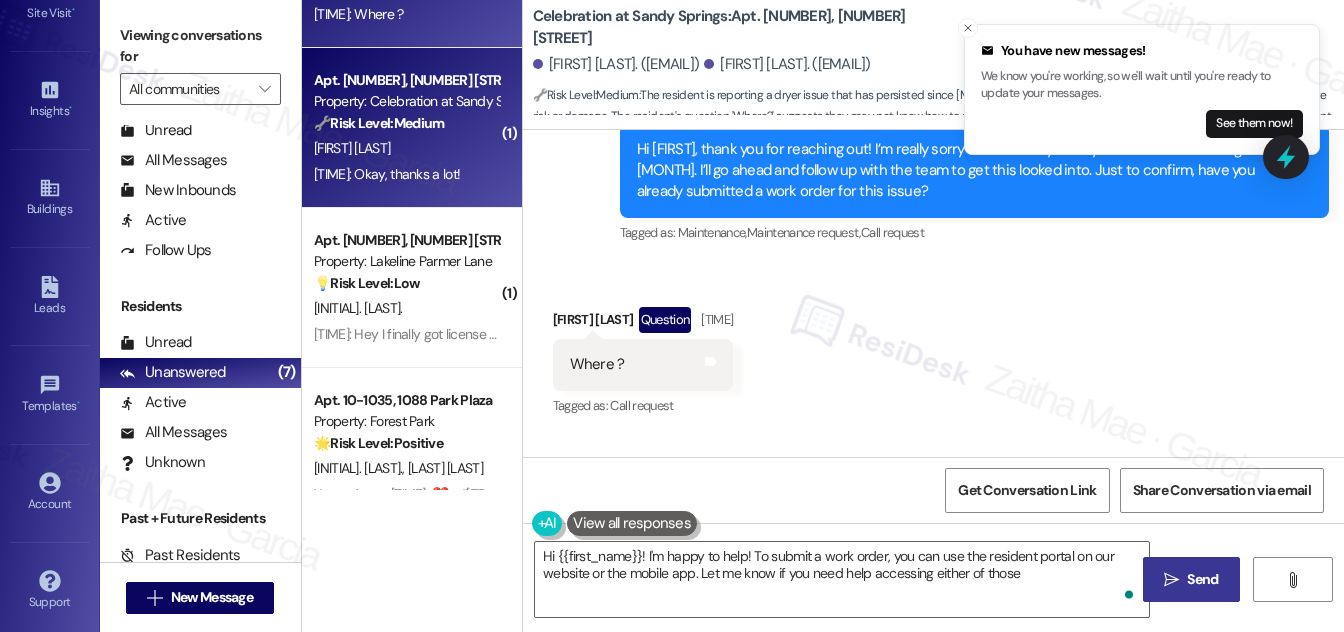 type on "Hi {{first_name}}! I'm happy to help! To submit a work order, you can use the resident portal on our website or the mobile app. Let me know if you need help accessing either of those!" 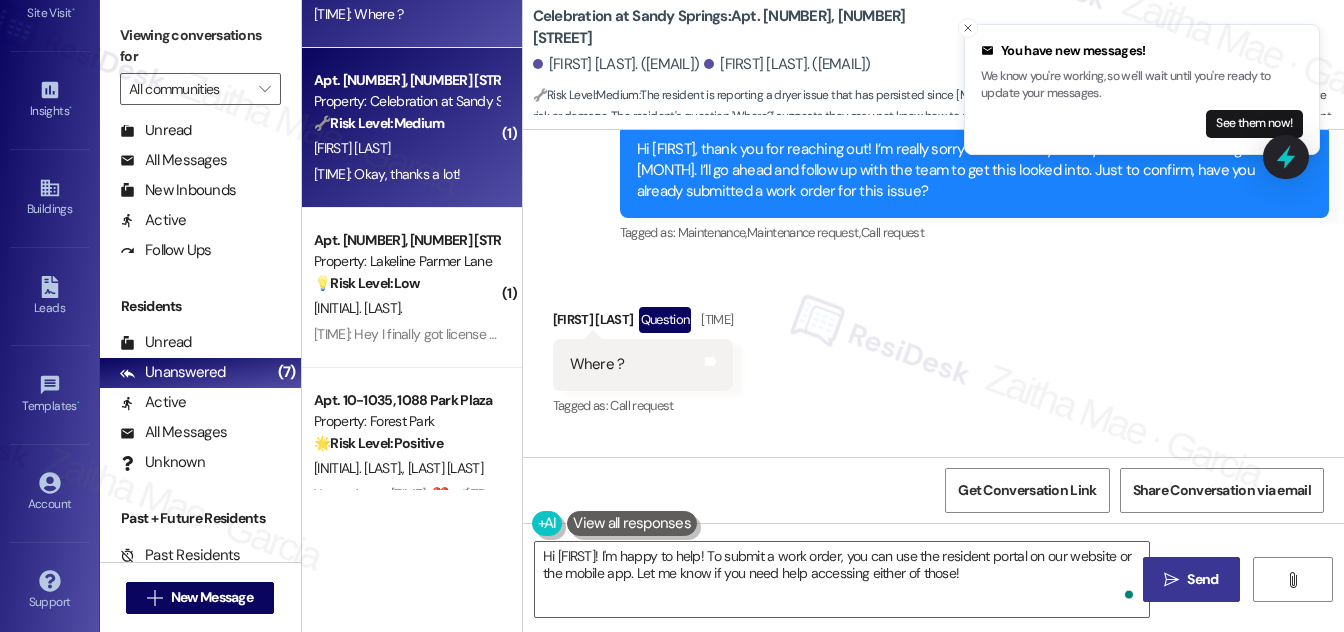click on "11:39 AM: Okay, thanks a lot! 11:39 AM: Okay, thanks a lot!" at bounding box center [387, 174] 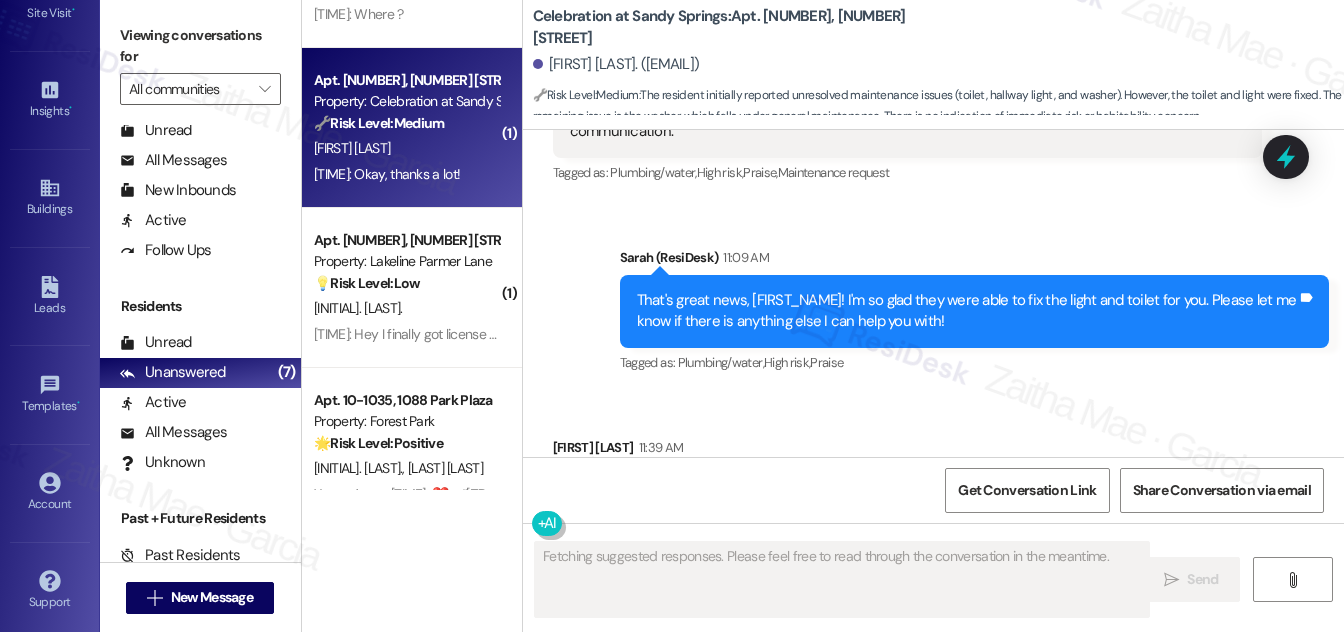 scroll, scrollTop: 1703, scrollLeft: 0, axis: vertical 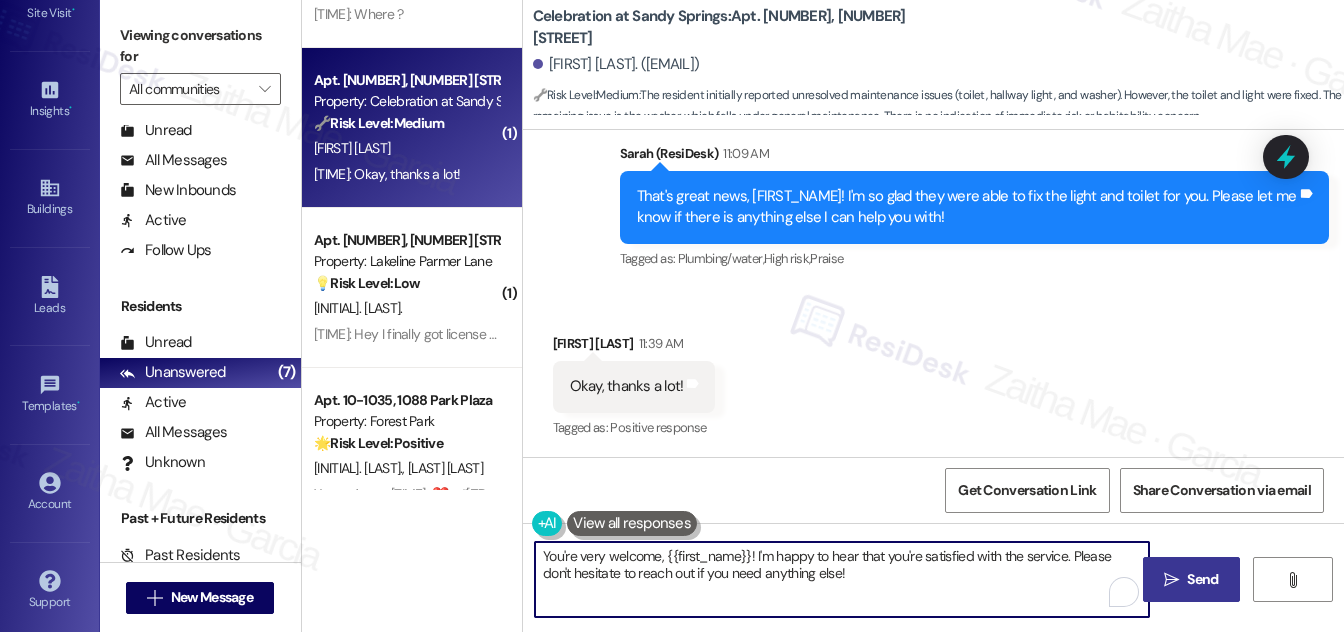 drag, startPoint x: 754, startPoint y: 553, endPoint x: 839, endPoint y: 577, distance: 88.32327 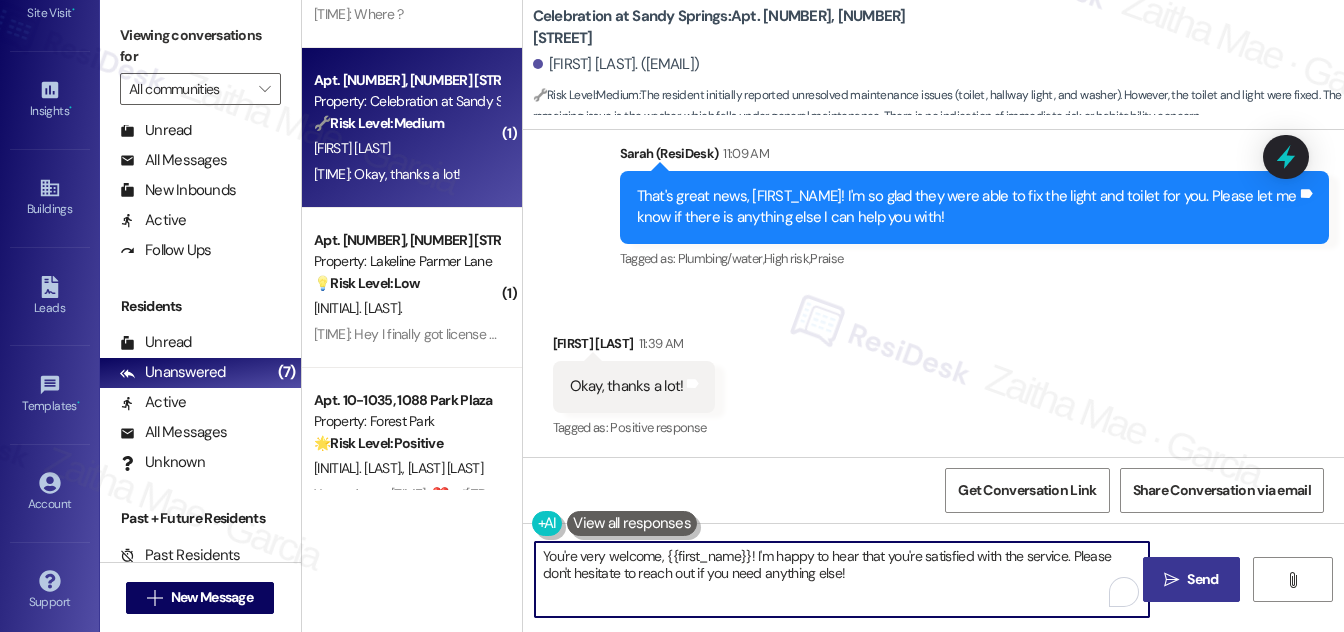 click on "You're very welcome, {{first_name}}! I'm happy to hear that you're satisfied with the service. Please don't hesitate to reach out if you need anything else!" at bounding box center [842, 579] 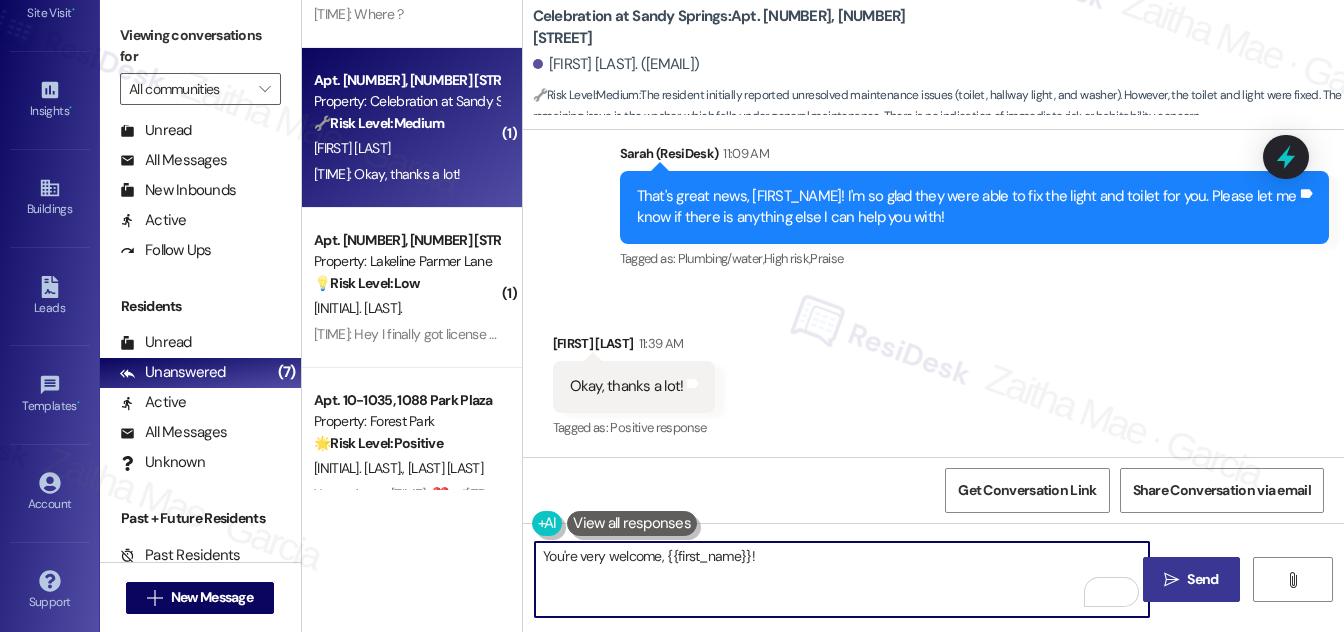 type on "You're very welcome, {{first_name}}!" 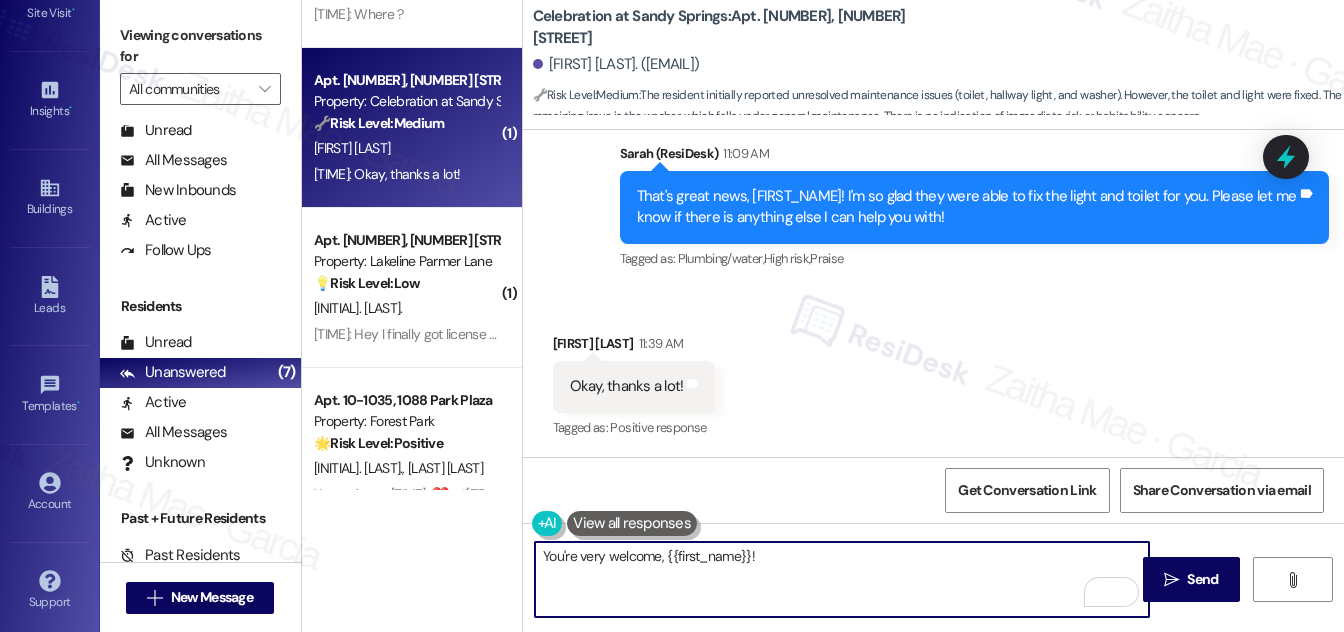 drag, startPoint x: 1196, startPoint y: 567, endPoint x: 1168, endPoint y: 543, distance: 36.878178 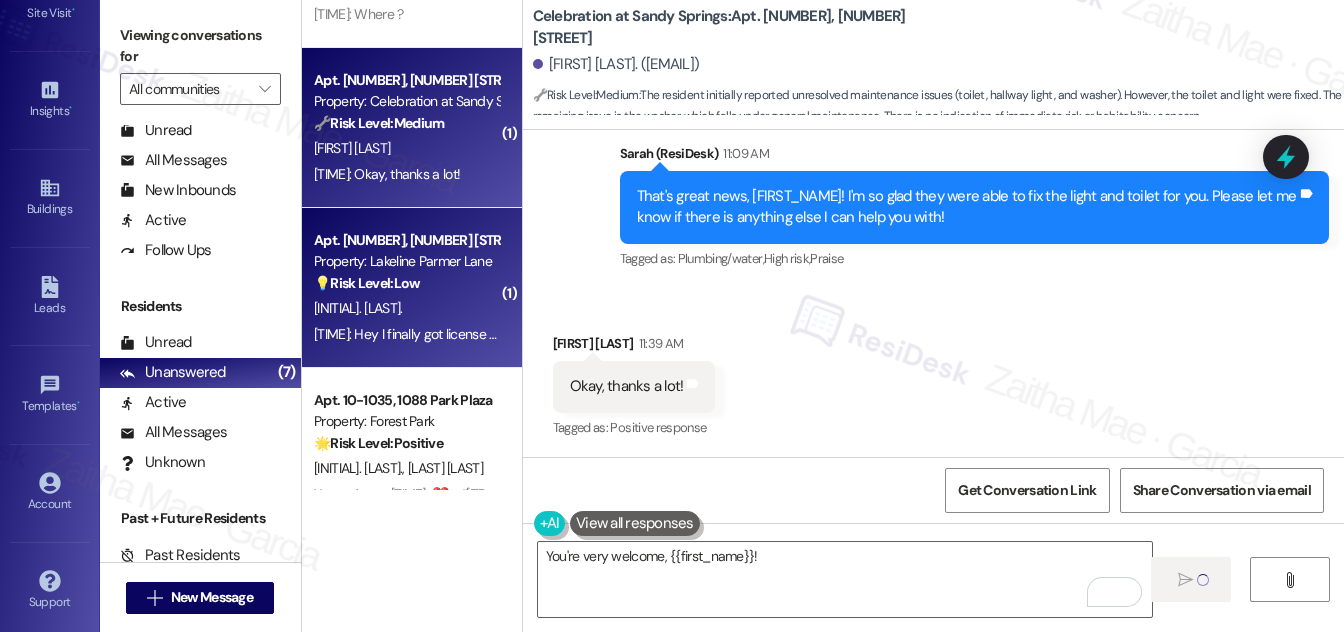 type 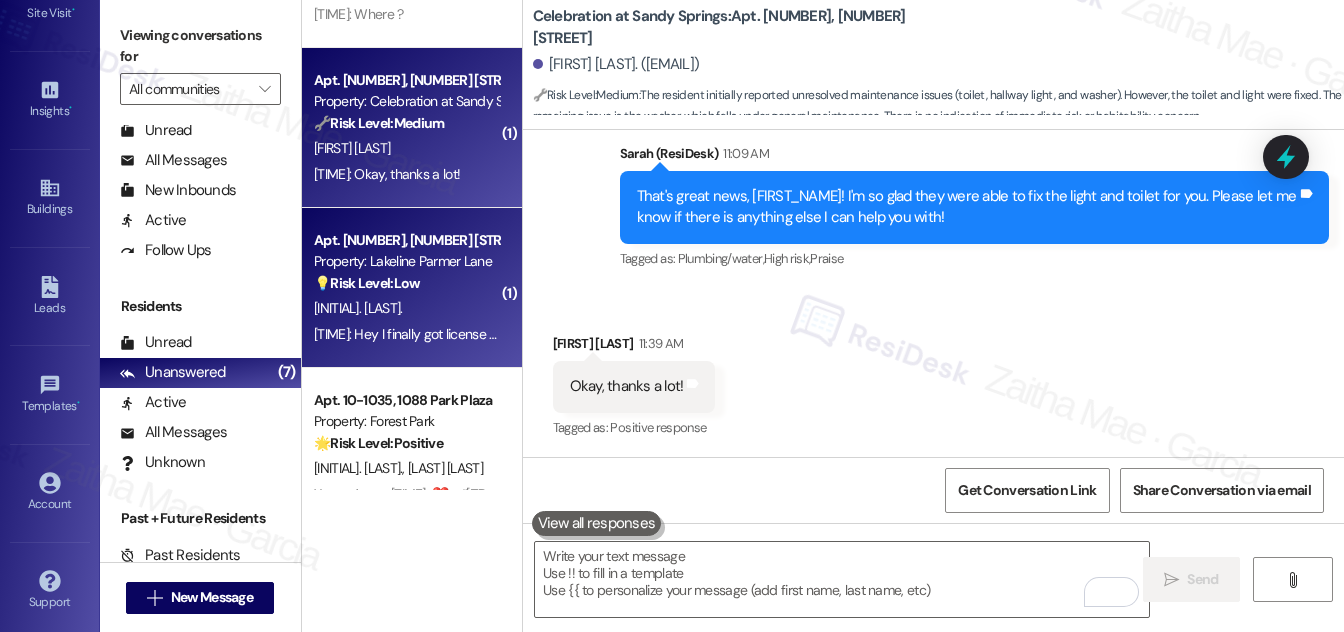 click on "[INITIAL] [LAST_NAME]" at bounding box center [406, 308] 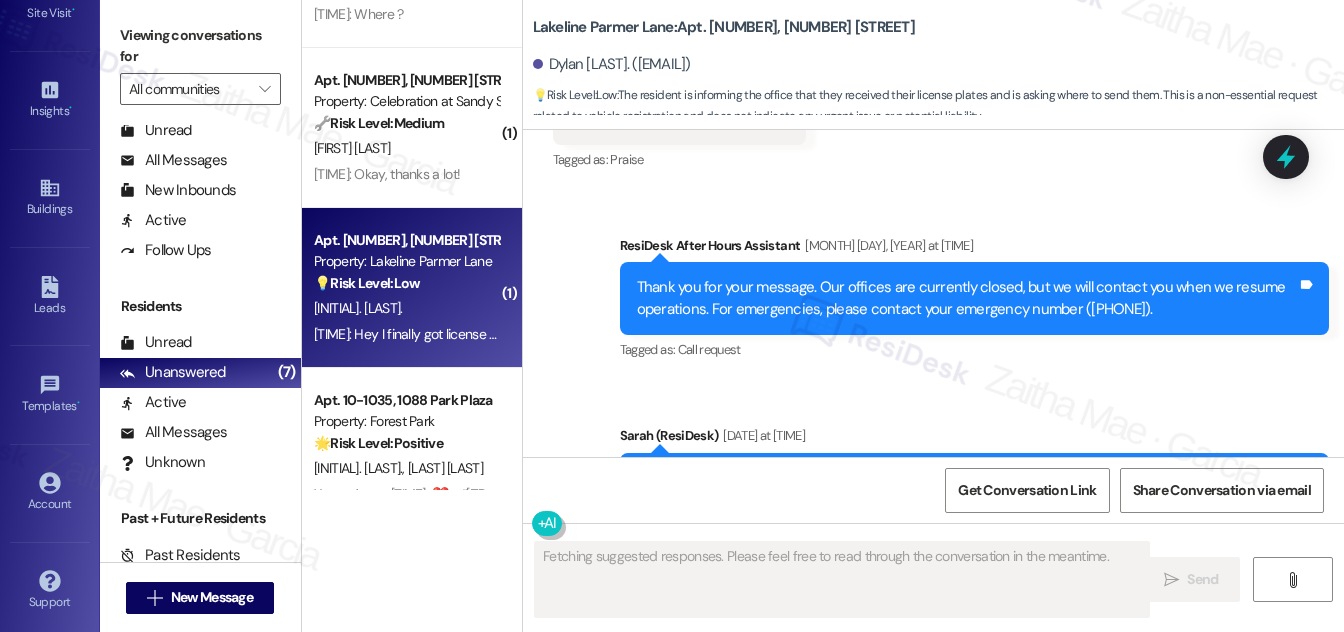 scroll, scrollTop: 4741, scrollLeft: 0, axis: vertical 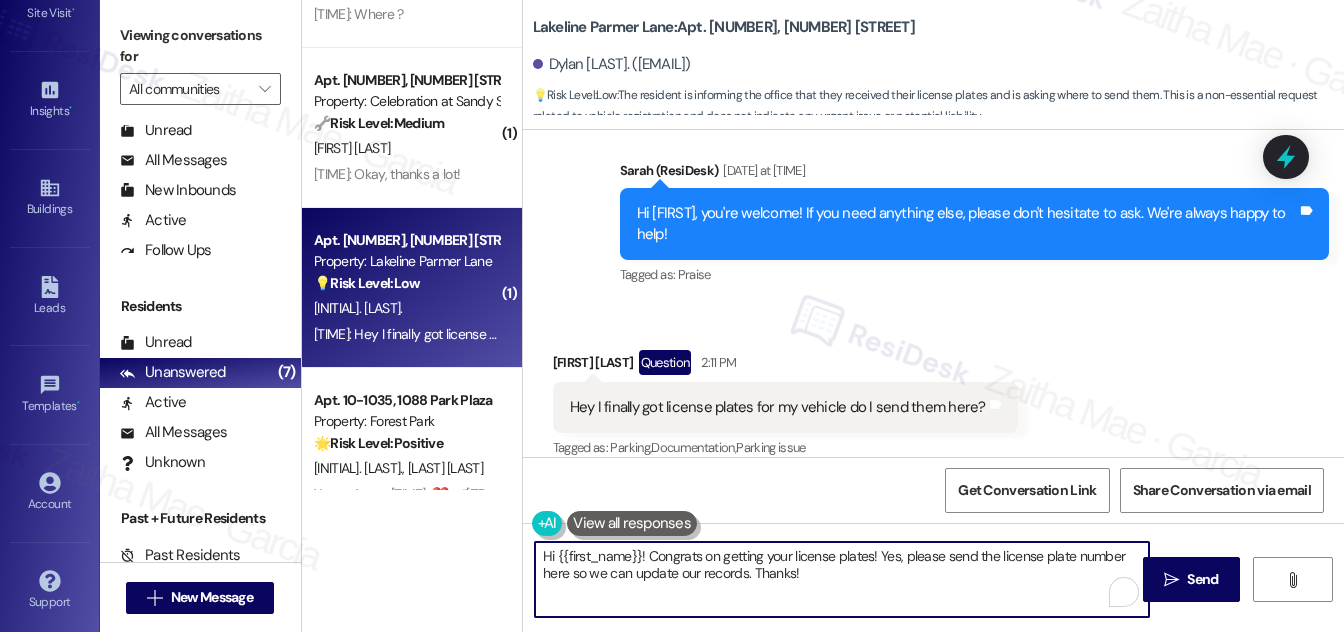 click on "Hi {{first_name}}! Congrats on getting your license plates! Yes, please send the license plate number here so we can update our records. Thanks!" at bounding box center [842, 579] 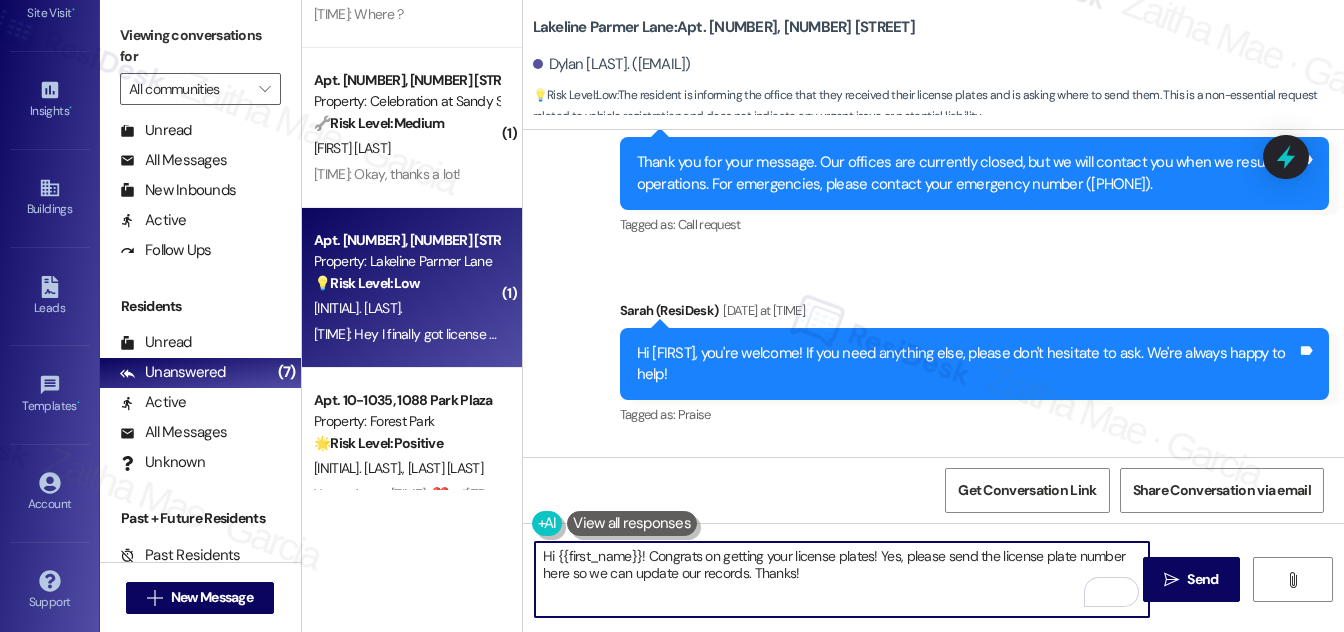 scroll, scrollTop: 4741, scrollLeft: 0, axis: vertical 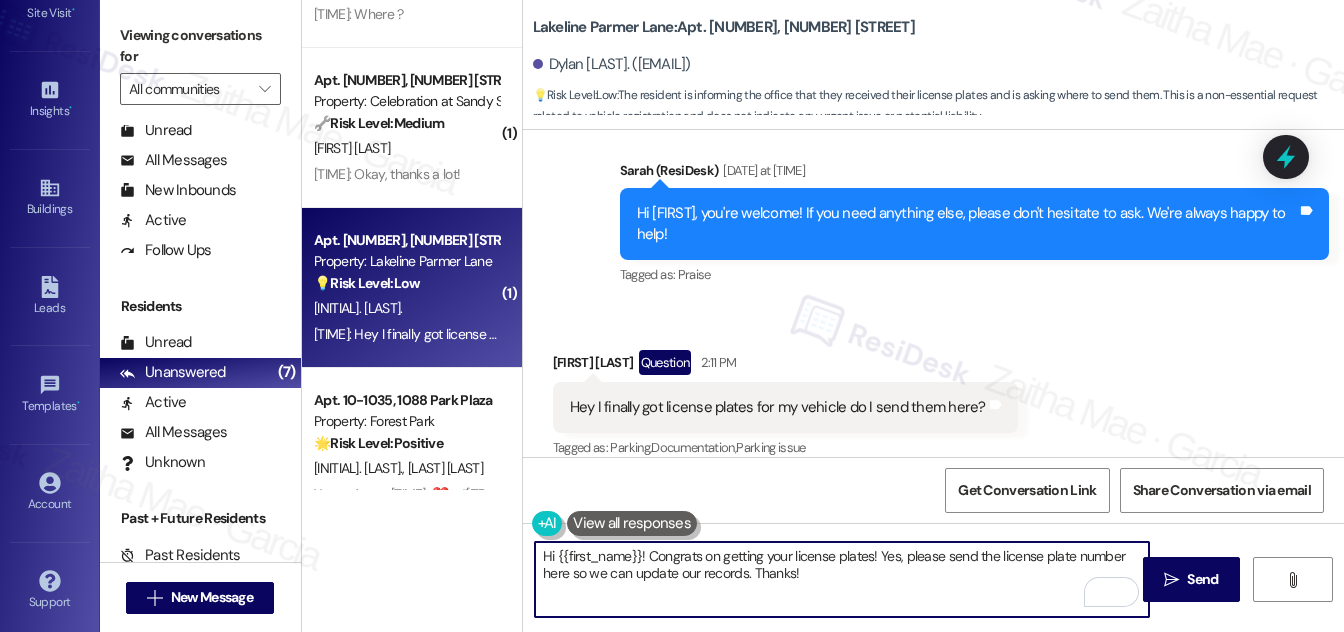 click on "Hi {{first_name}}! Congrats on getting your license plates! Yes, please send the license plate number here so we can update our records. Thanks!" at bounding box center (842, 579) 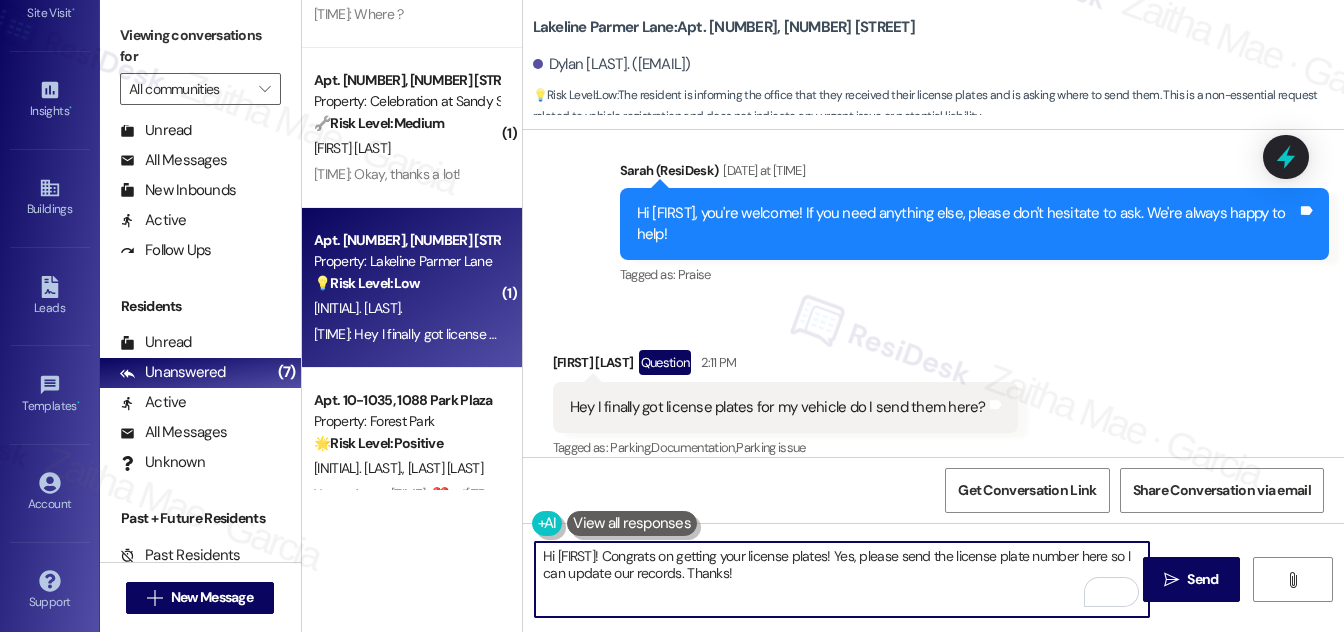 click on "Hi {{first_name}}! Congrats on getting your license plates! Yes, please send the license plate number here so I can update our records. Thanks!" at bounding box center [842, 579] 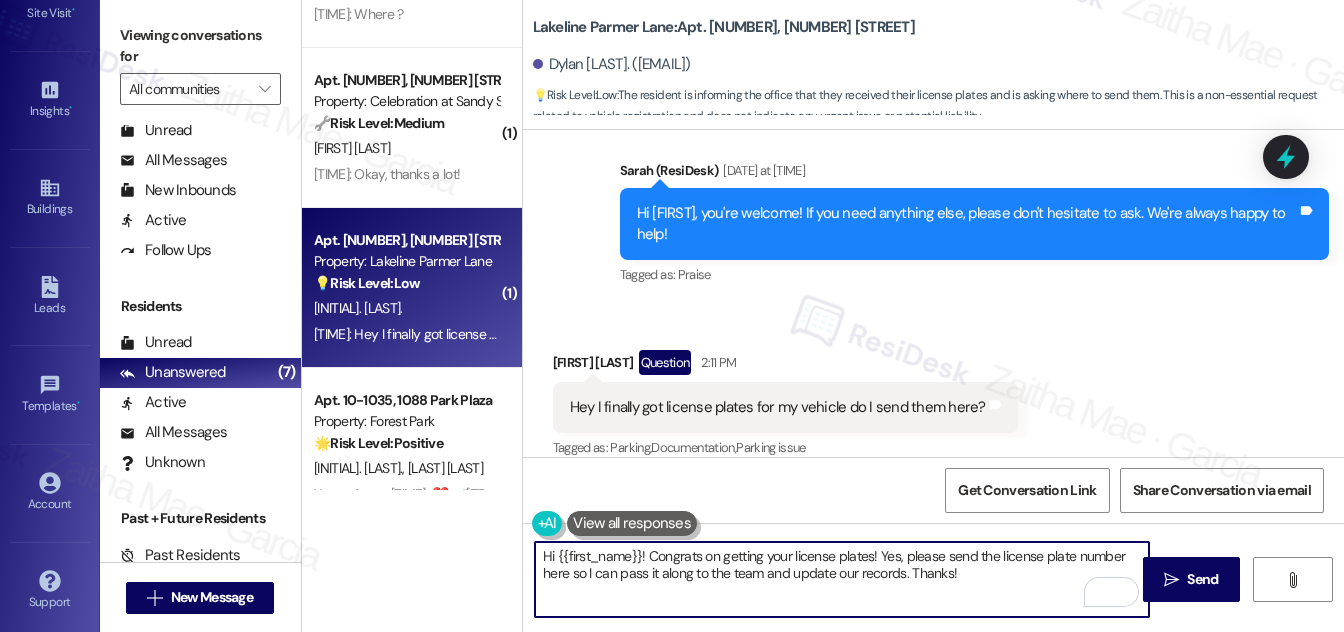 drag, startPoint x: 910, startPoint y: 571, endPoint x: 1031, endPoint y: 572, distance: 121.004135 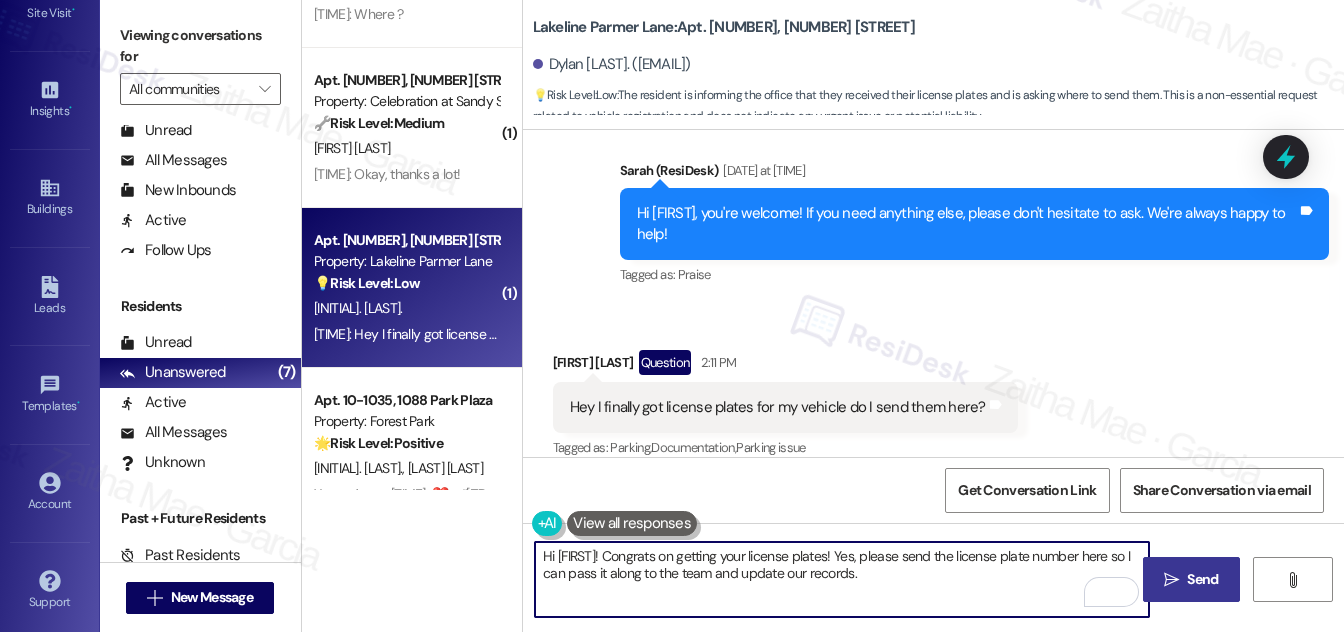 type on "Hi {{first_name}}! Congrats on getting your license plates! Yes, please send the license plate number here so I can pass it along to the team and update our records." 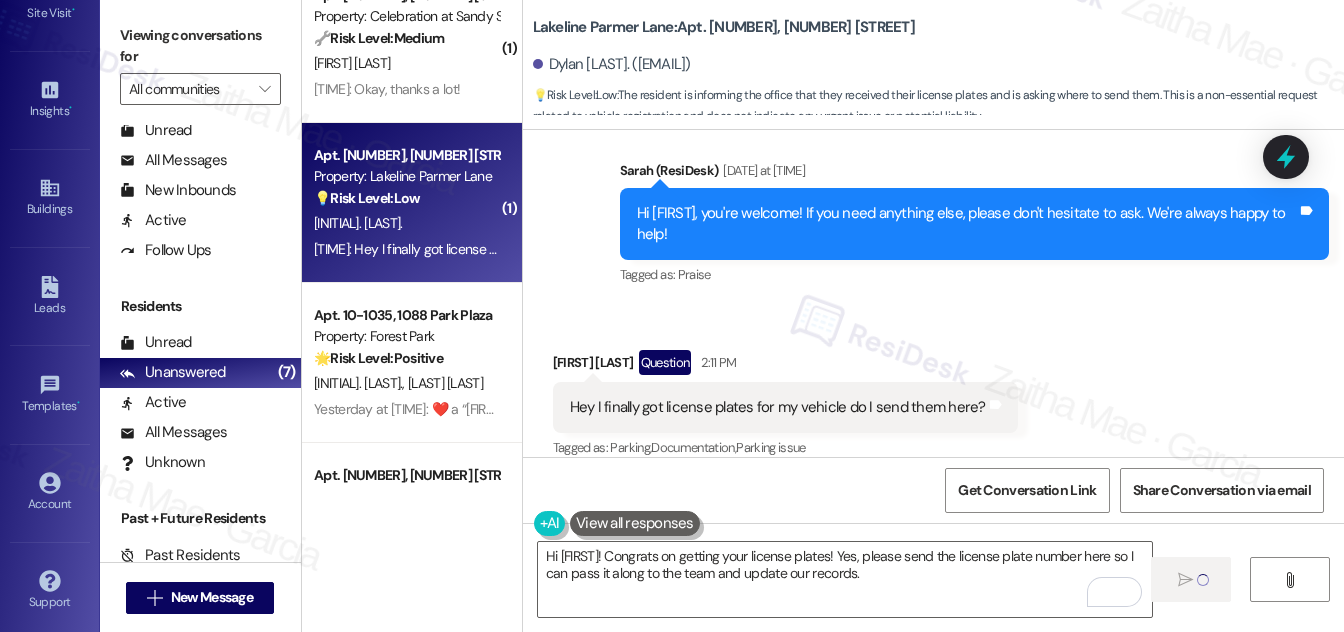 type 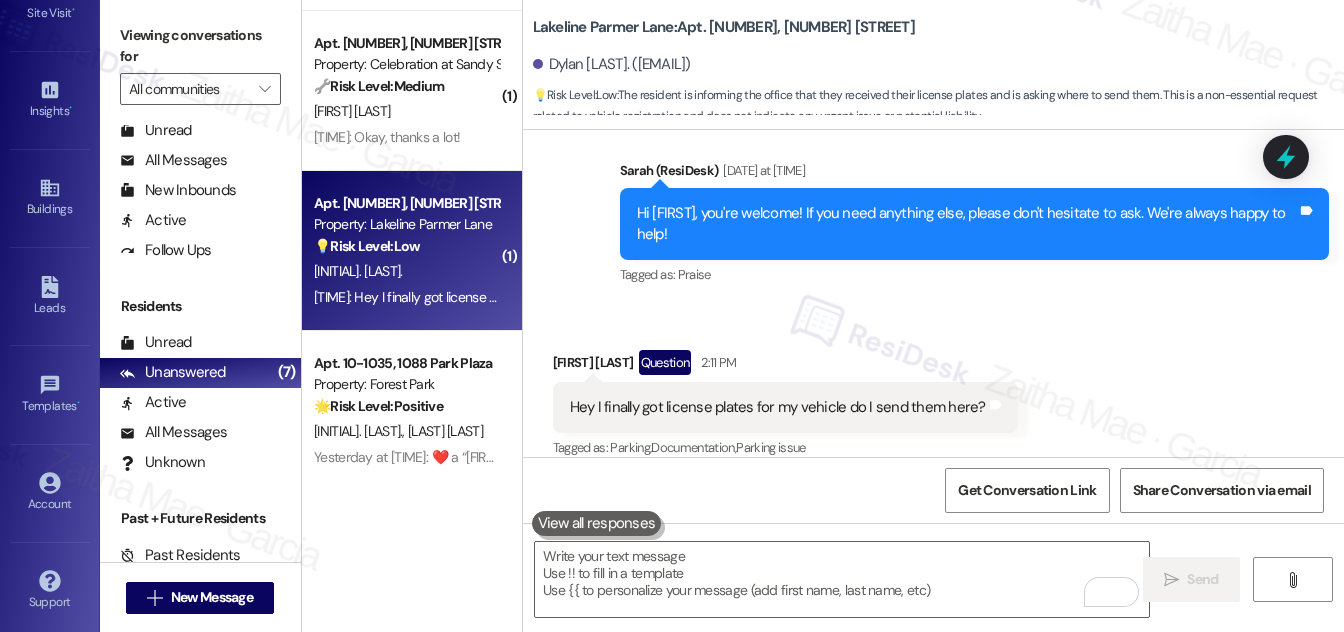 scroll, scrollTop: 175, scrollLeft: 0, axis: vertical 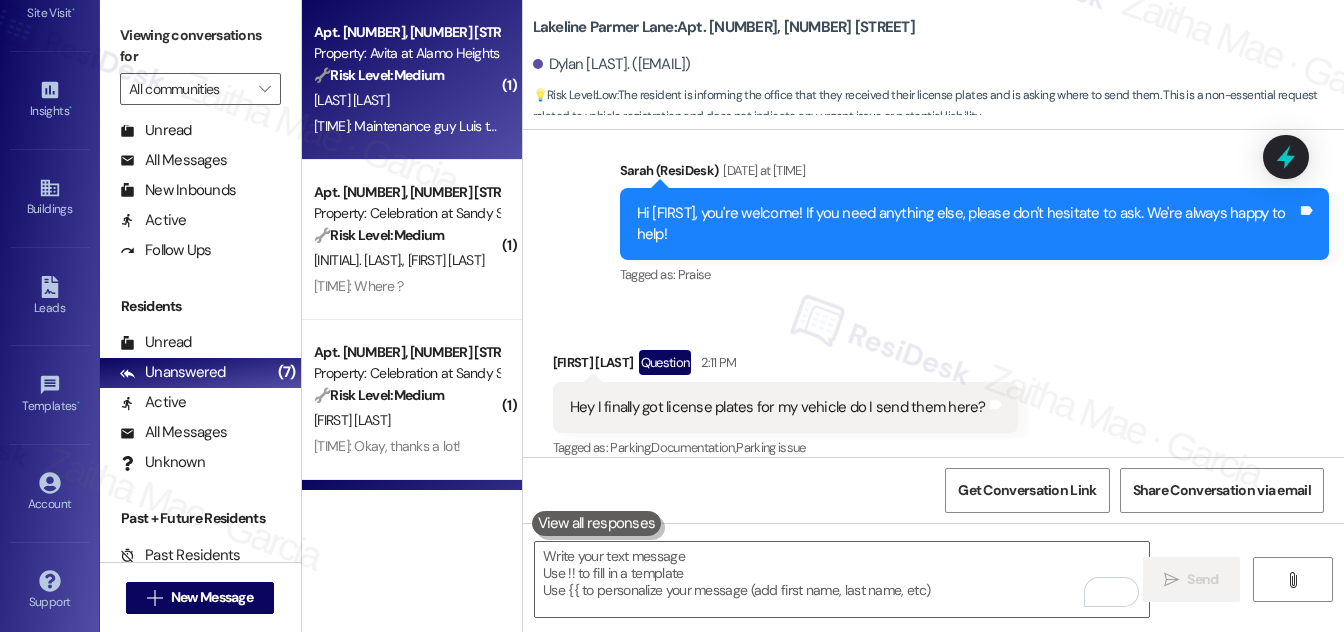 click on "Apt. 2272, 327 W Sunset Rd Property: Avita at Alamo Heights 🔧  Risk Level:  Medium The resident is following up on a maintenance request for their dryer that has been outstanding for two weeks. While the resident is frustrated, there is no indication of an emergency or immediate safety hazard. The resident was told maintenance would arrive, but they have not yet. This is a non-urgent maintenance issue that requires follow-up." at bounding box center [406, 54] 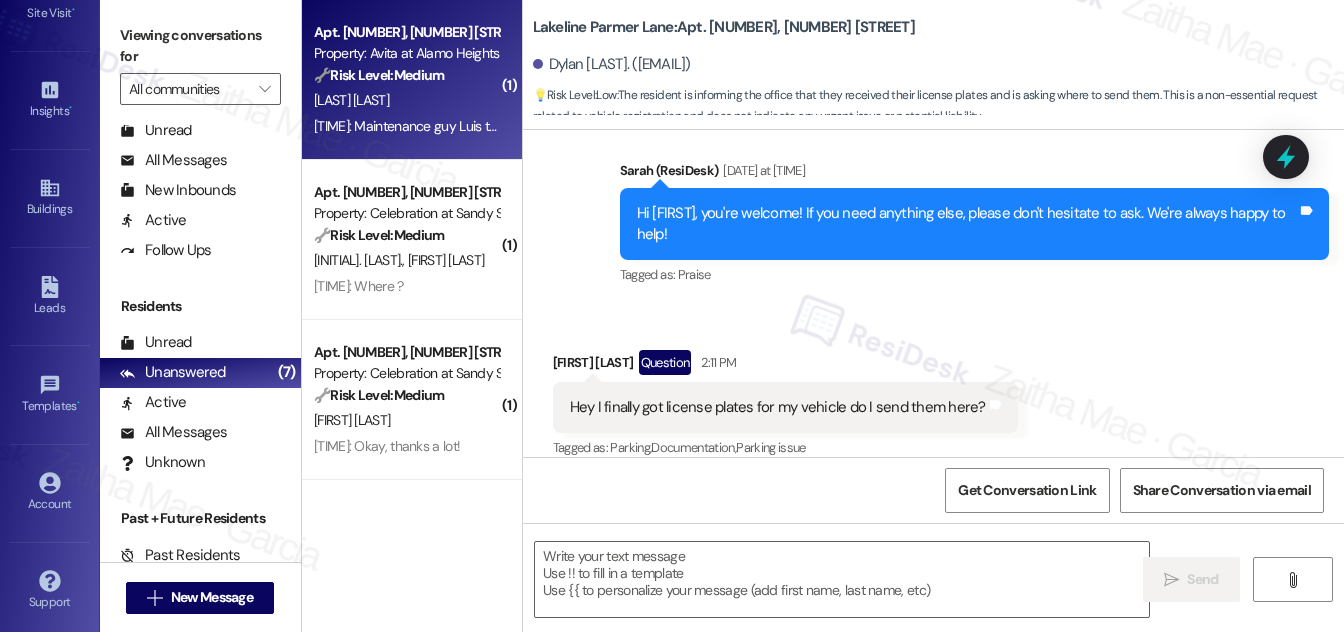 type on "Fetching suggested responses. Please feel free to read through the conversation in the meantime." 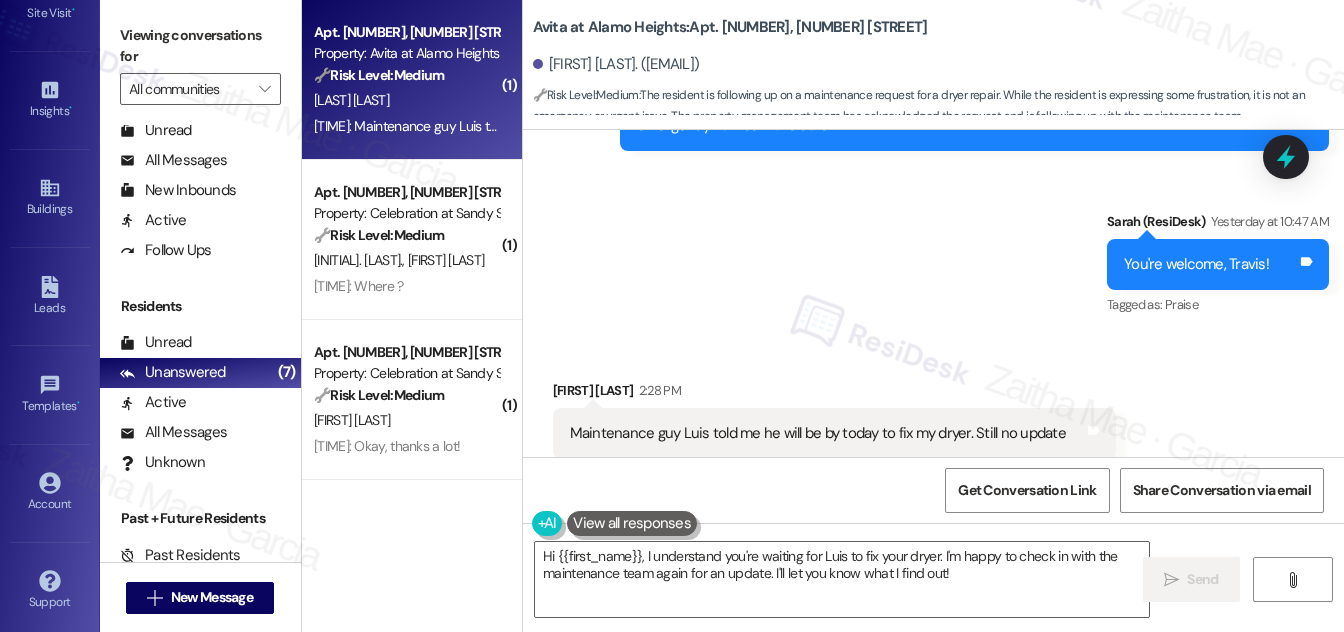 scroll, scrollTop: 2916, scrollLeft: 0, axis: vertical 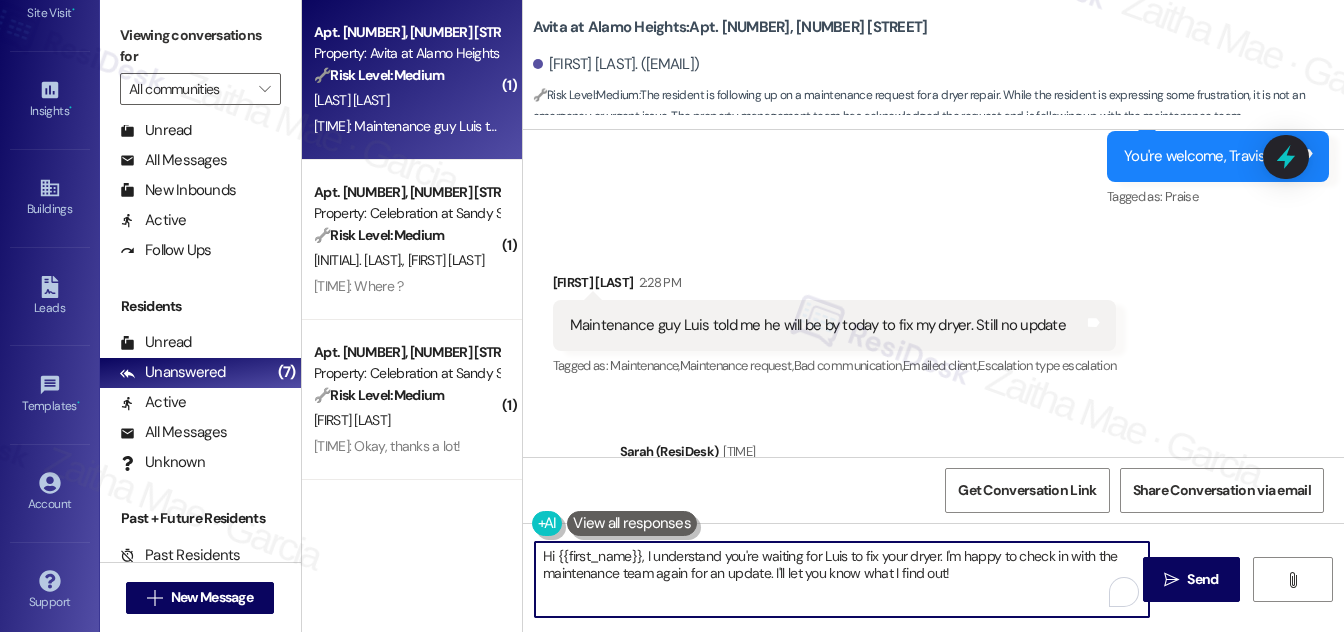drag, startPoint x: 542, startPoint y: 554, endPoint x: 984, endPoint y: 559, distance: 442.0283 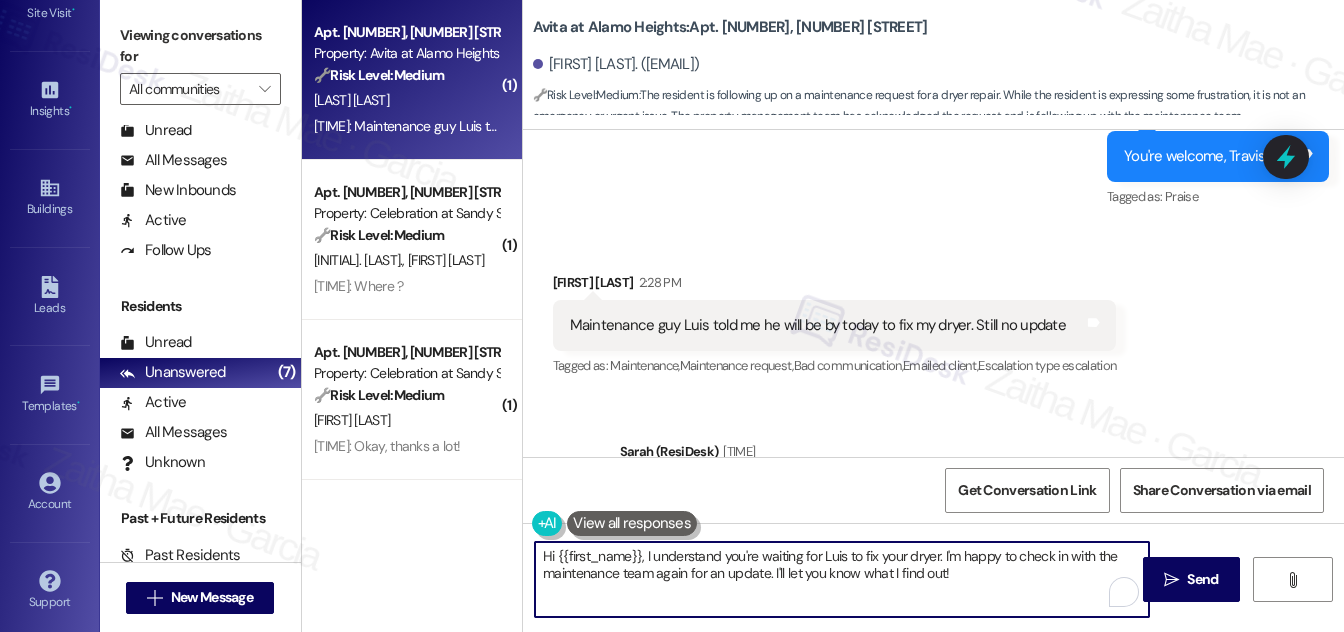 click on "Hi {{first_name}}, I understand you're waiting for Luis to fix your dryer. I'm happy to check in with the maintenance team again for an update. I'll let you know what I find out!" at bounding box center (842, 579) 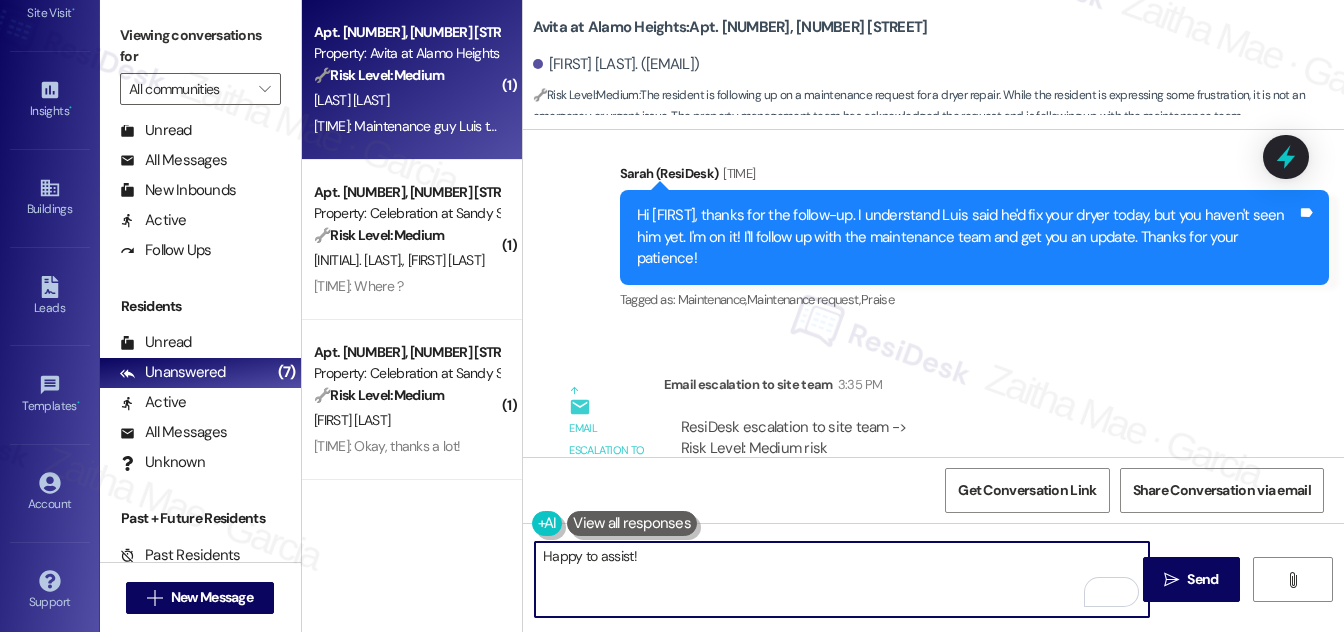 scroll, scrollTop: 3280, scrollLeft: 0, axis: vertical 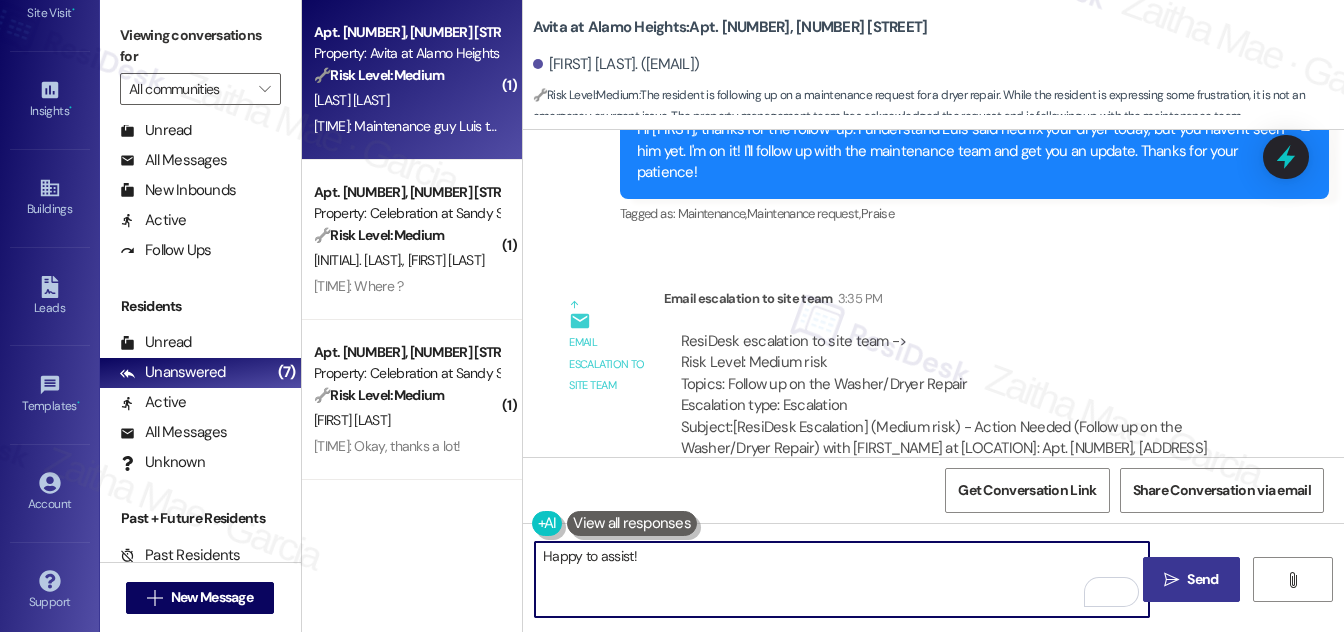 type on "Happy to assist!" 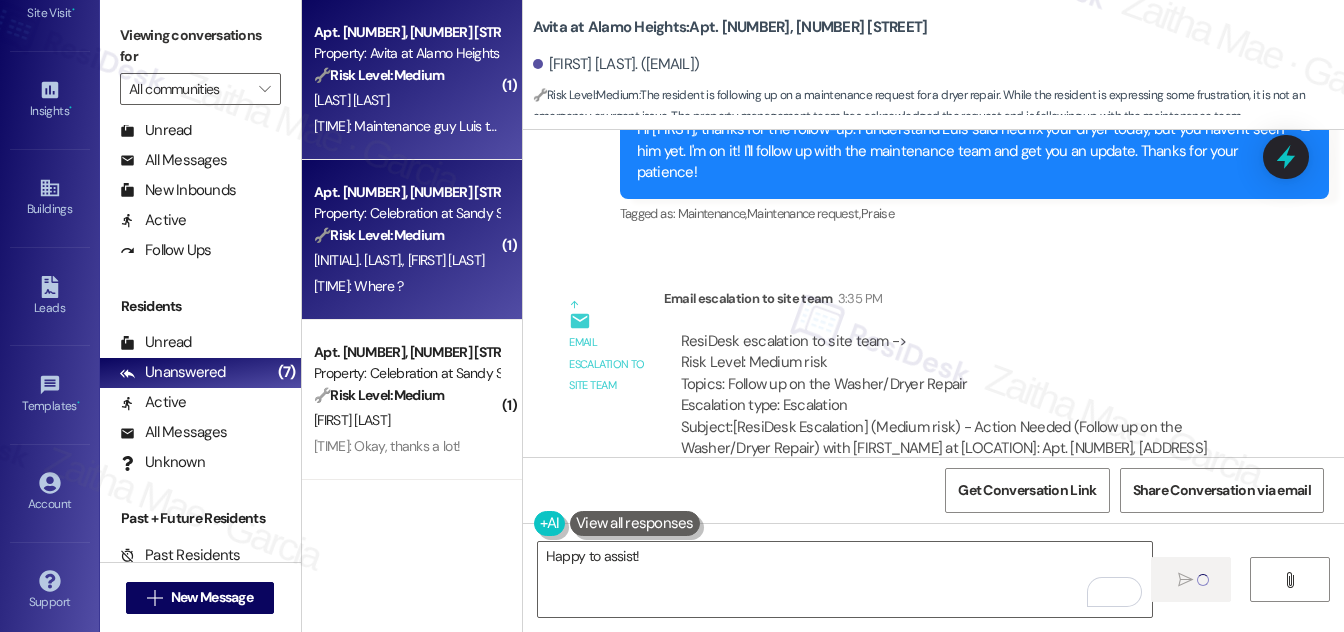 type 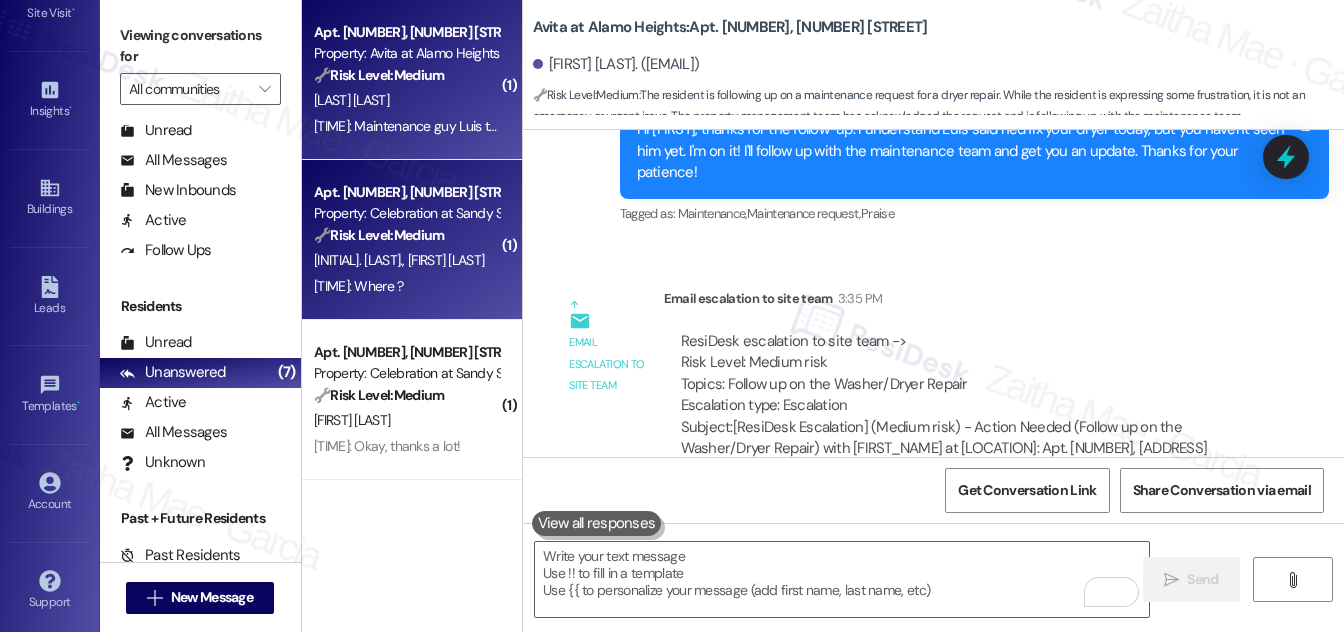scroll, scrollTop: 74, scrollLeft: 0, axis: vertical 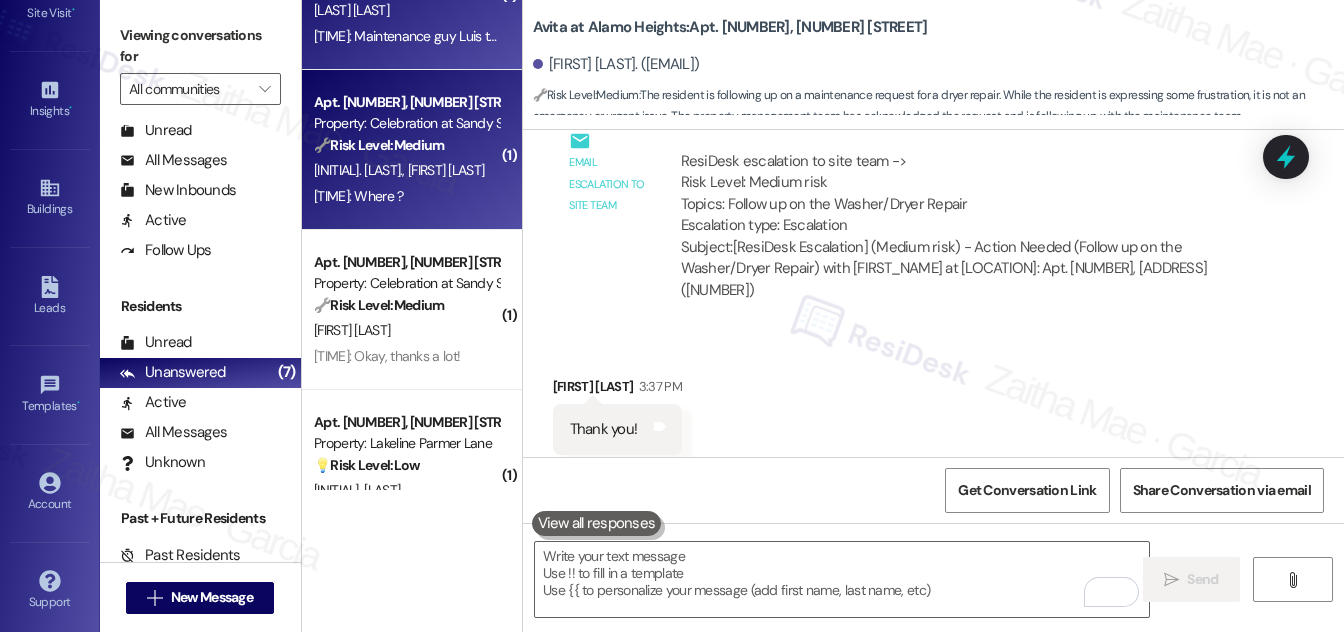 click on "Apt. 202, 7000 Roswell Rd Property: Celebration at Sandy Springs 🔧  Risk Level:  Medium The resident is reporting a dryer issue that has persisted since February. While the duration is lengthy, there's no indication of immediate risk or damage. The resident's question 'Where?' suggests they may not know how to submit a work order, indicating a need for guidance rather than an urgent repair. This falls under non-urgent maintenance. A. Arriaga F. Caceres 11:44 AM: Where ?  11:44 AM: Where ?" at bounding box center (412, 150) 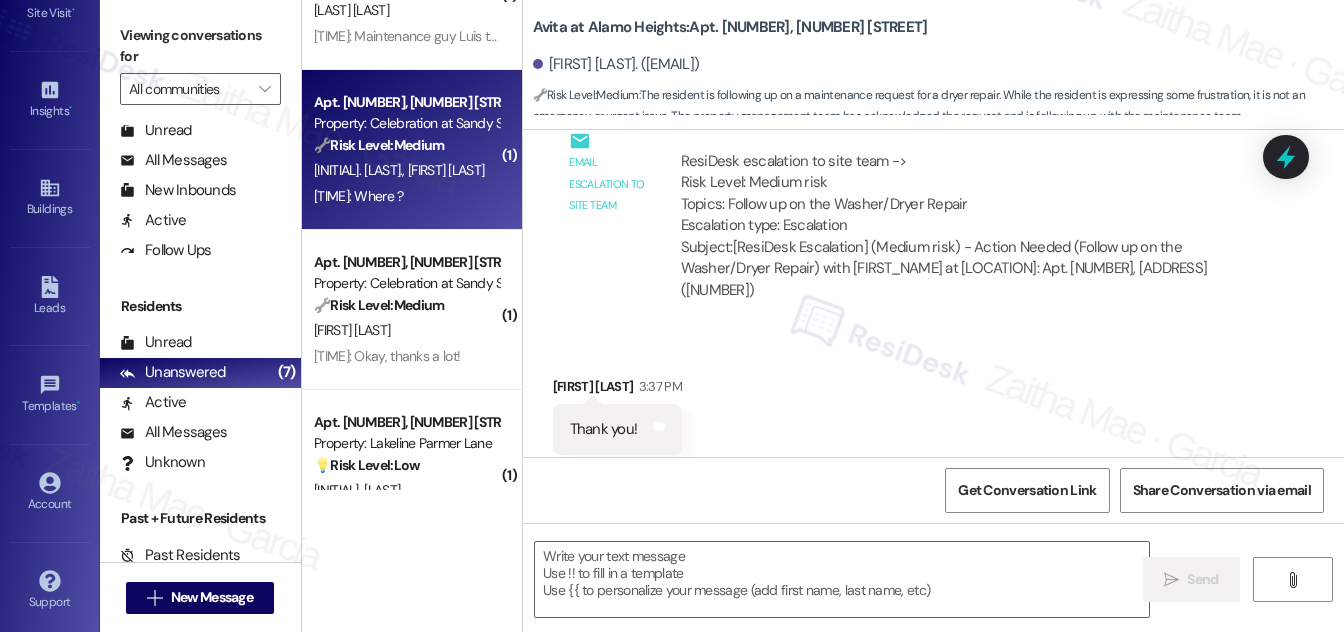 type on "Fetching suggested responses. Please feel free to read through the conversation in the meantime." 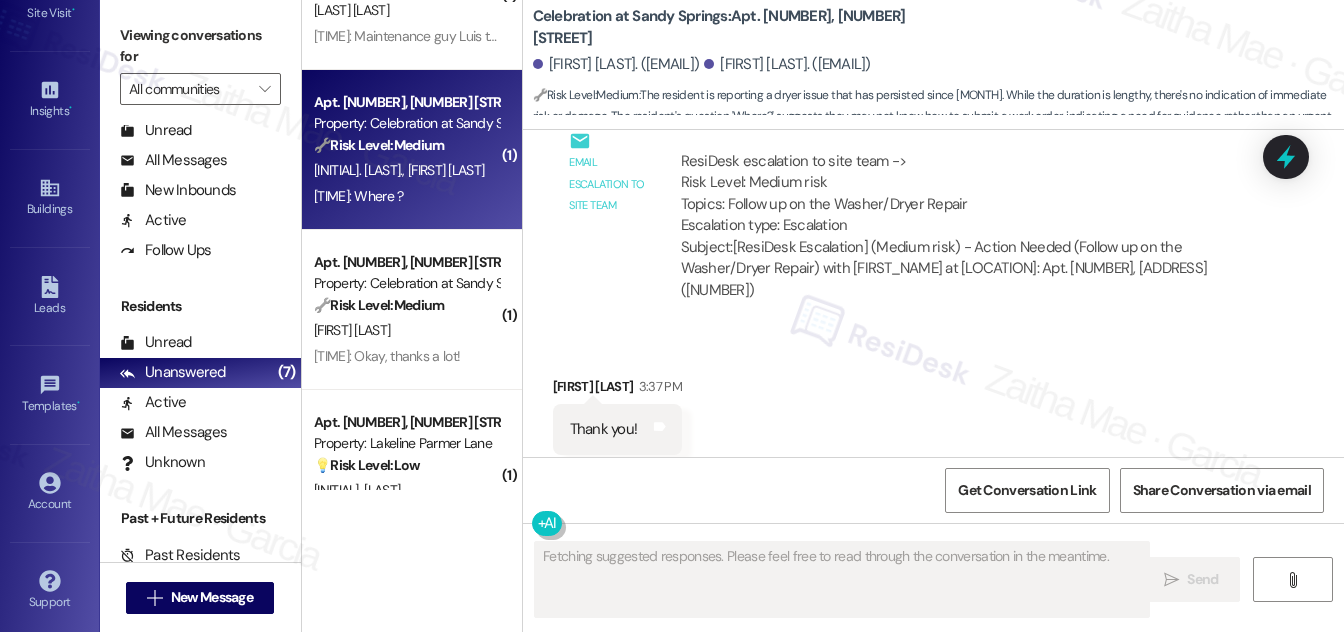 scroll, scrollTop: 1164, scrollLeft: 0, axis: vertical 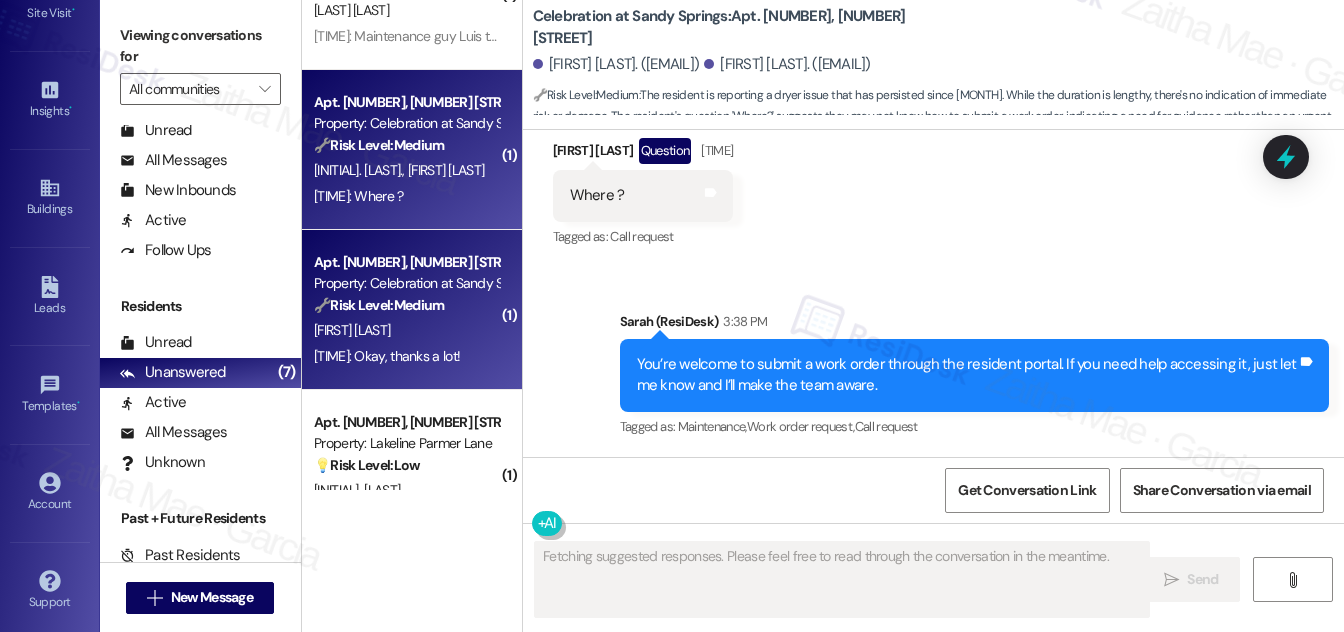 click on "[FIRST] [LAST]" at bounding box center (406, 330) 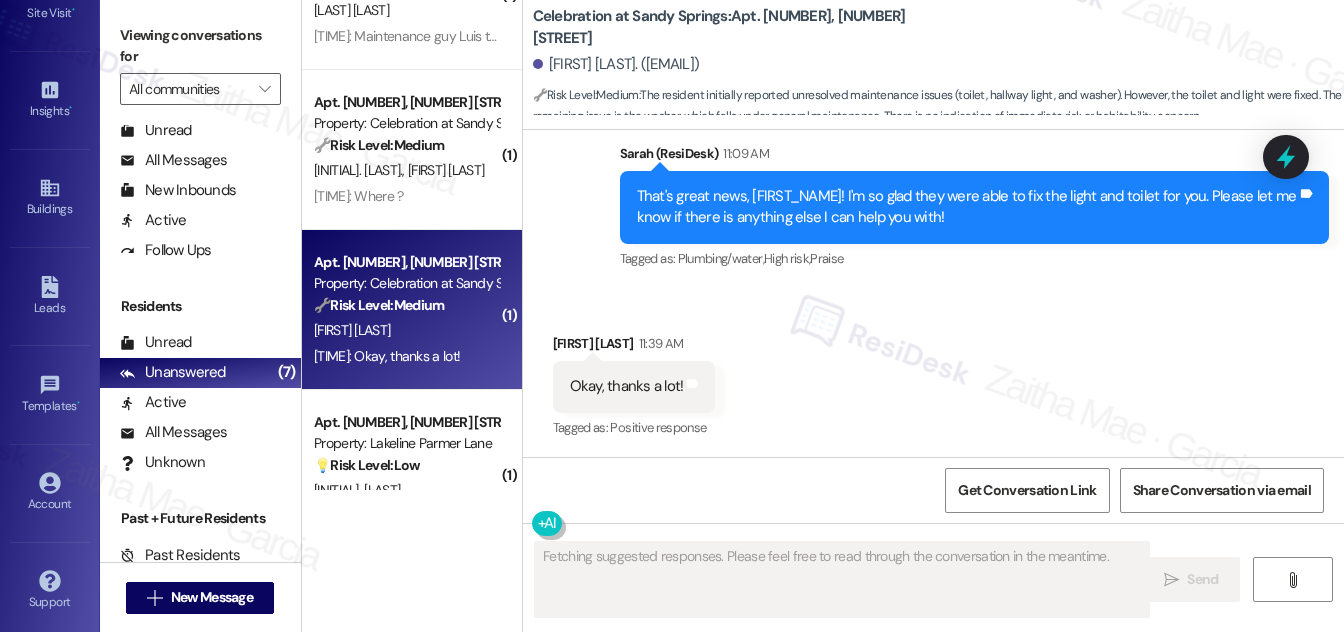 type 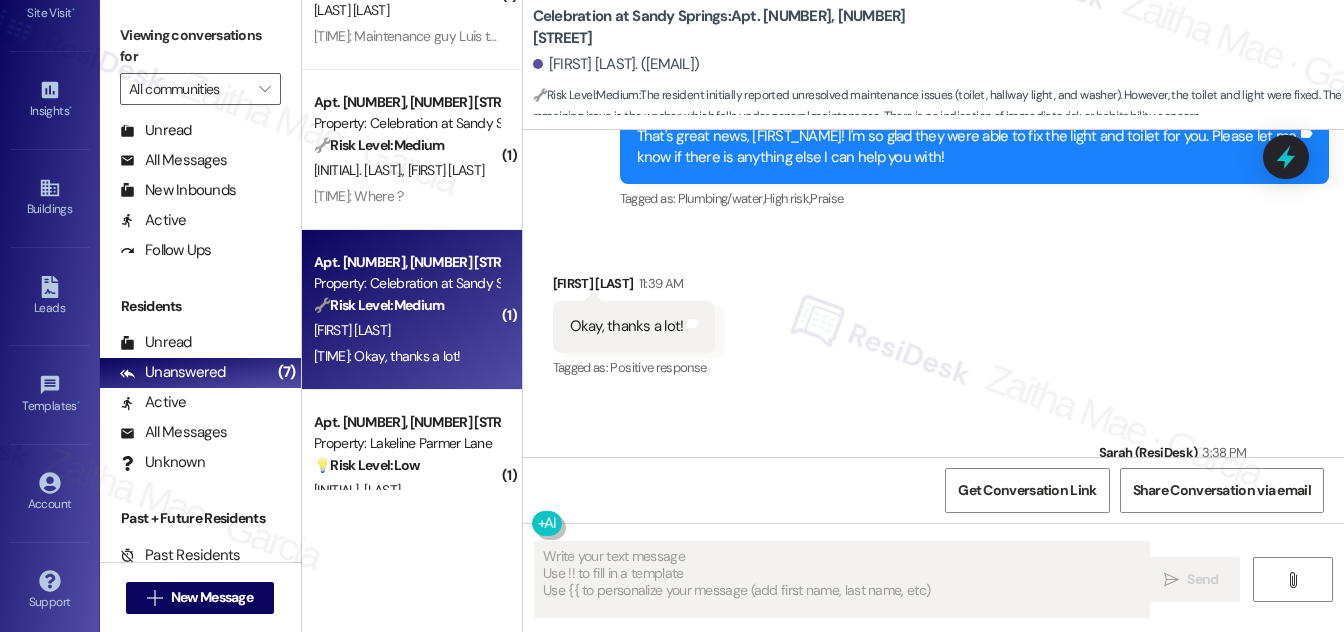 scroll, scrollTop: 1872, scrollLeft: 0, axis: vertical 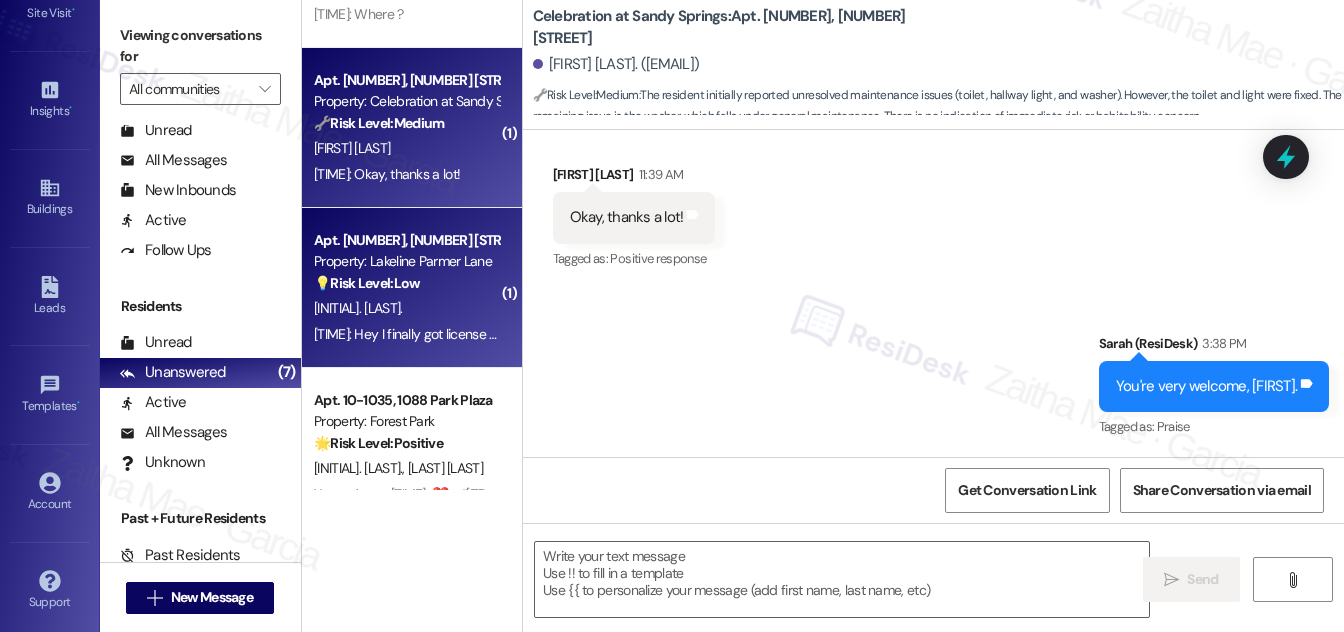 click on "[INITIAL] [LAST_NAME]" at bounding box center [406, 308] 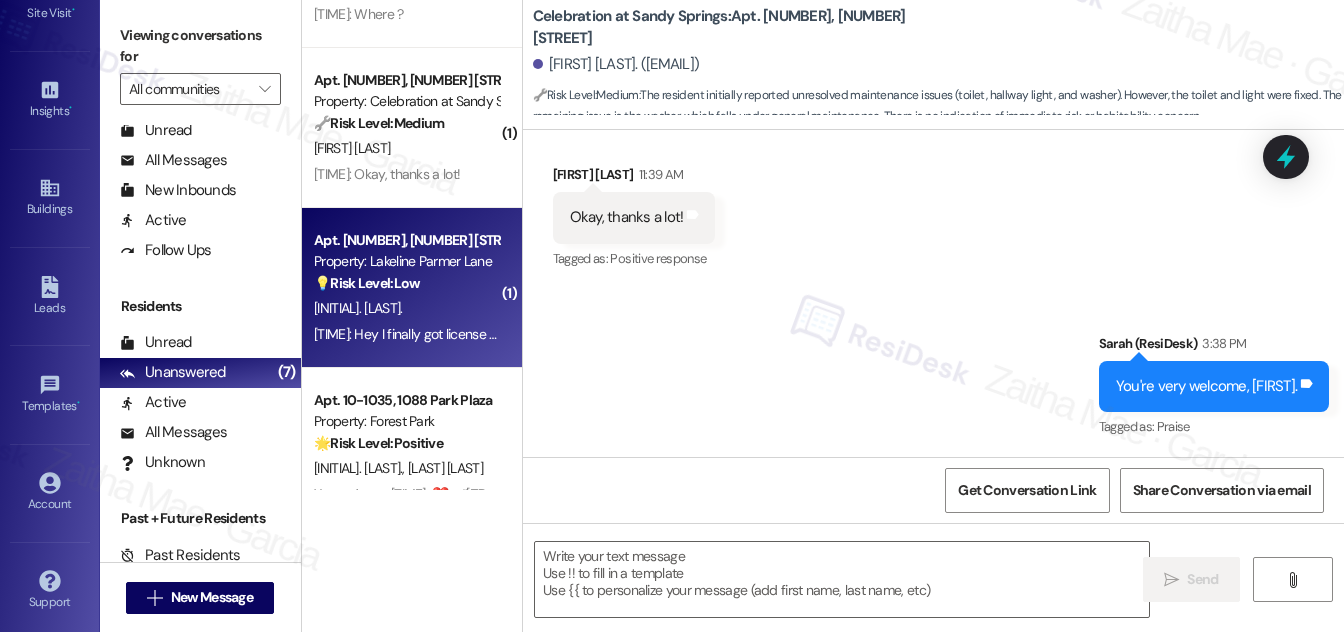 type on "Fetching suggested responses. Please feel free to read through the conversation in the meantime." 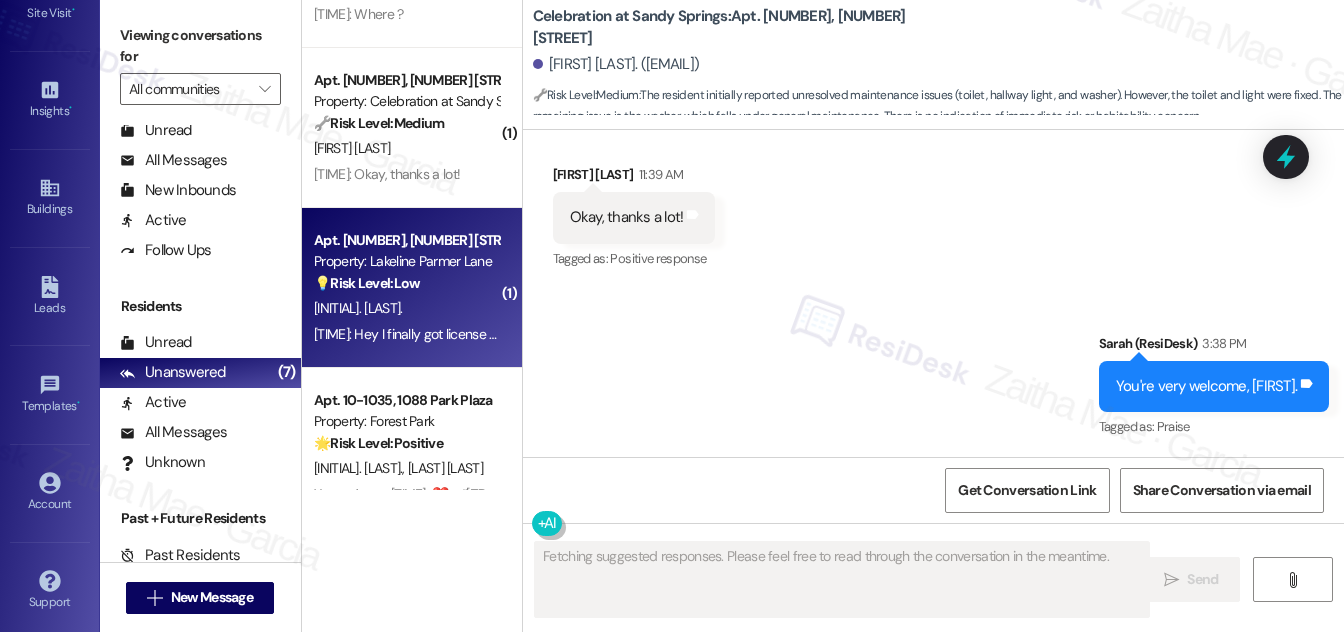 scroll, scrollTop: 1877, scrollLeft: 0, axis: vertical 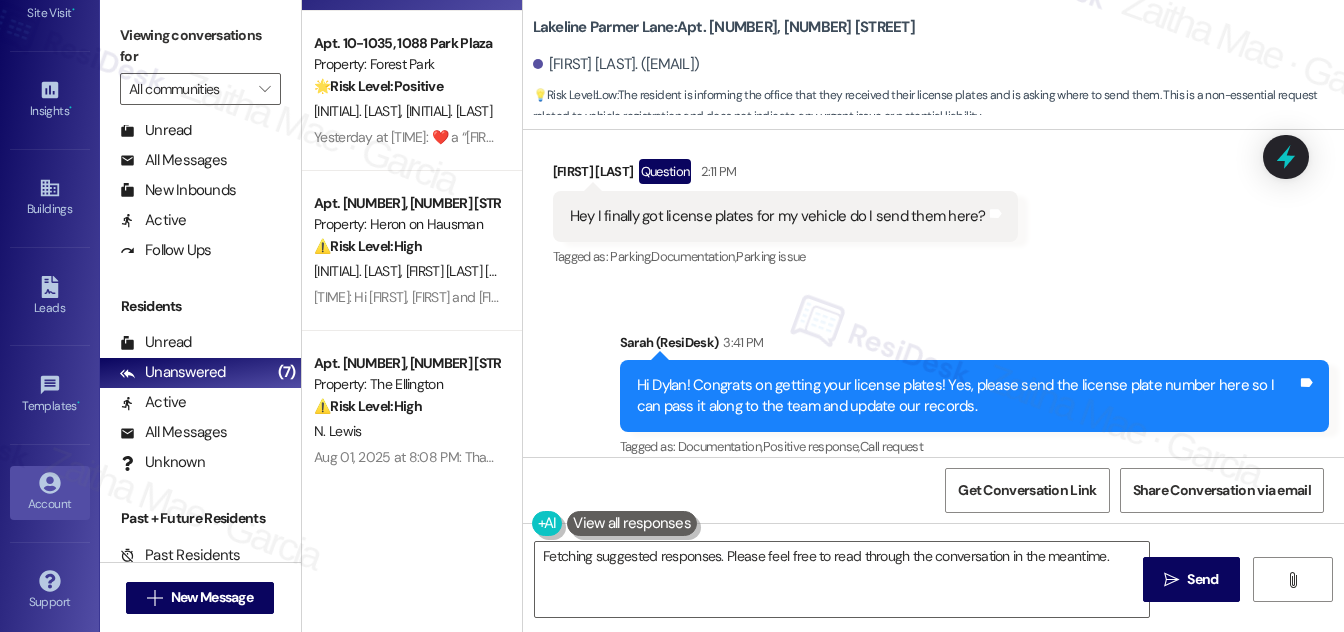 click on "Account" at bounding box center [50, 504] 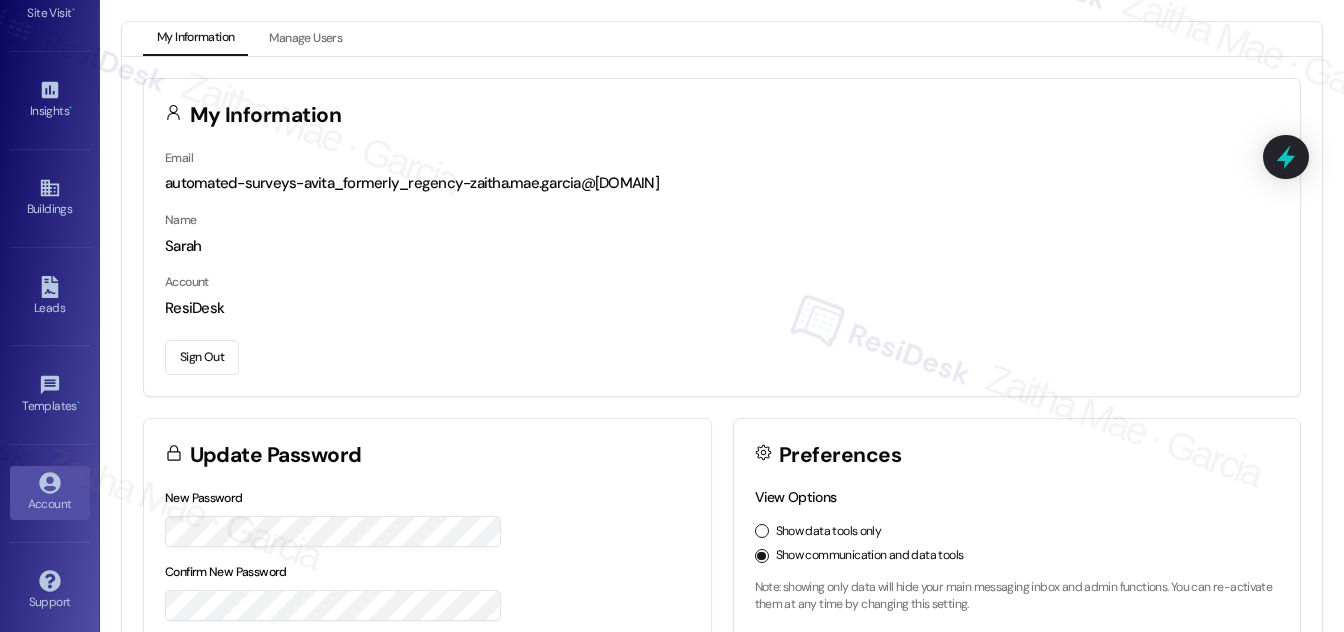 click on "Sign Out" at bounding box center [202, 357] 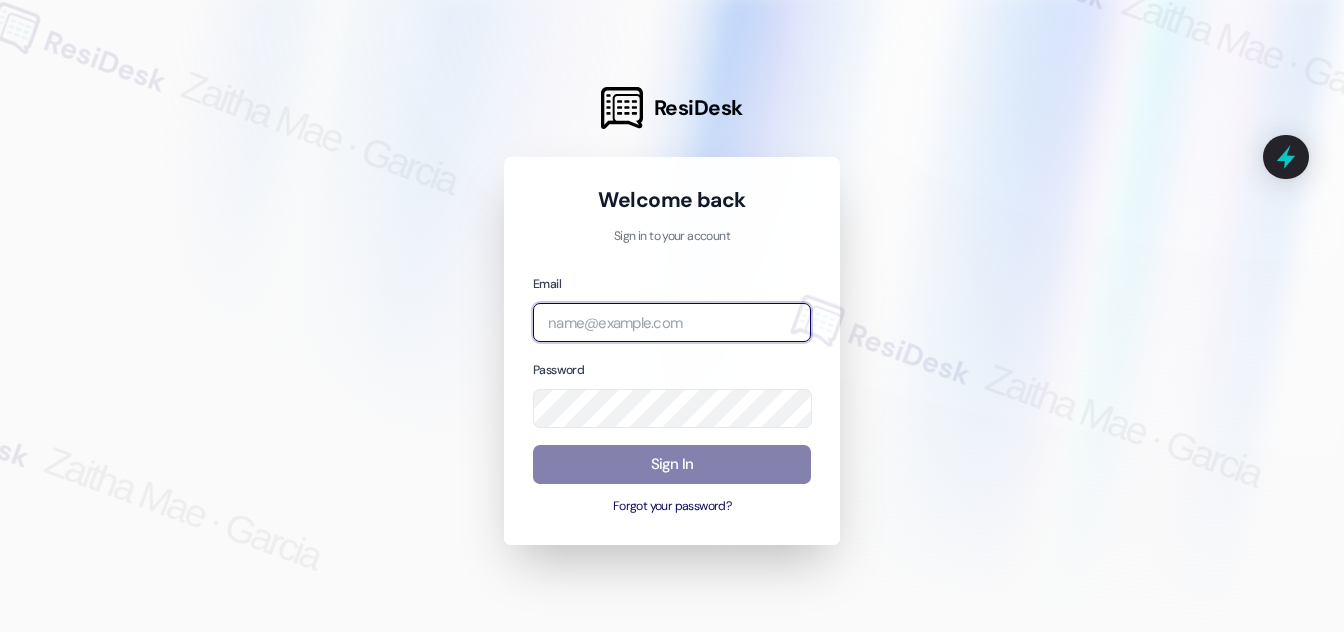 click at bounding box center (672, 322) 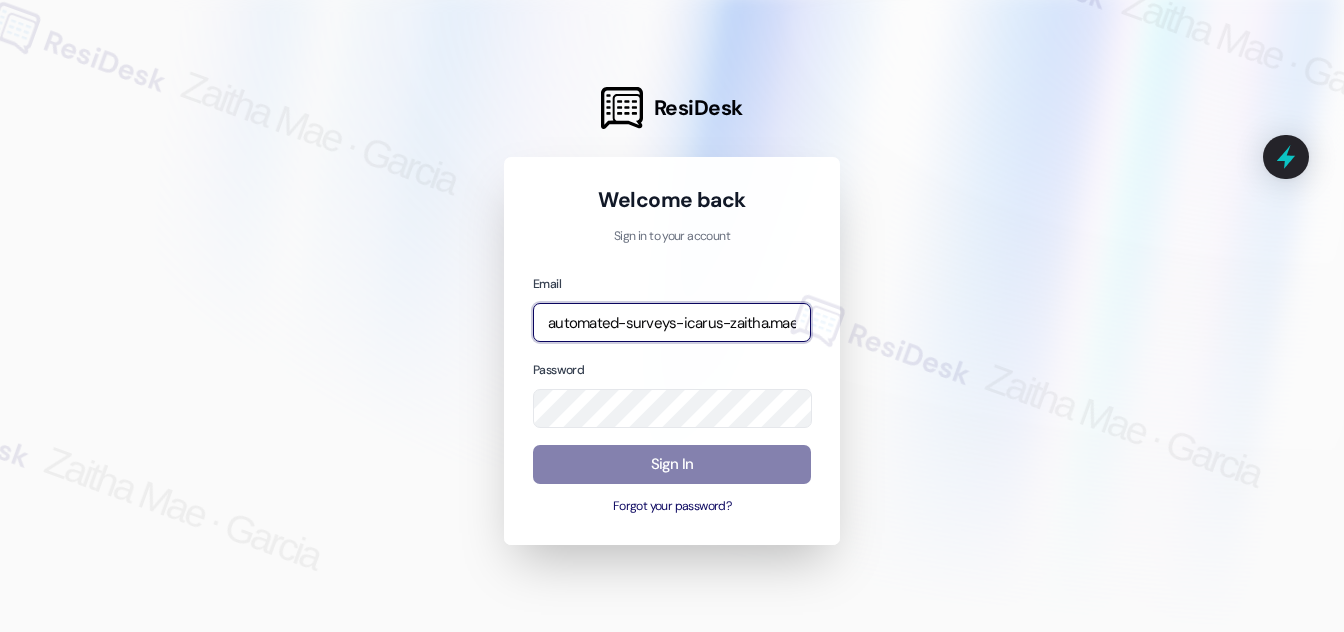 type on "automated-surveys-icarus-zaitha.mae.garcia@[DOMAIN]" 